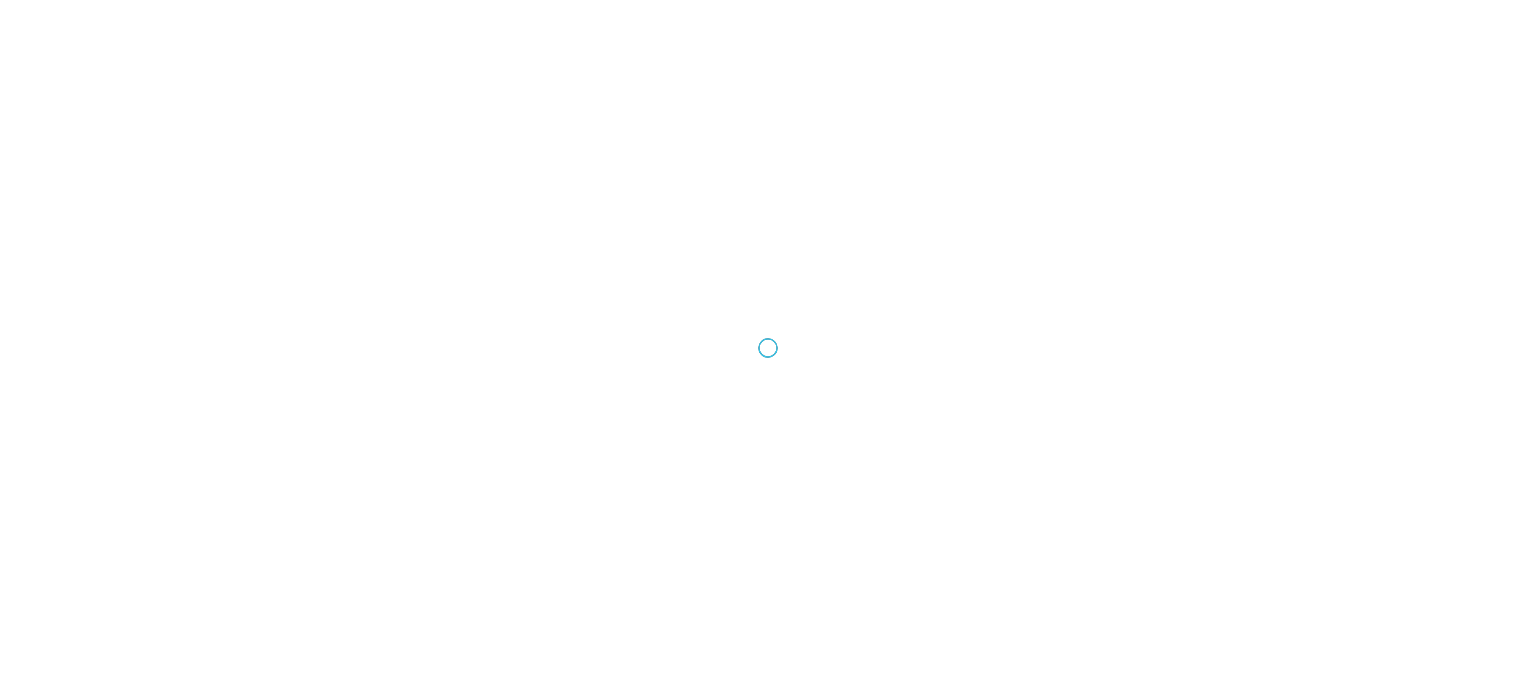scroll, scrollTop: 0, scrollLeft: 0, axis: both 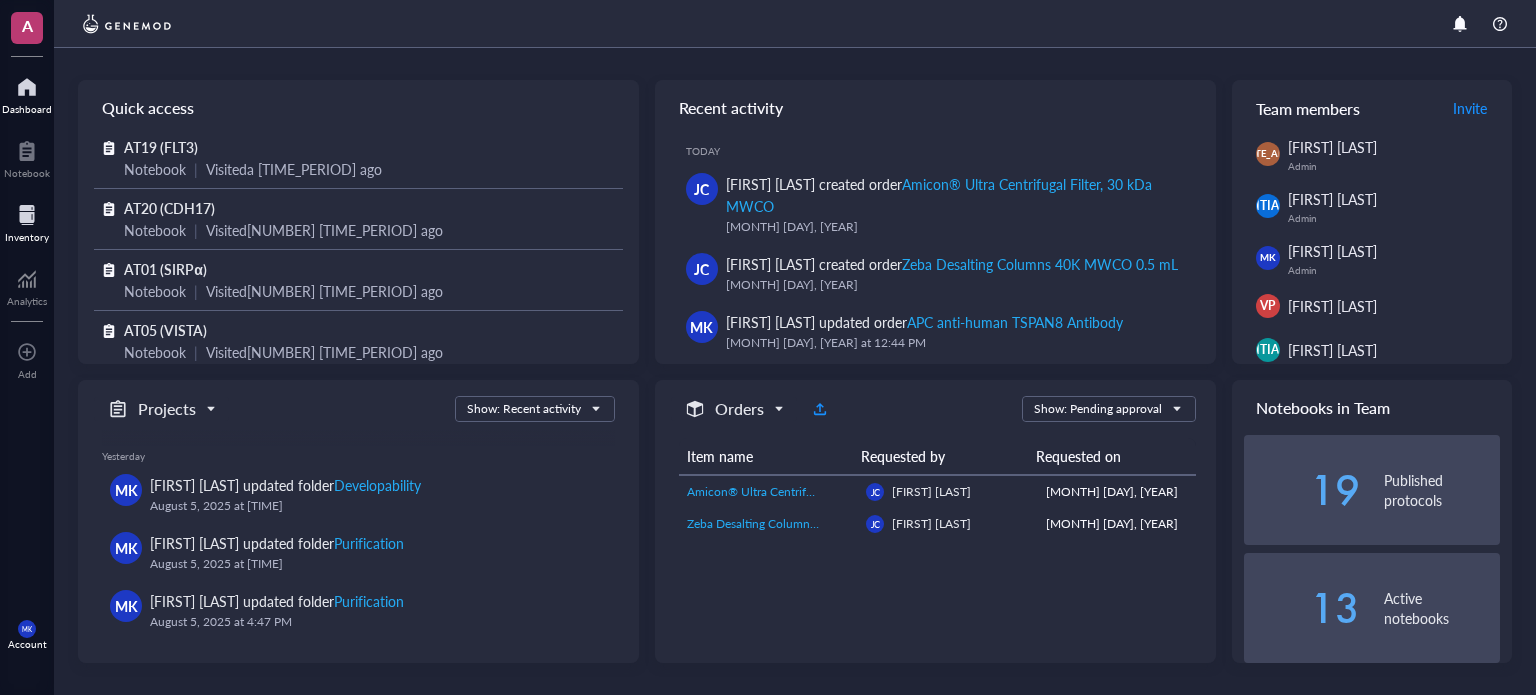 click at bounding box center [27, 215] 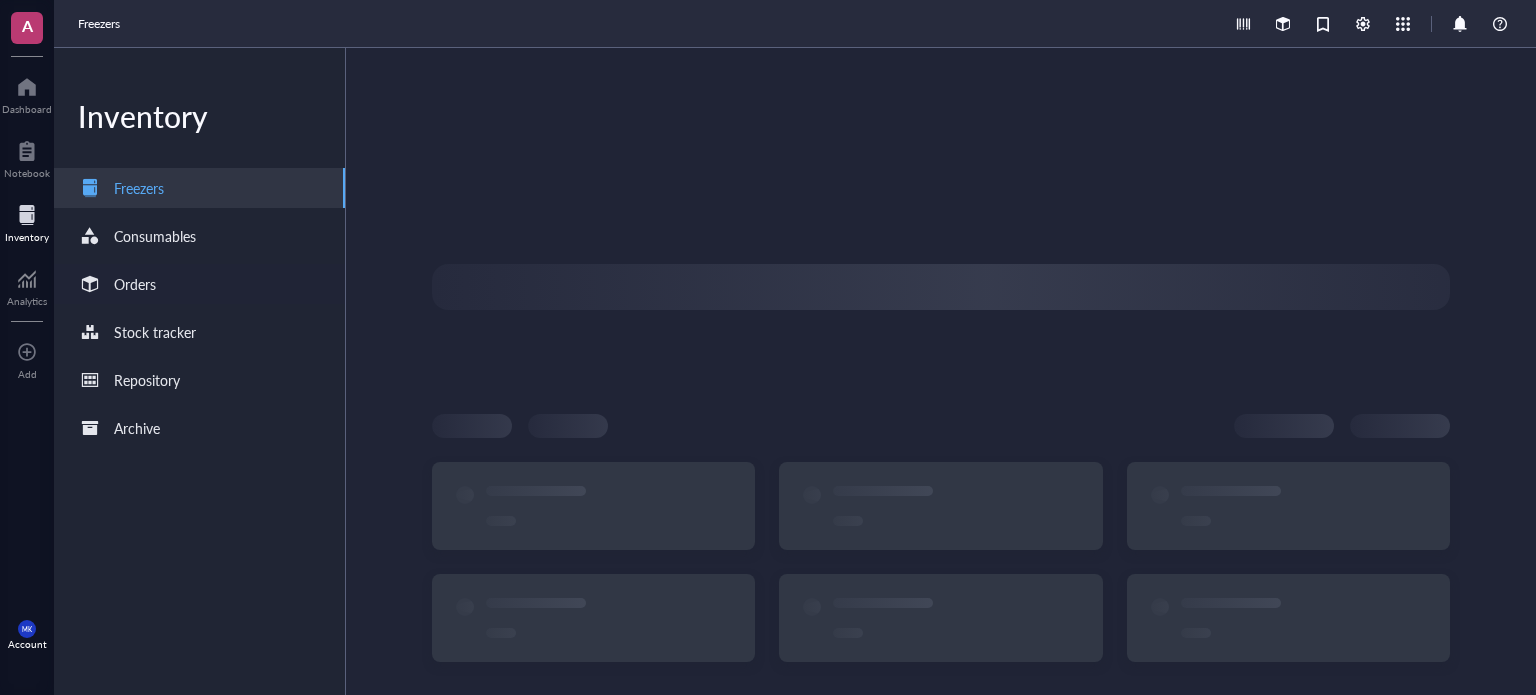 click on "Orders" at bounding box center (199, 284) 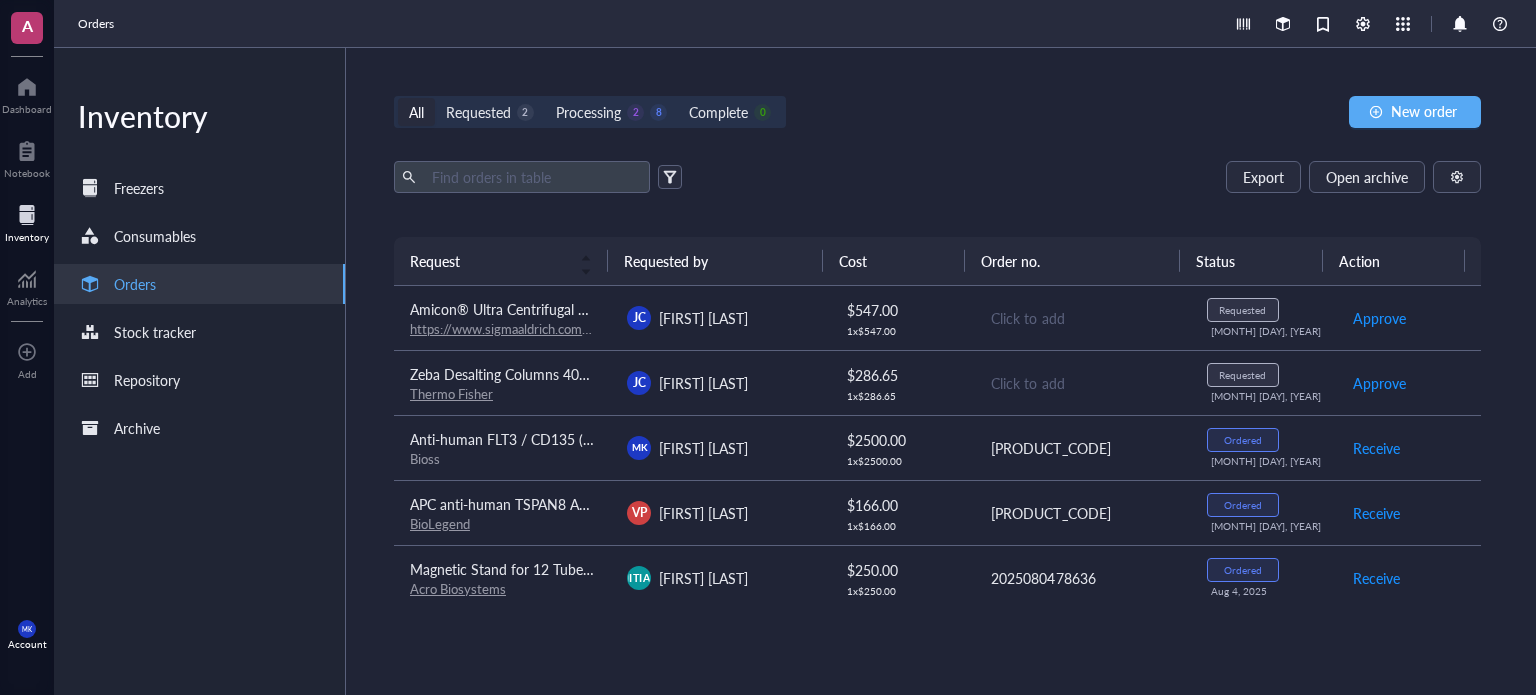 click on "[FIRST] [LAST]" at bounding box center (719, 382) 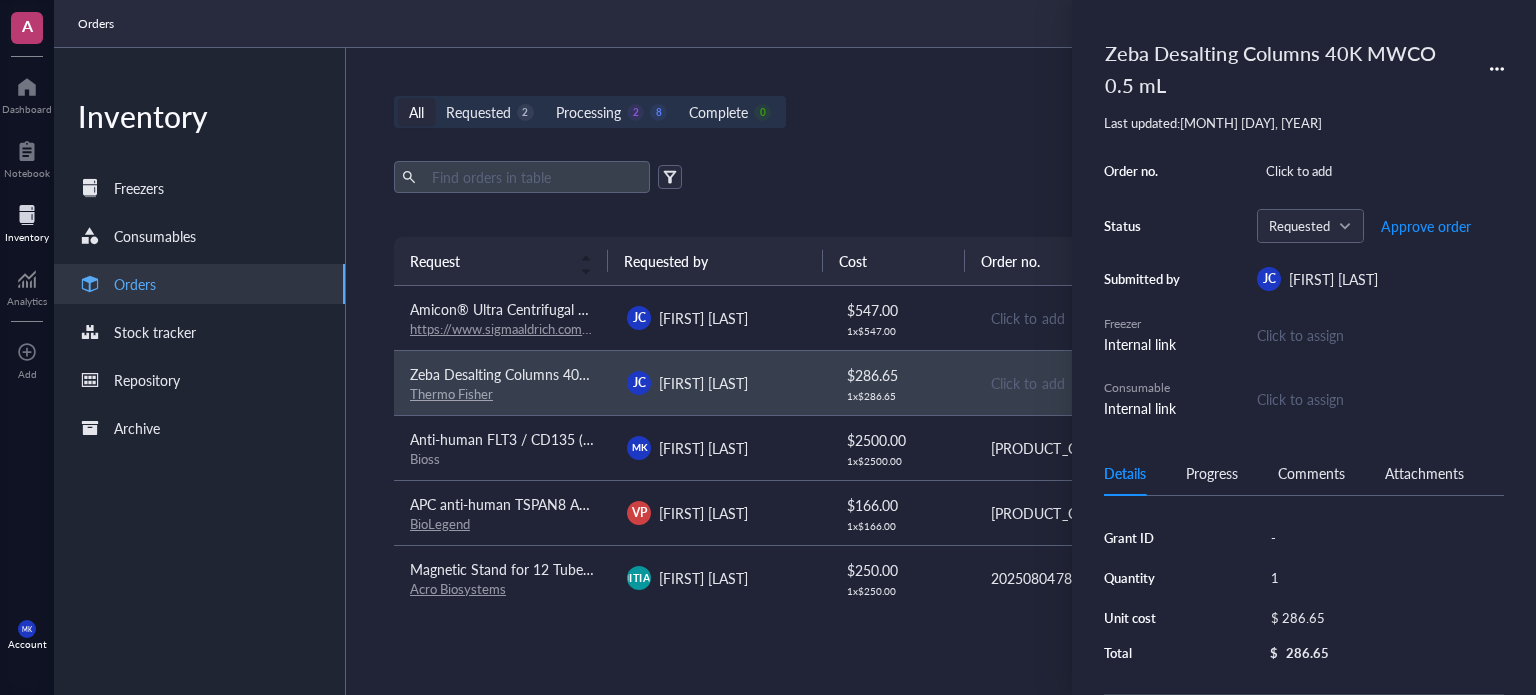 click on "[FIRST] [LAST]" at bounding box center [719, 318] 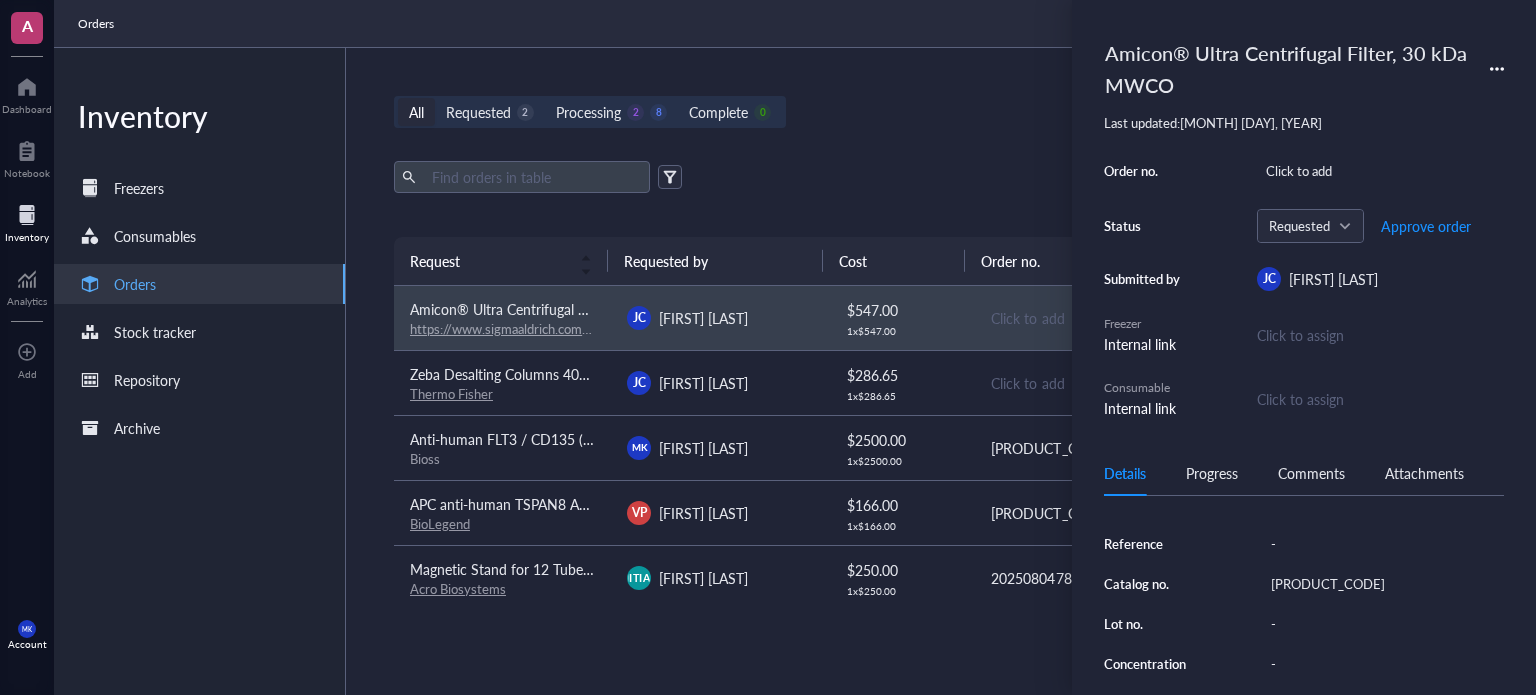 scroll, scrollTop: 300, scrollLeft: 0, axis: vertical 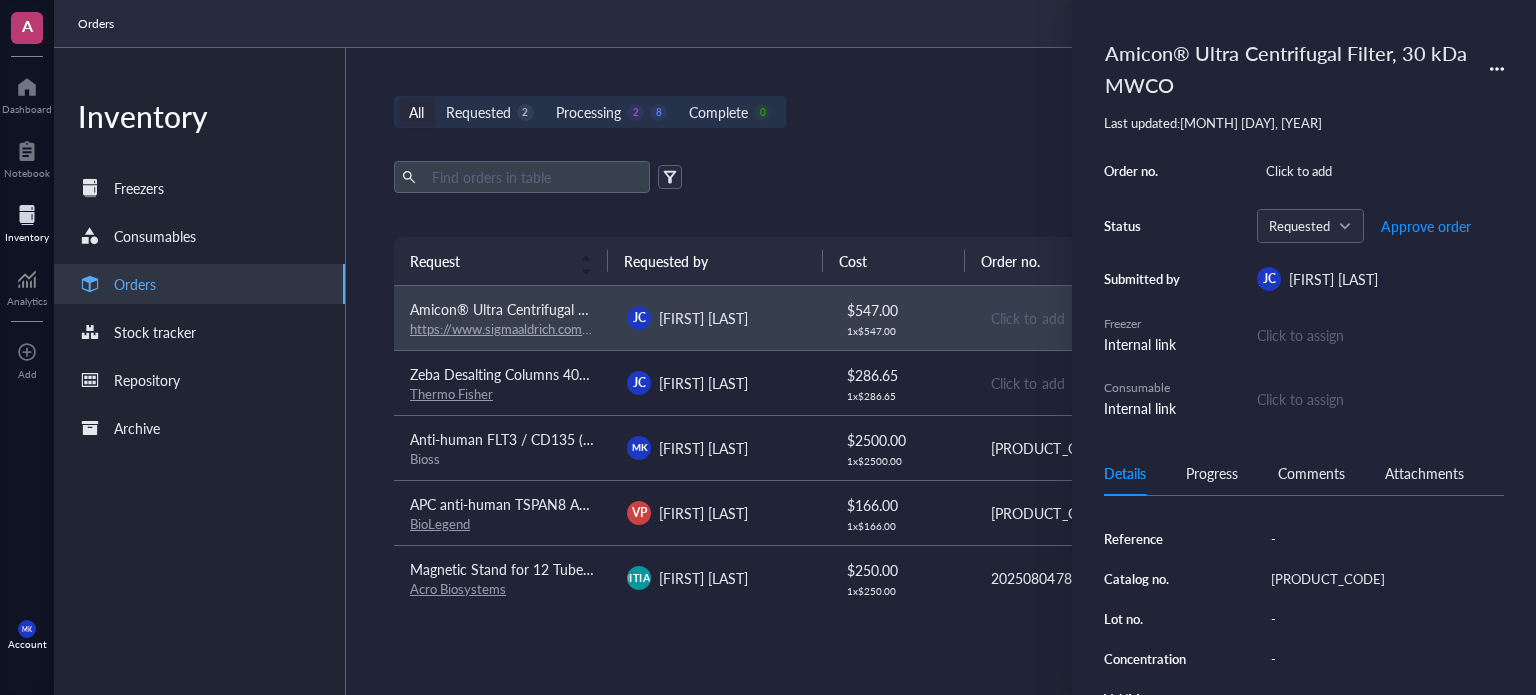 click on "Export Open archive" at bounding box center (937, 177) 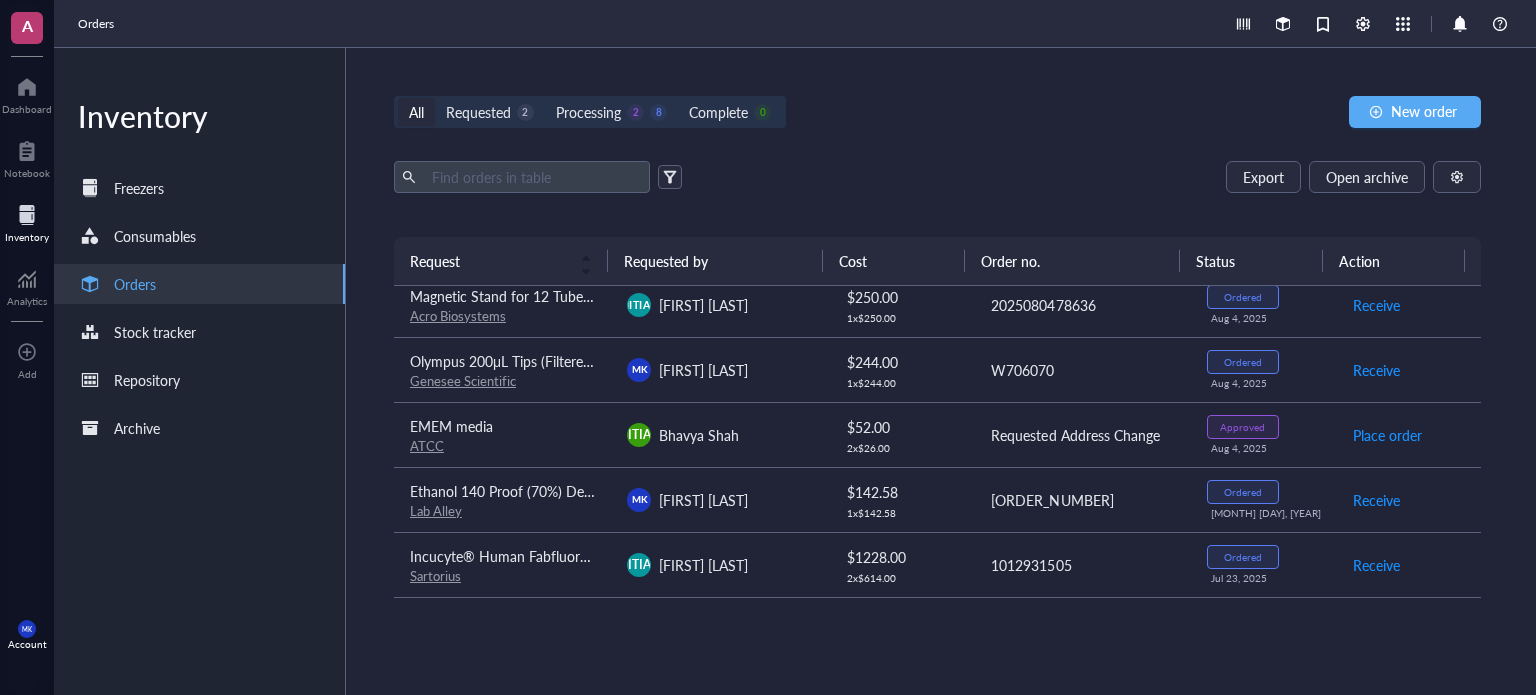 scroll, scrollTop: 462, scrollLeft: 0, axis: vertical 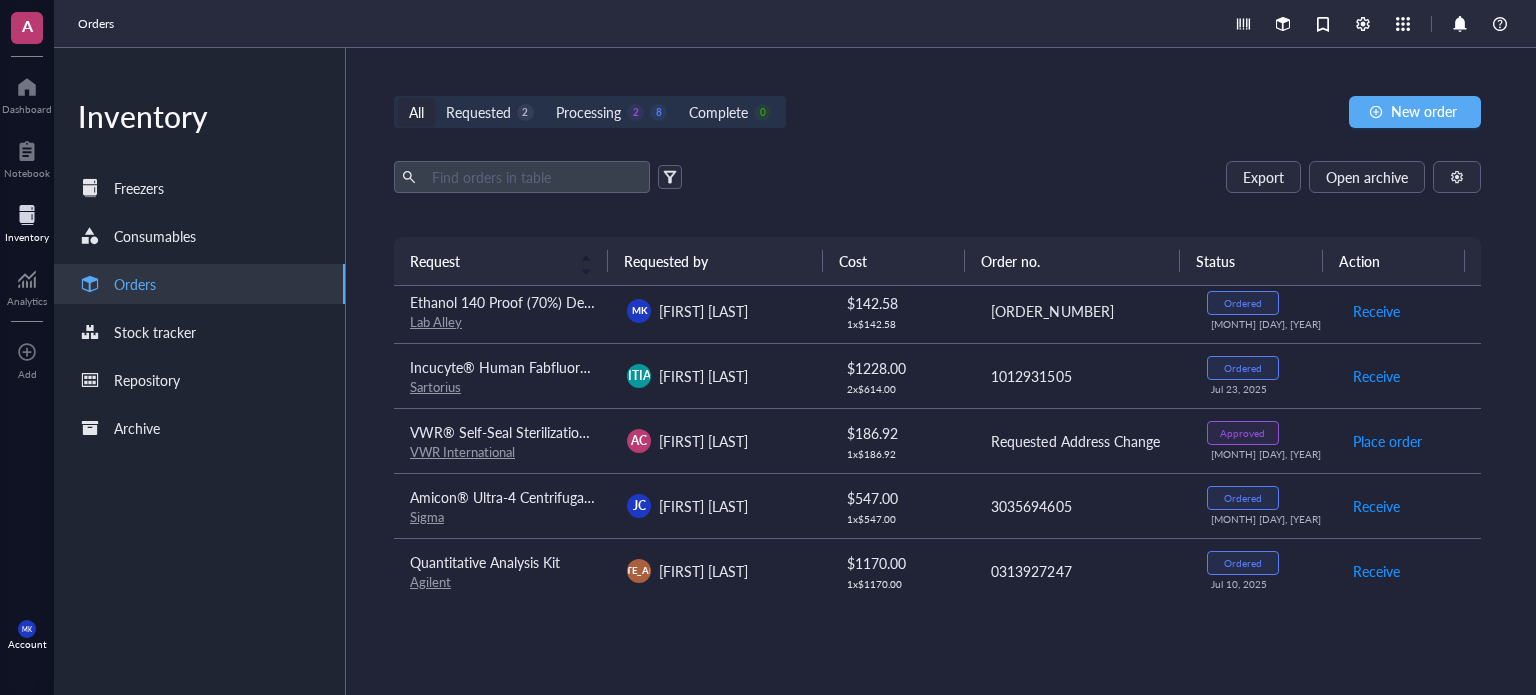 click on "JC [FIRST] [LAST]" at bounding box center (719, 505) 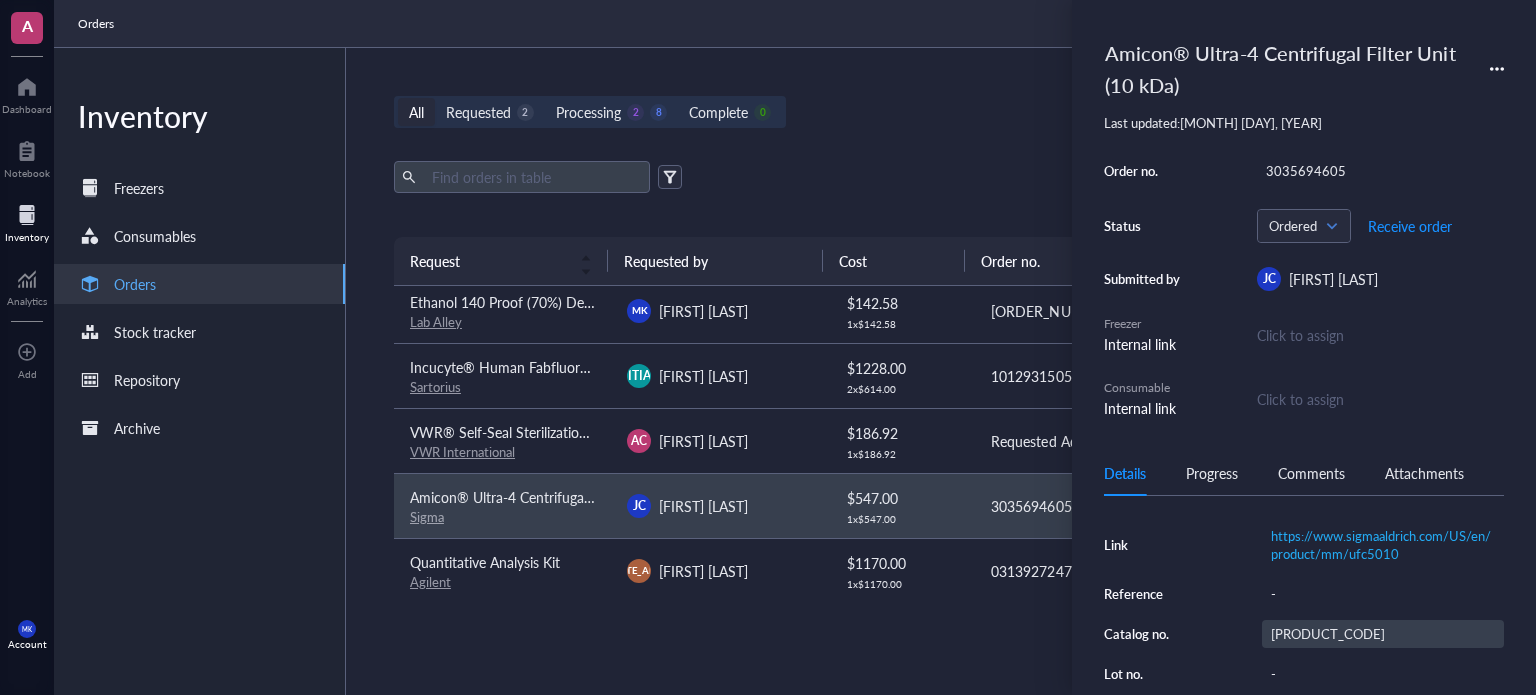 scroll, scrollTop: 200, scrollLeft: 0, axis: vertical 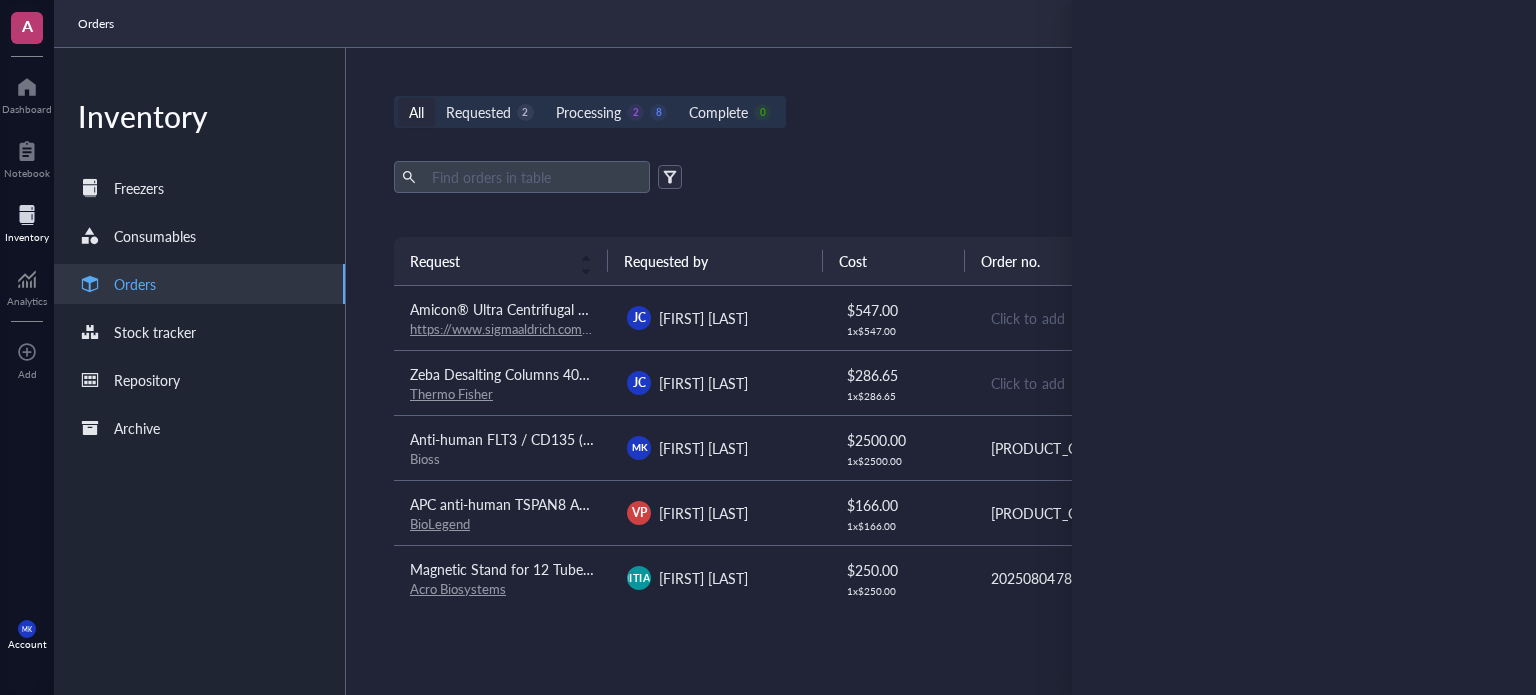 click on "JC [FIRST] [LAST]" at bounding box center (719, 318) 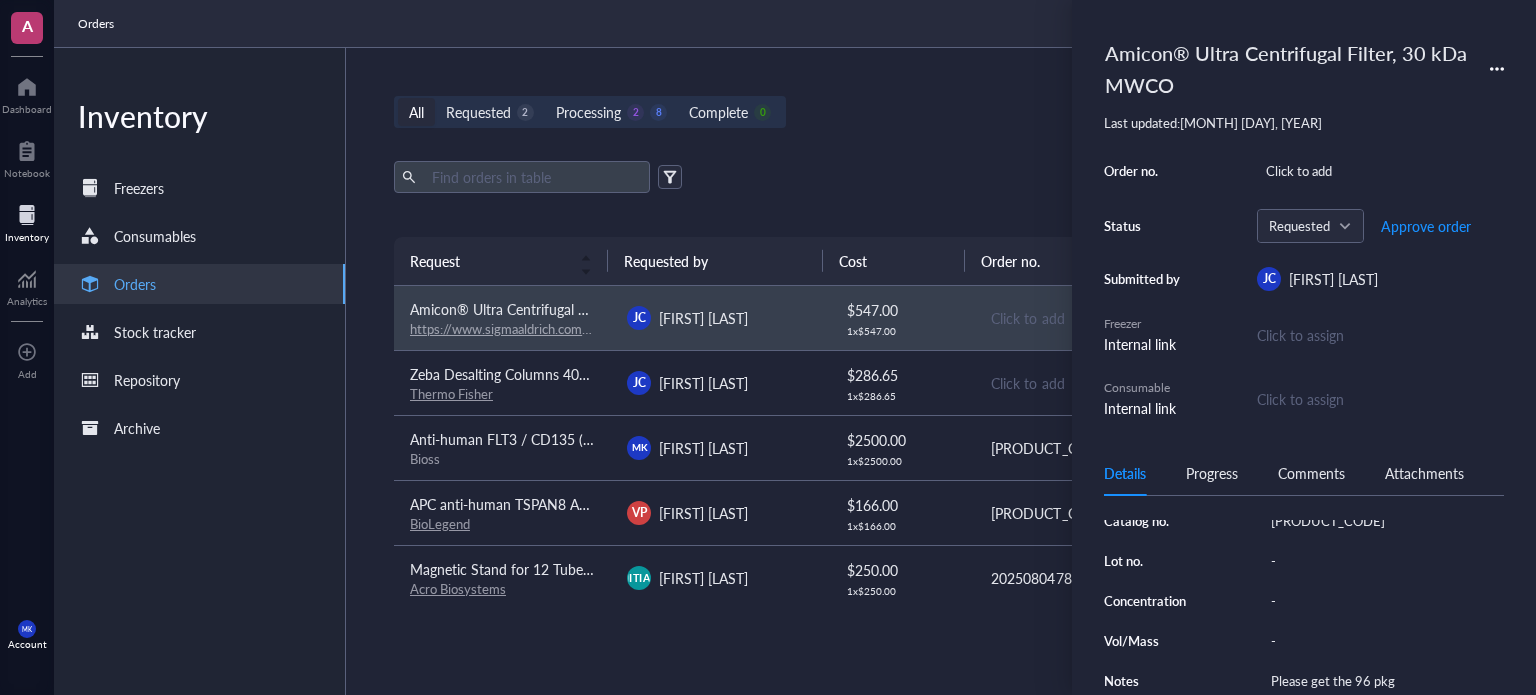 scroll, scrollTop: 260, scrollLeft: 0, axis: vertical 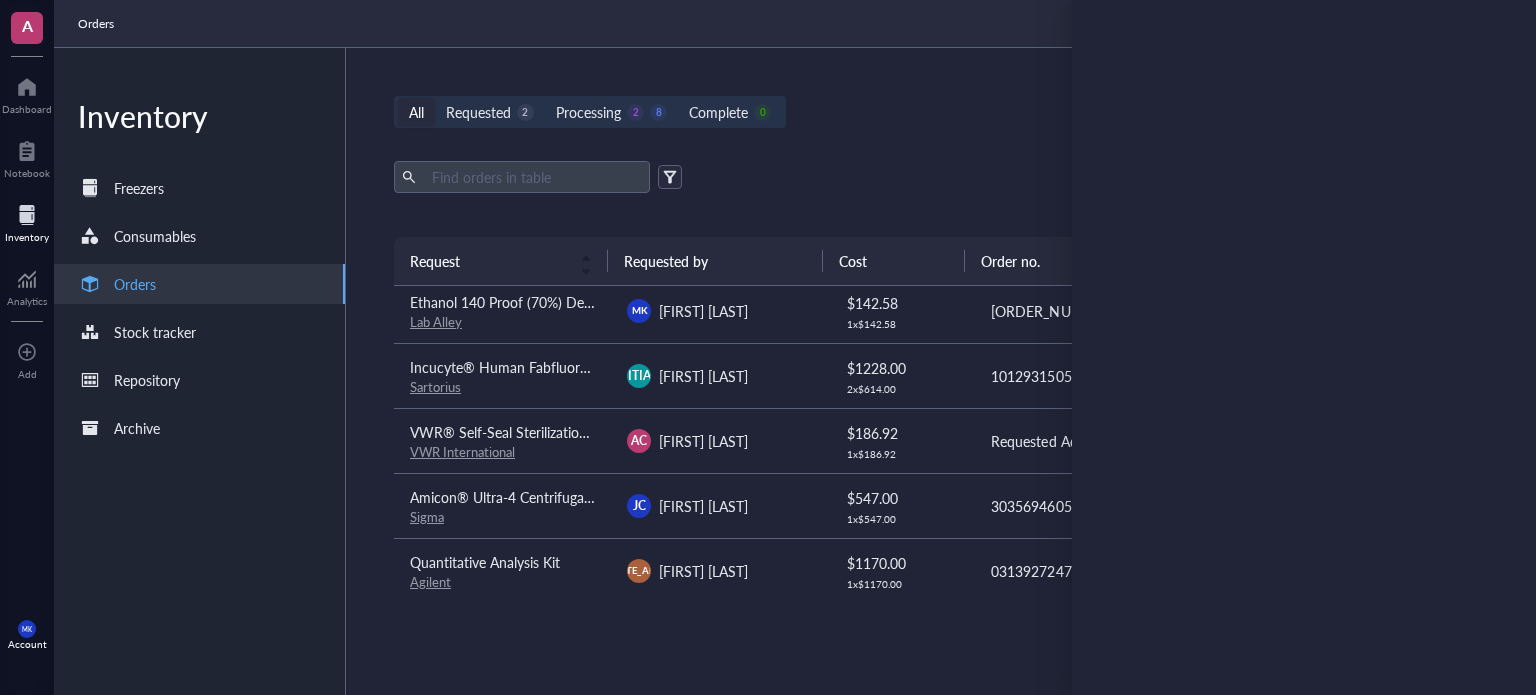 click on "JC [FIRST] [LAST]" at bounding box center [719, 505] 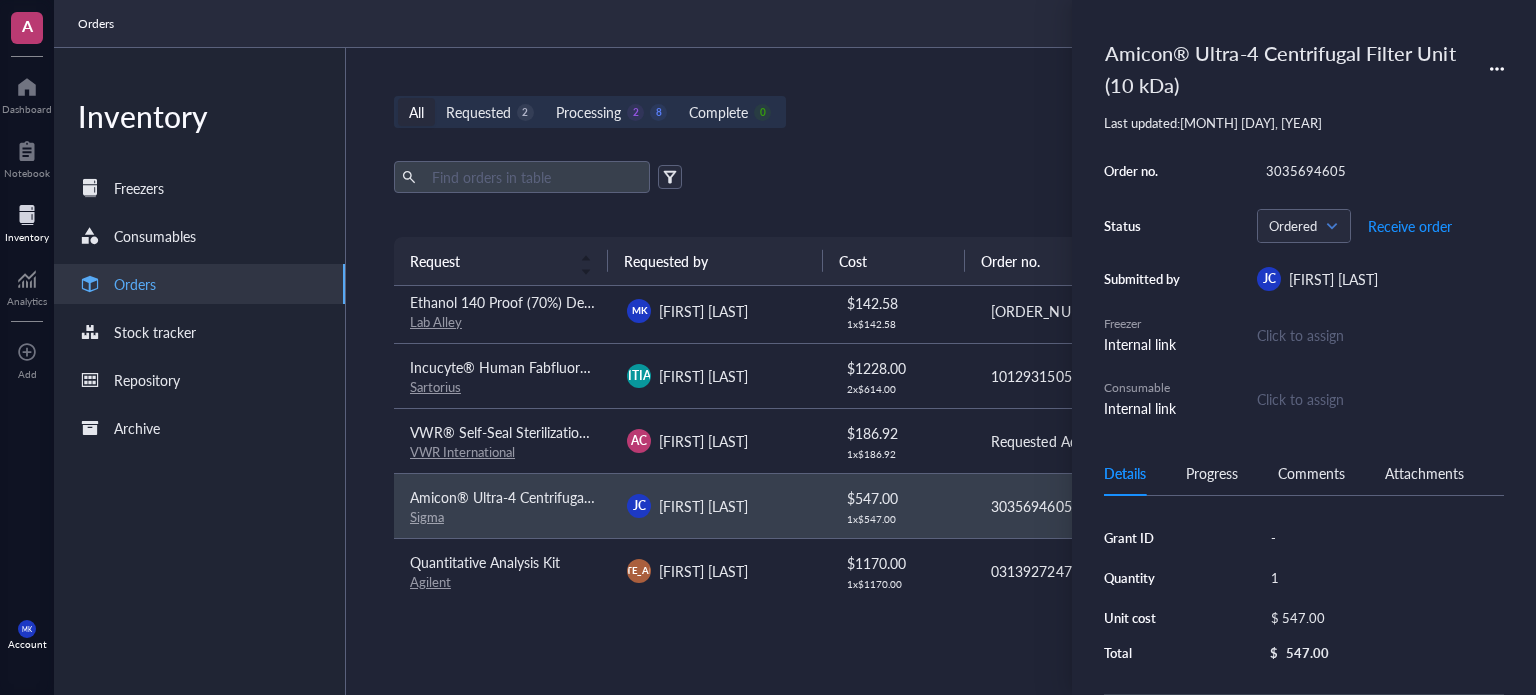 click on "Export Open archive" at bounding box center [937, 177] 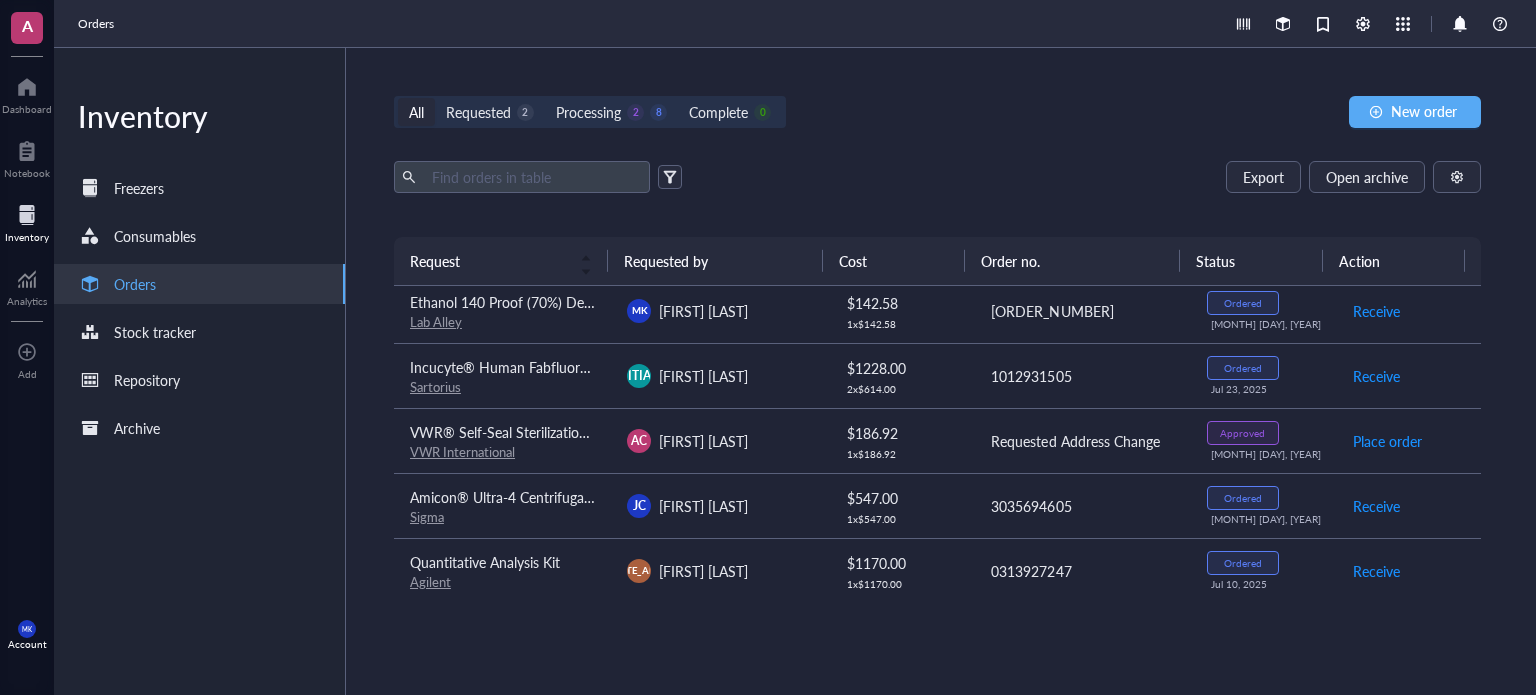 click on "$ 547.00 1  x  $ 547.00" at bounding box center [901, 505] 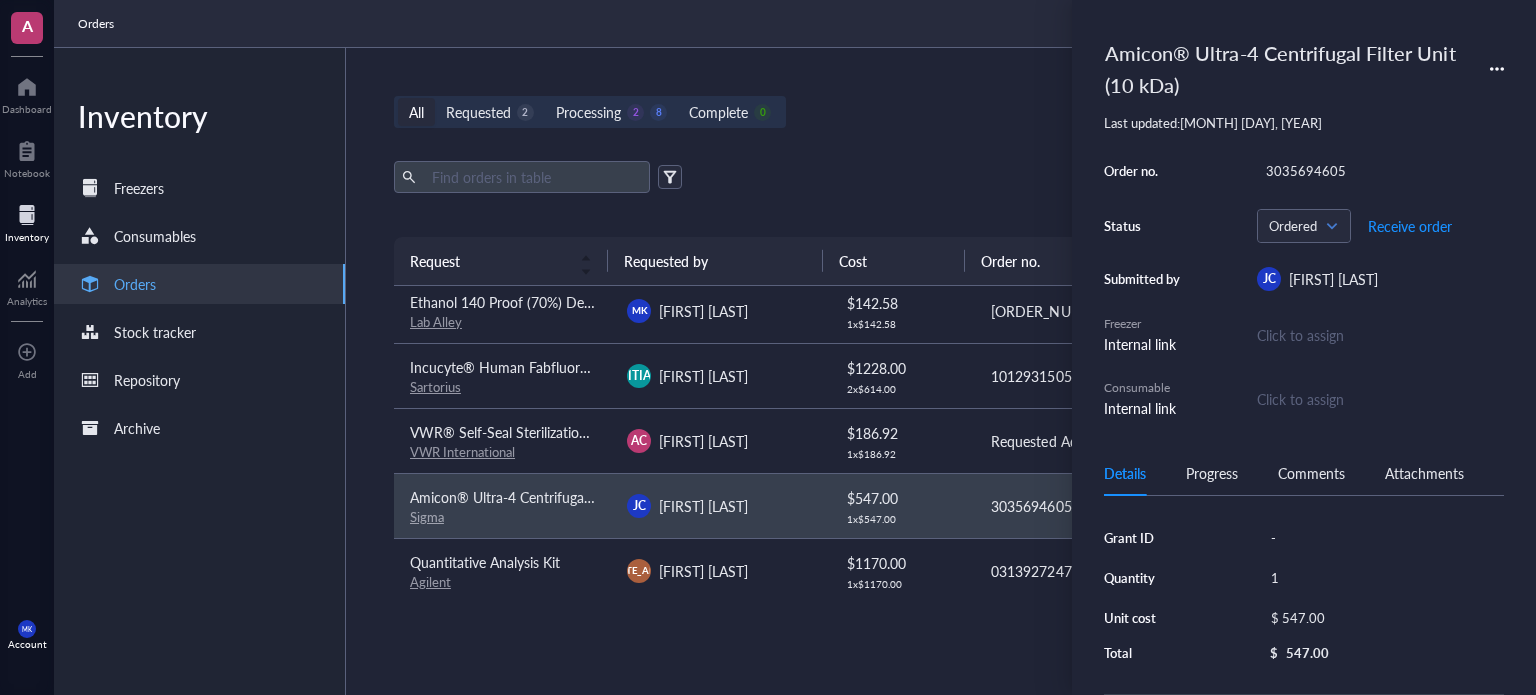scroll, scrollTop: 200, scrollLeft: 0, axis: vertical 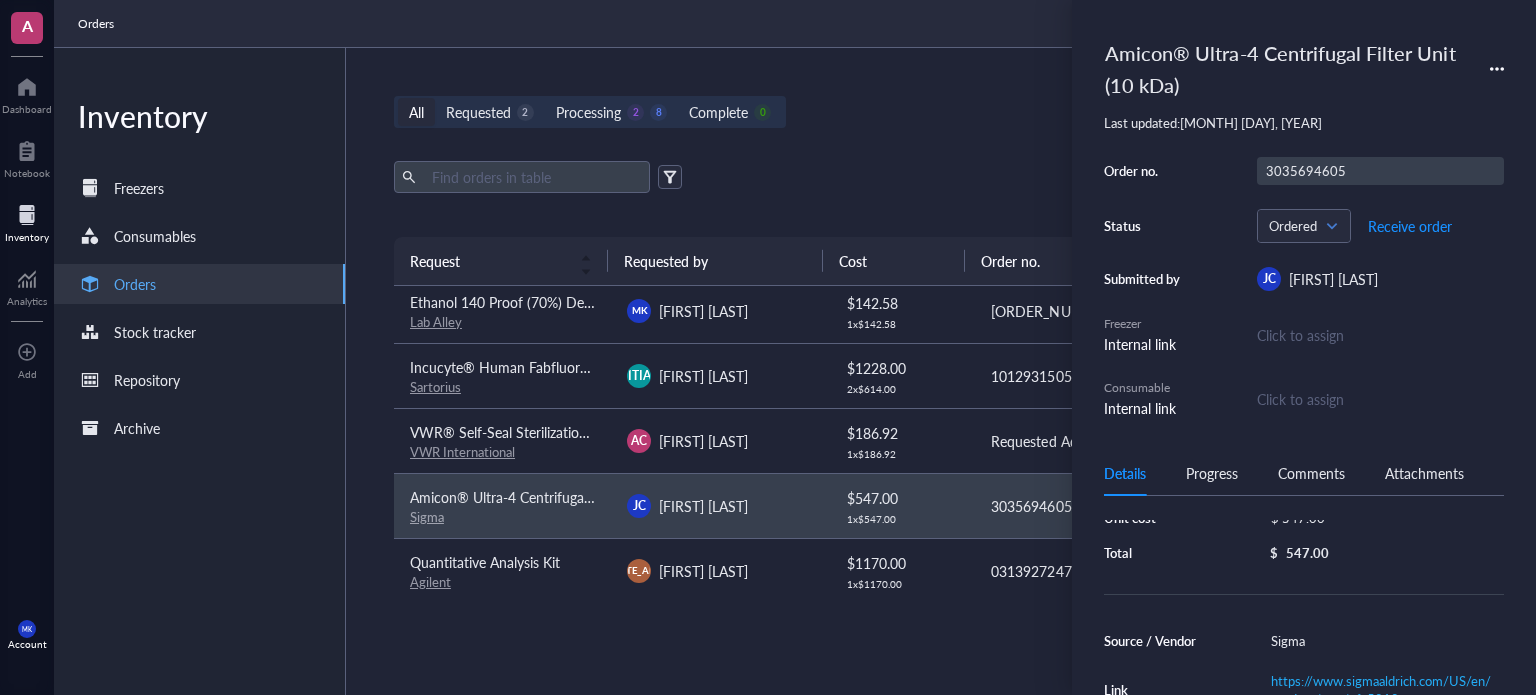 click on "3035694605" at bounding box center (1380, 171) 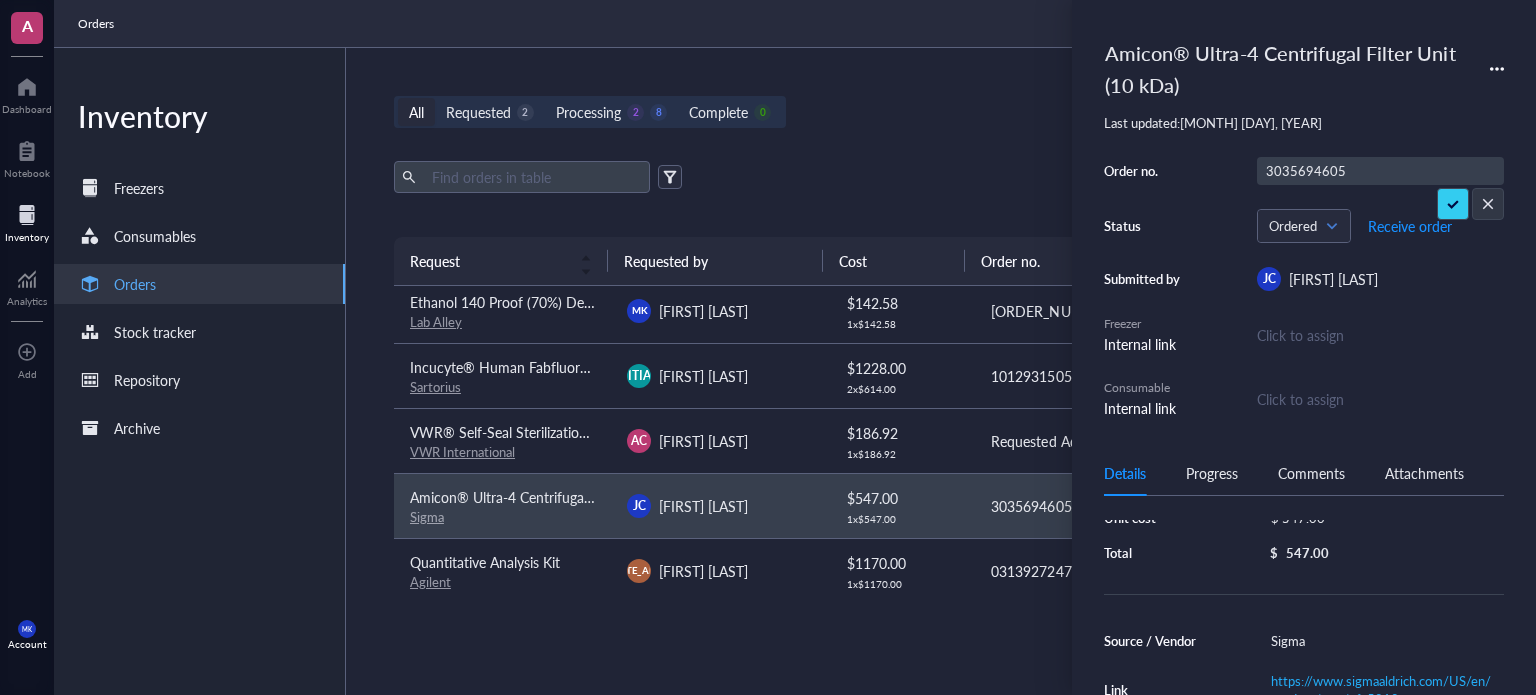 scroll, scrollTop: 0, scrollLeft: 0, axis: both 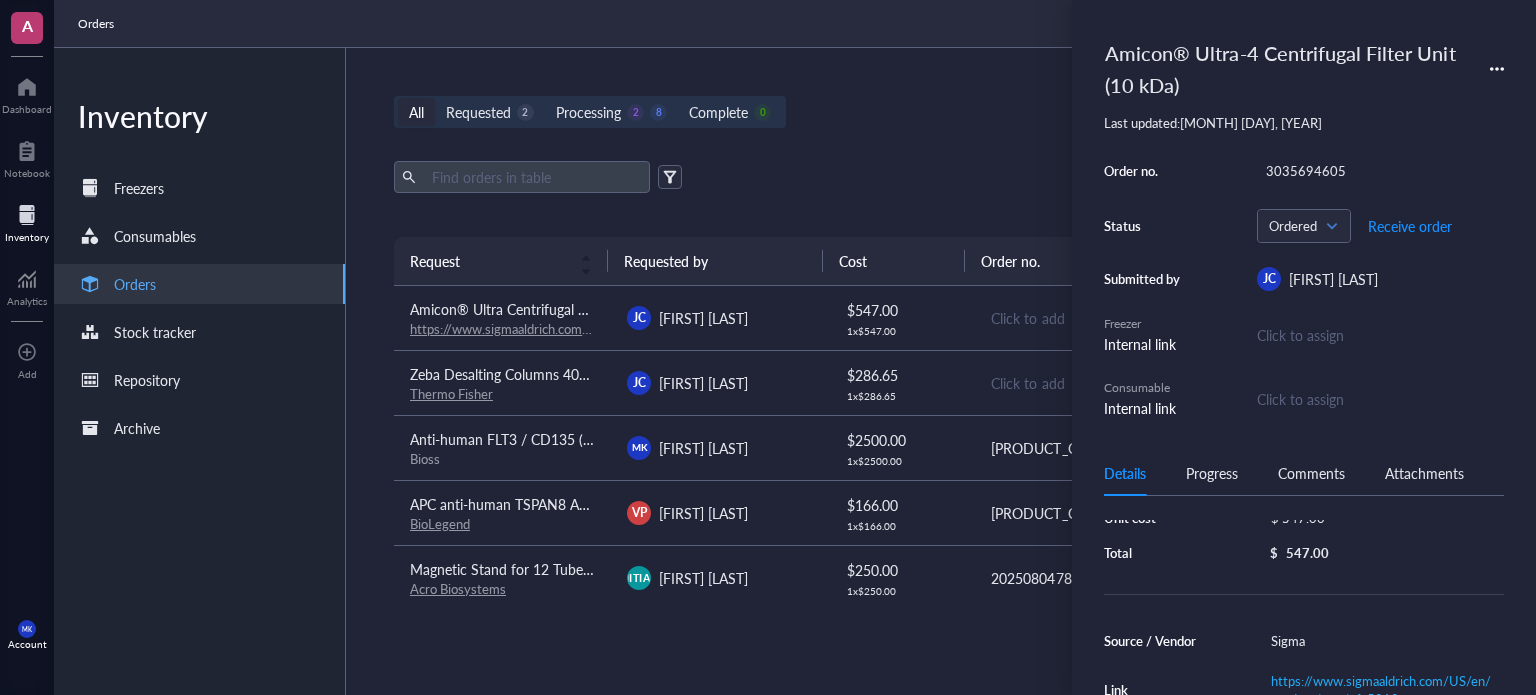 click on "[FIRST] [LAST]" at bounding box center (703, 318) 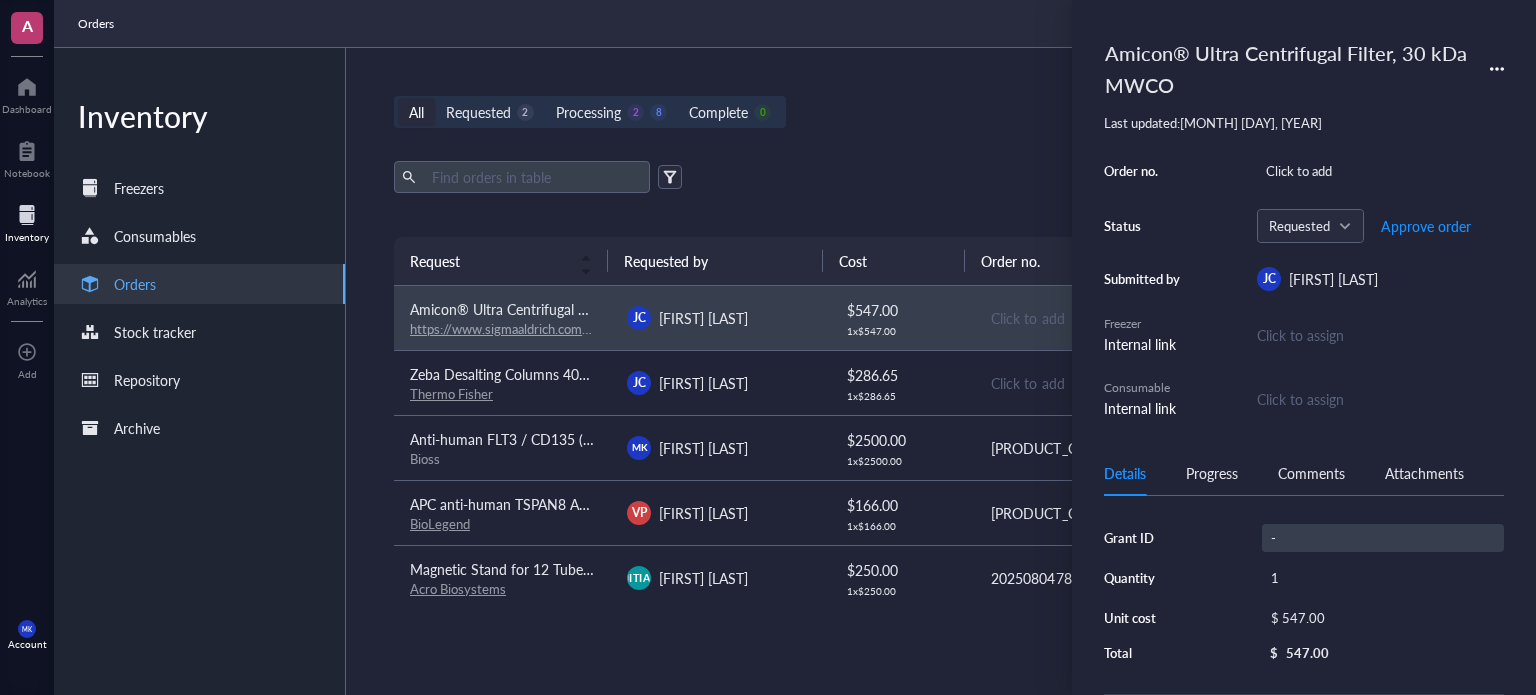 click on "-" at bounding box center [1383, 538] 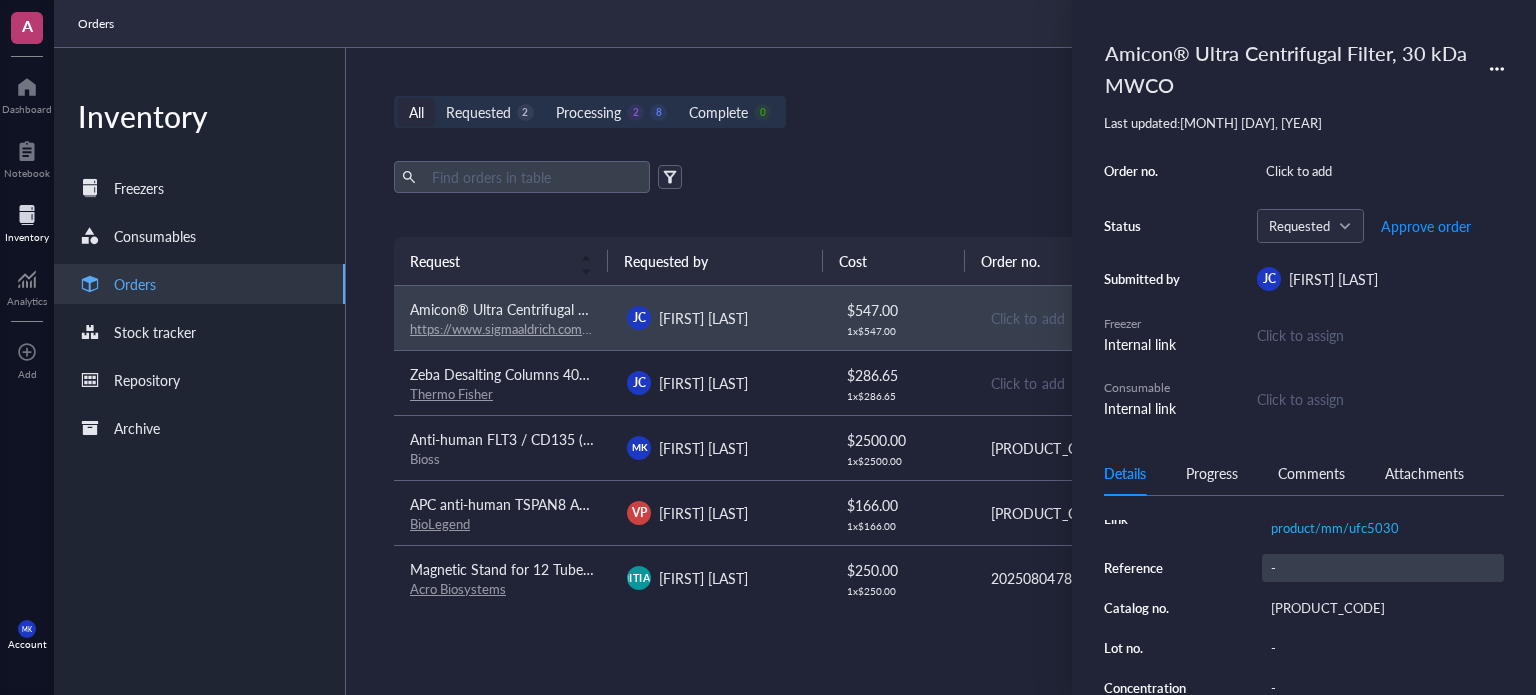 scroll, scrollTop: 160, scrollLeft: 0, axis: vertical 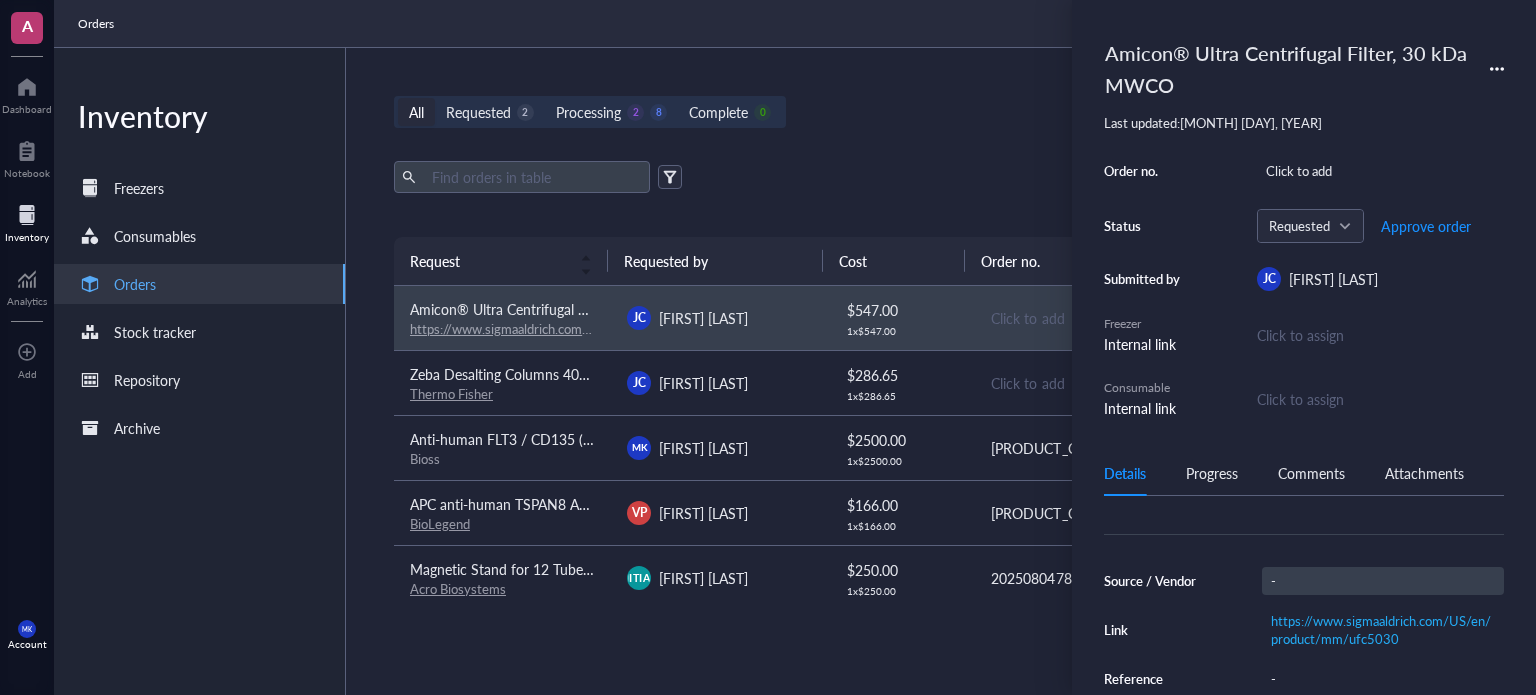 click on "-" at bounding box center [1383, 581] 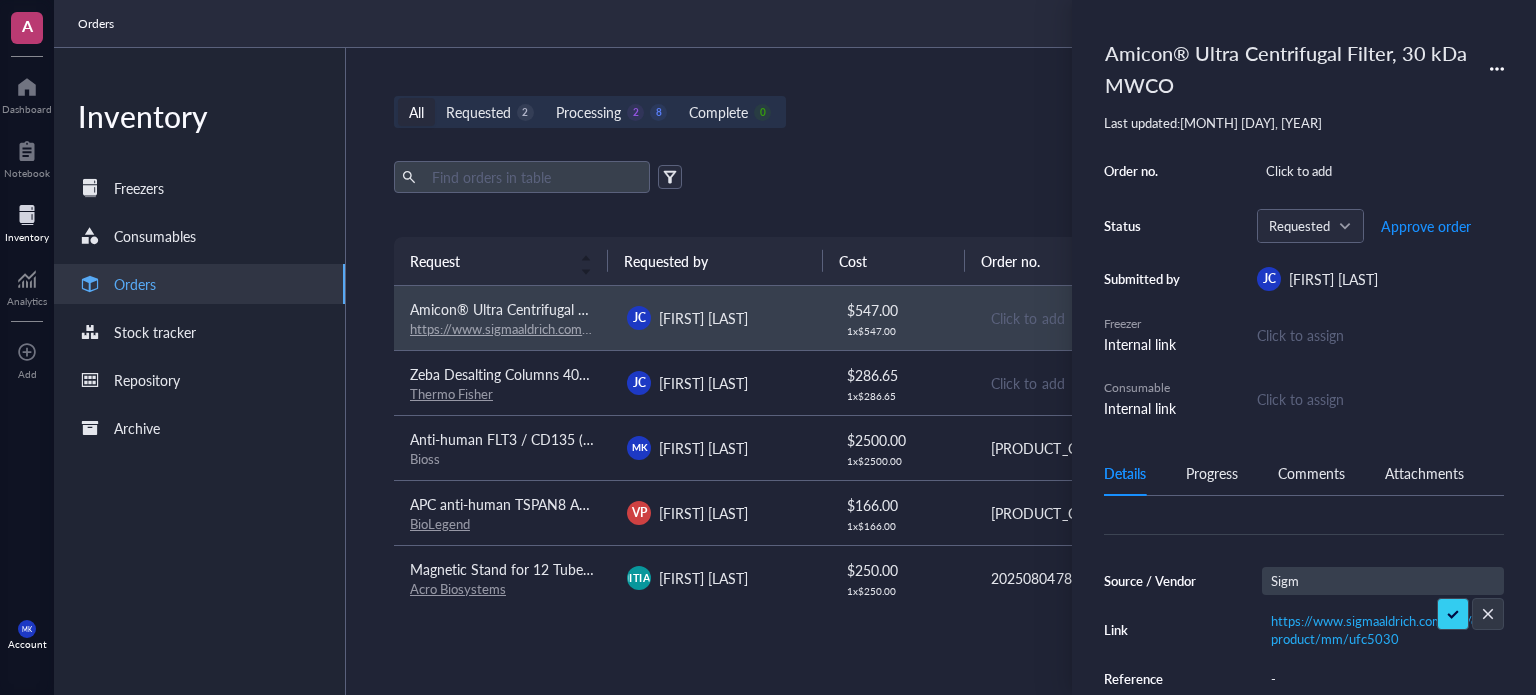 type on "Sigma" 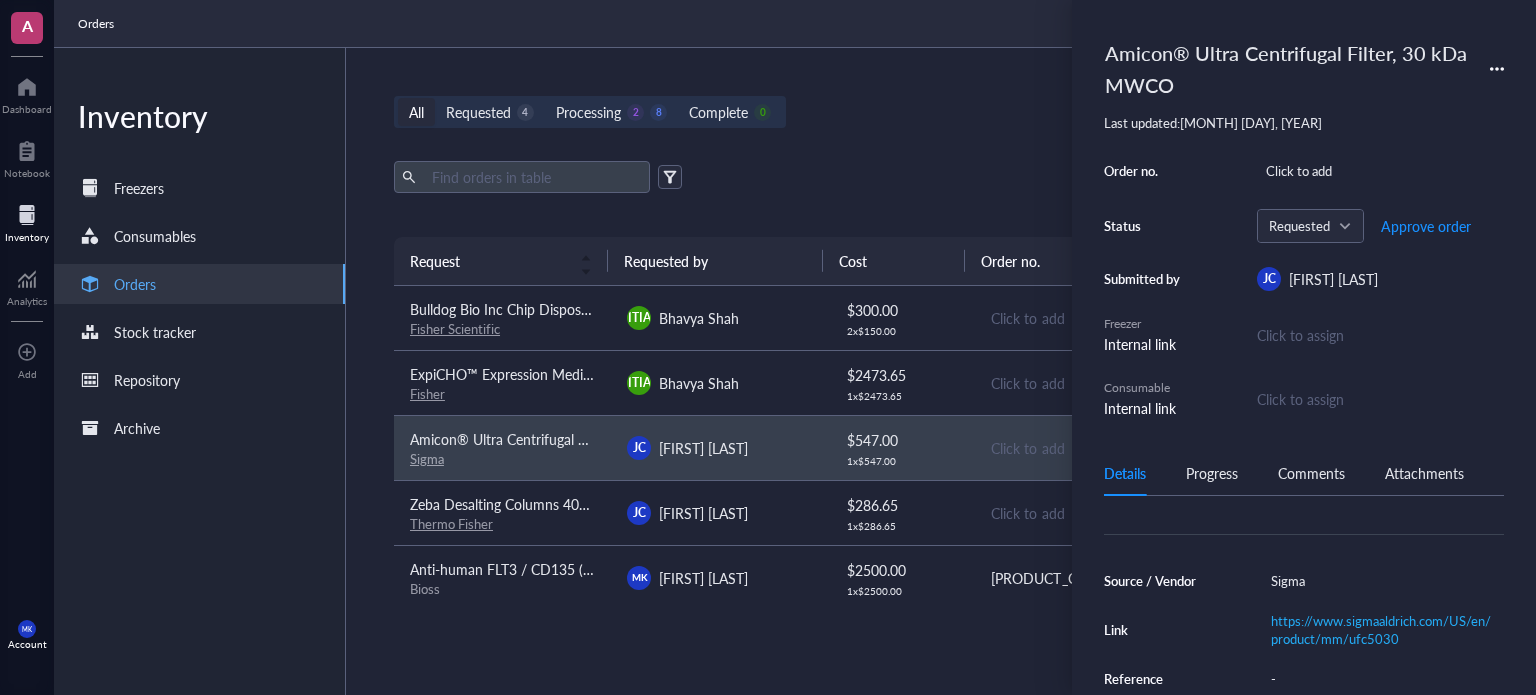 click on "All Requested 4 Processing 2 8 Complete 0 New order Export Open archive Requester Requested on Source / Vendor Last updated Request Requested by Cost Order no. Status Action             Bulldog Bio Inc Chip Disposable Hemocytometer 50 slides Fisher Scientific BS Bhavya Shah $ 300.00 2  x  $ 150.00 Click to add Requested Aug 6, 2025 Approve ExpiCHO™ Expression Medium Fisher BS Bhavya Shah $ 2473.65 1  x  $ 2473.65 Click to add Requested Aug 6, 2025 Approve Amicon® Ultra Centrifugal Filter, 30 kDa MWCO Sigma JC Jenny Cheung $ 547.00 1  x  $ 547.00 Click to add Requested Aug 6, 2025 Approve Zeba Desalting Columns 40K MWCO 0.5 mL Thermo Fisher JC Jenny Cheung $ 286.65 1  x  $ 286.65 Click to add Requested Aug 6, 2025 Approve Anti-human FLT3 / CD135 (IMC-EB10 Biosimilar) Bioss MK Mason King $ 2500.00 1  x  $ 2500.00 3TNP8F4GF Ordered Aug 5, 2025 Receive APC anti-human TSPAN8 Antibody BioLegend VP Verenice Paredes $ 166.00 1  x  $ 166.00 BL1310879 Ordered Aug 6, 2025 Receive Acro Biosystems JW Joshua Wick" at bounding box center (937, 371) 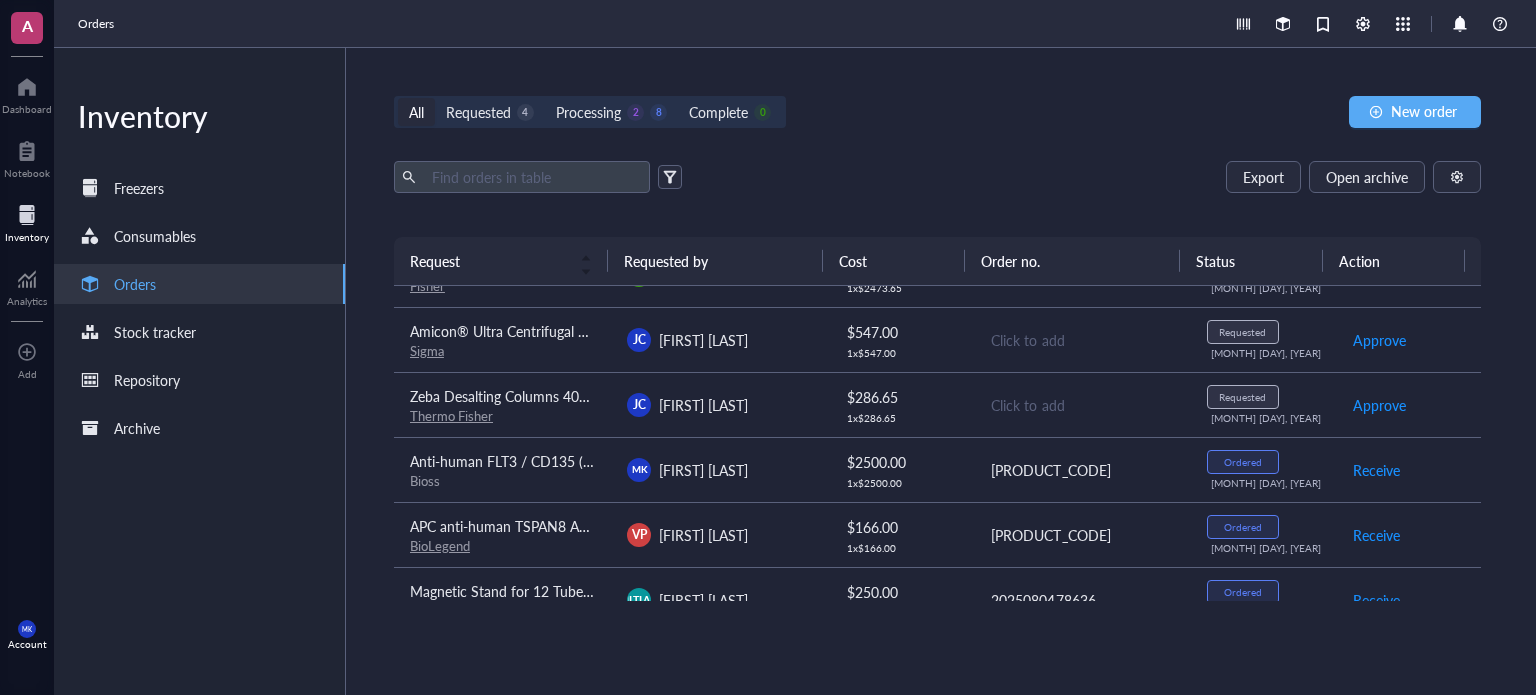 scroll, scrollTop: 0, scrollLeft: 0, axis: both 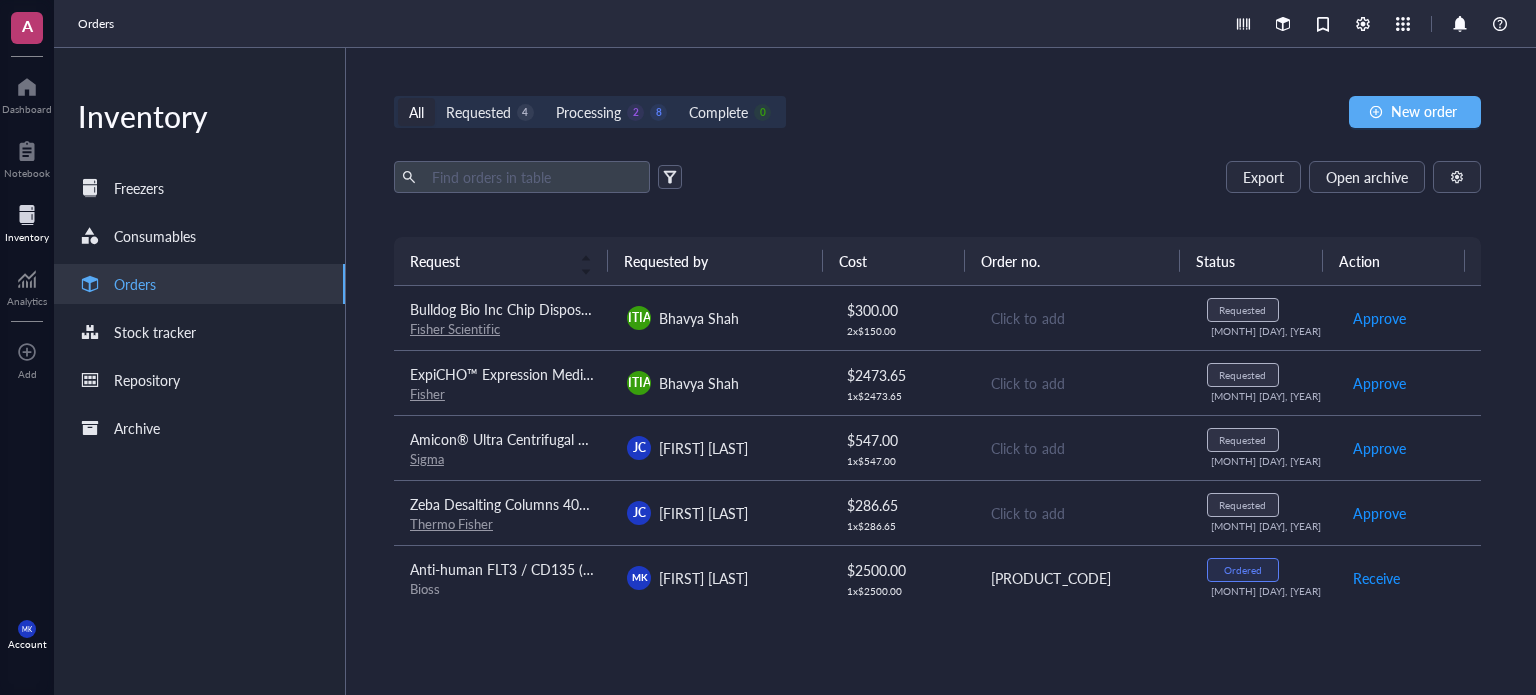 click on "Click to add" at bounding box center [1081, 512] 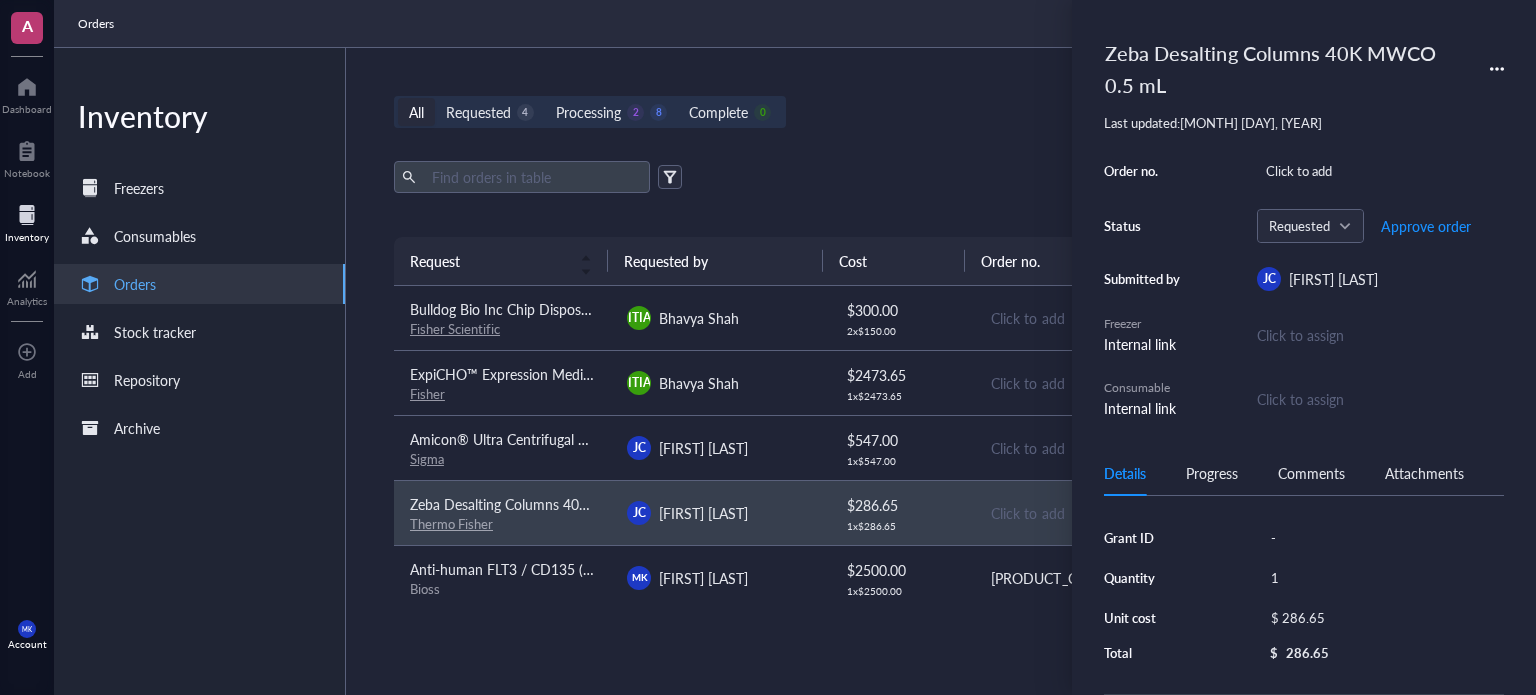 click on "$ 547.00" at bounding box center (902, 440) 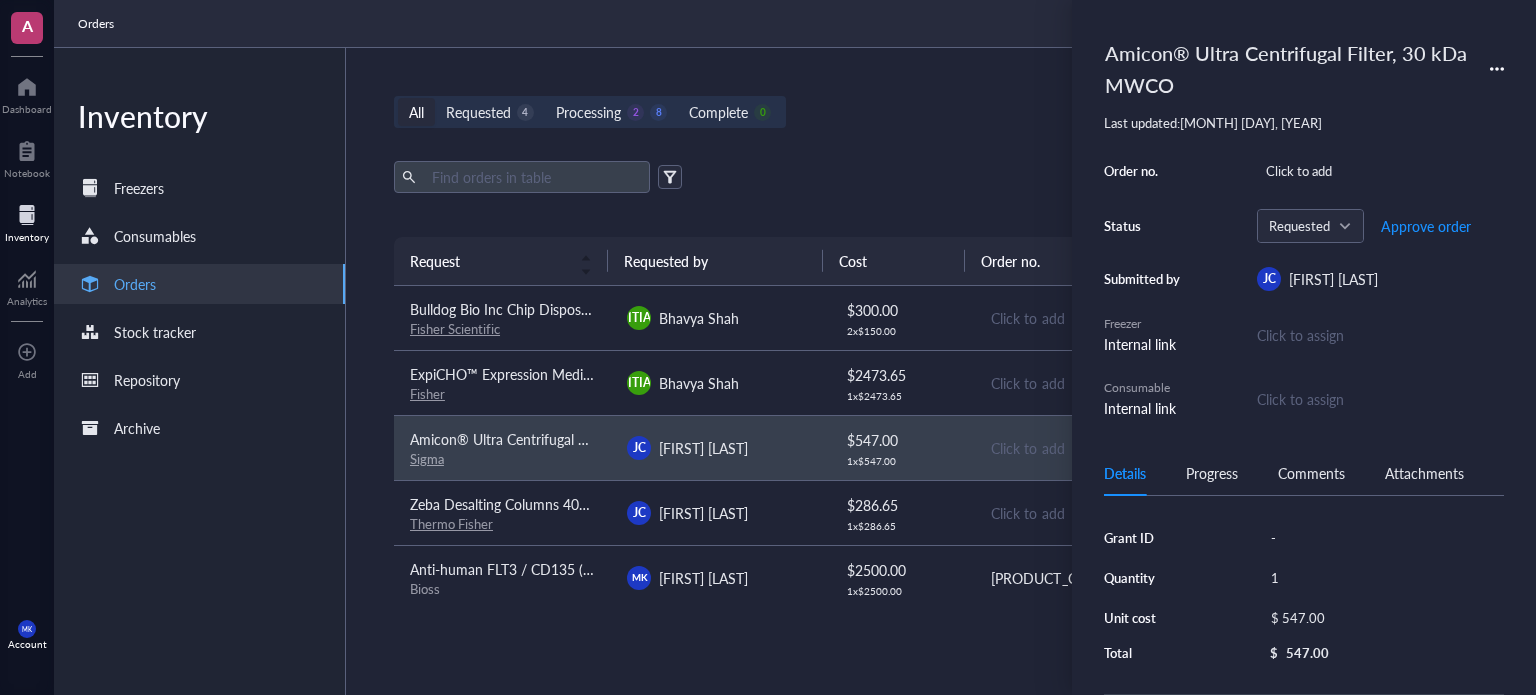 click on "$ 2473.65" at bounding box center (902, 375) 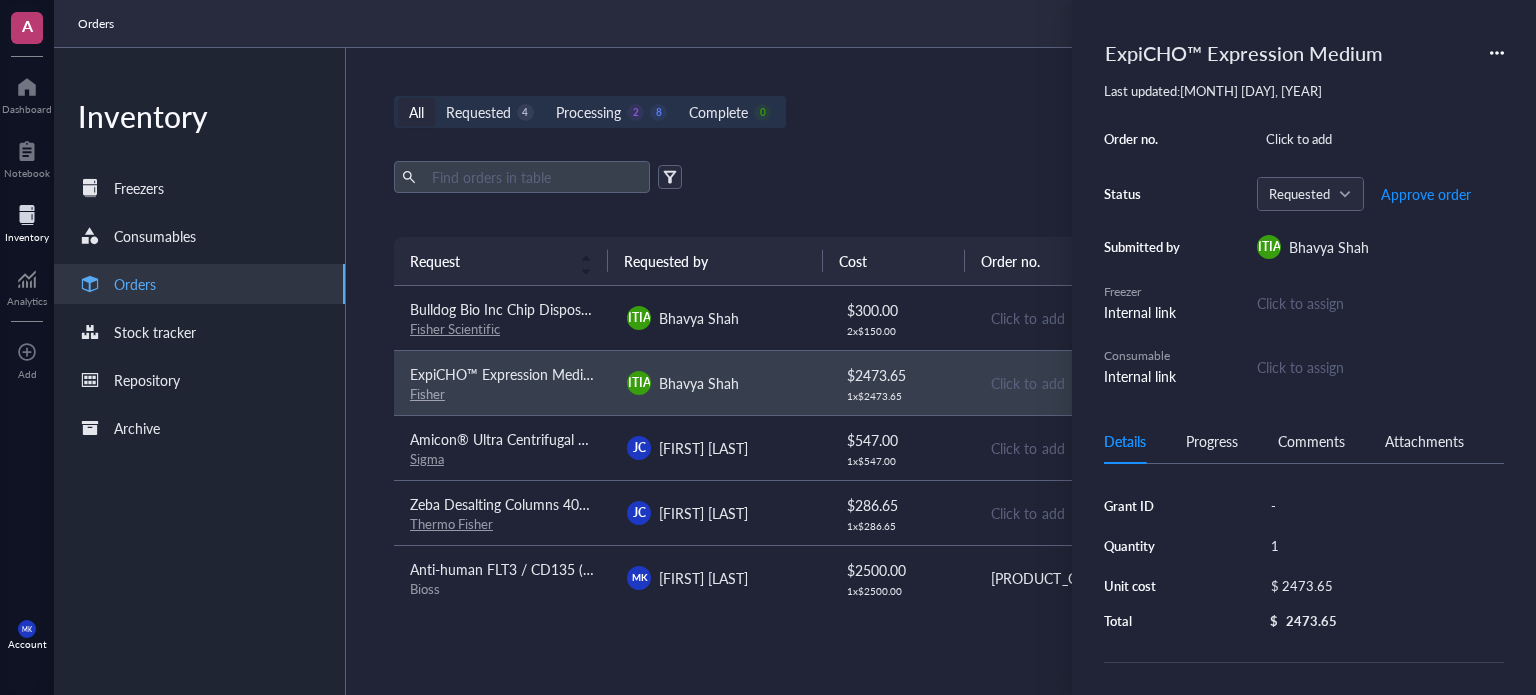 click on "$ 286.65 1  x  $ 286.65" at bounding box center [902, 513] 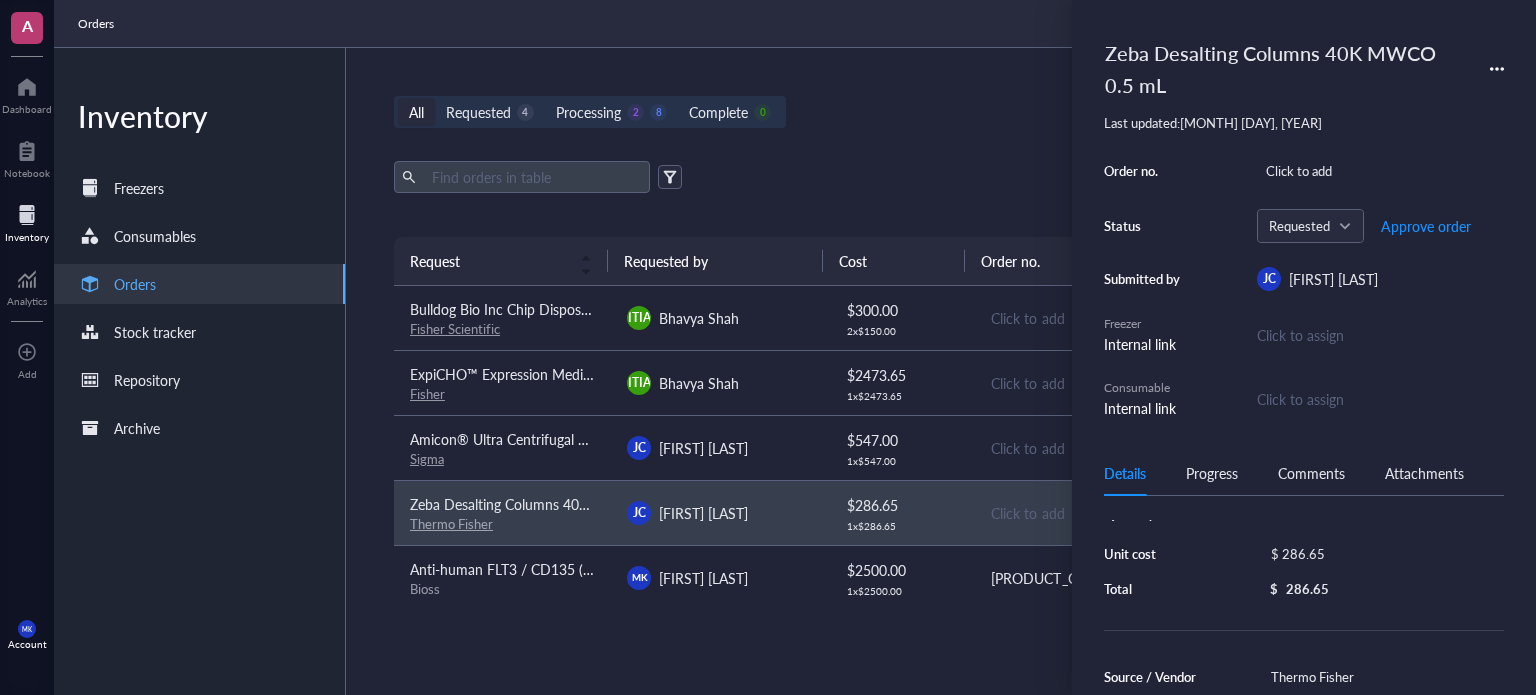 scroll, scrollTop: 100, scrollLeft: 0, axis: vertical 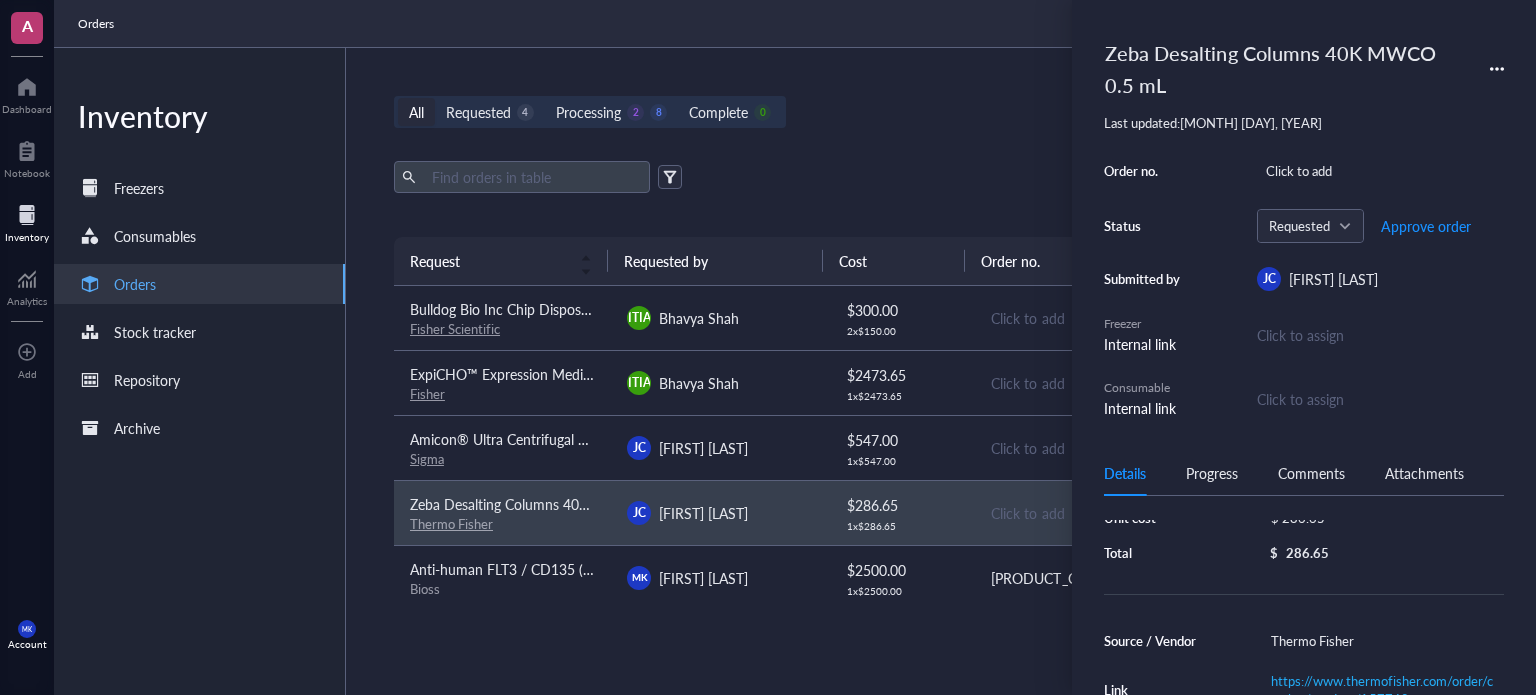 click on "BS [FIRST] [LAST]" at bounding box center (719, 318) 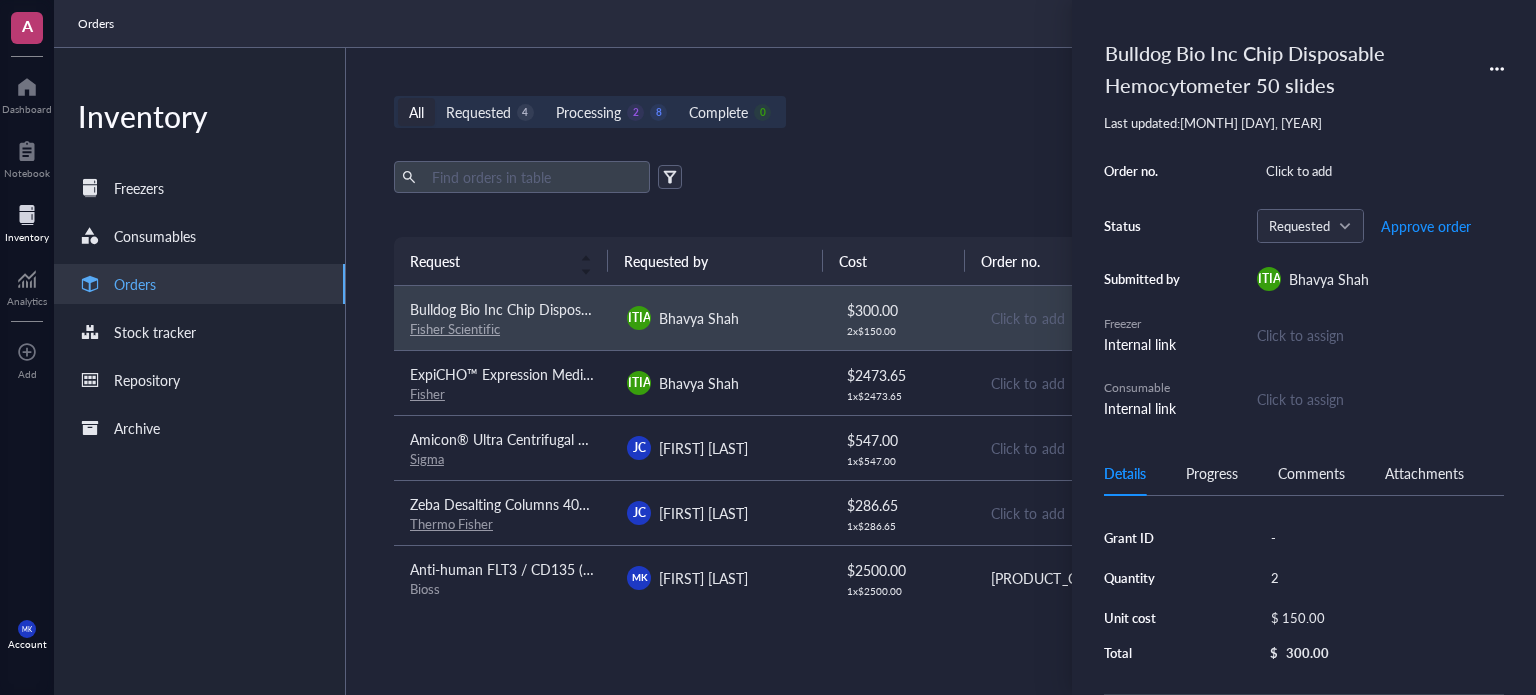 click on "BS [FIRST] [LAST]" at bounding box center [719, 383] 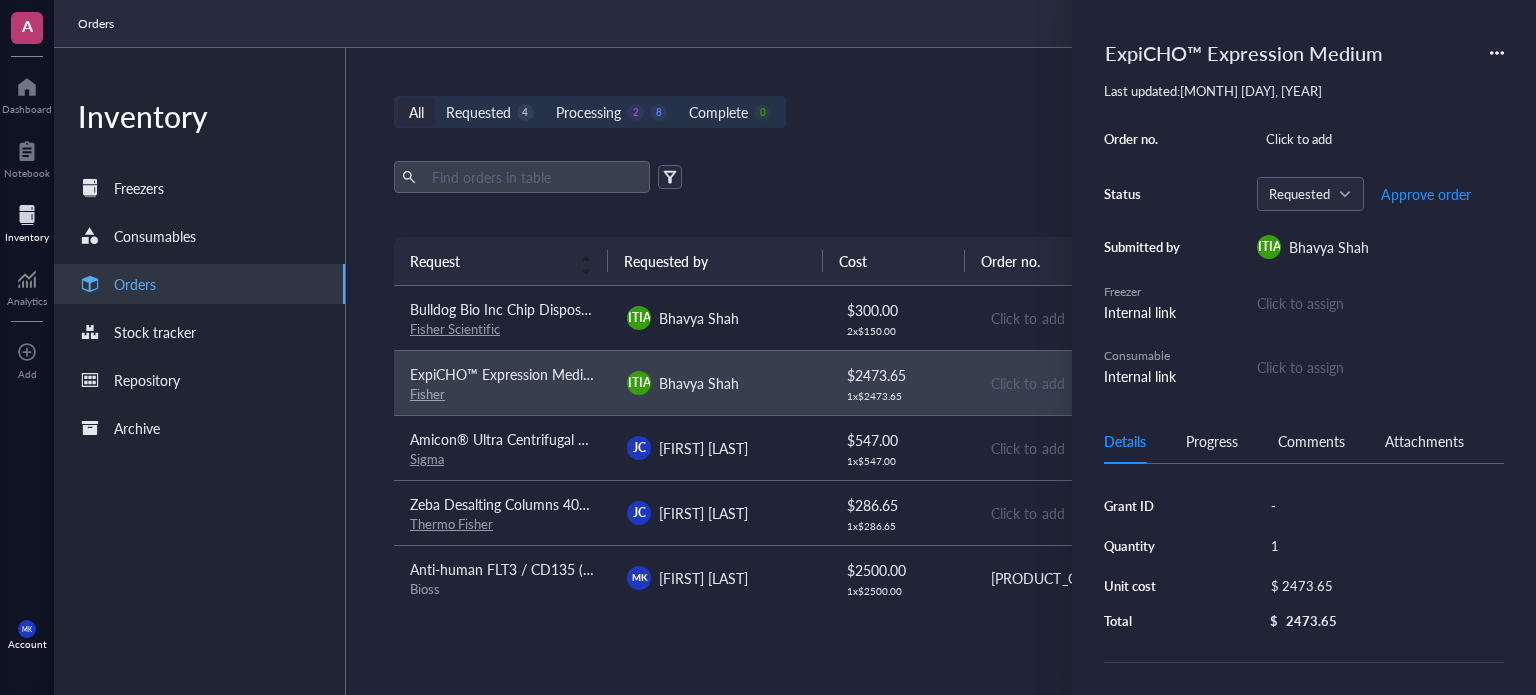 click on "JC [FIRST] [LAST]" at bounding box center [719, 448] 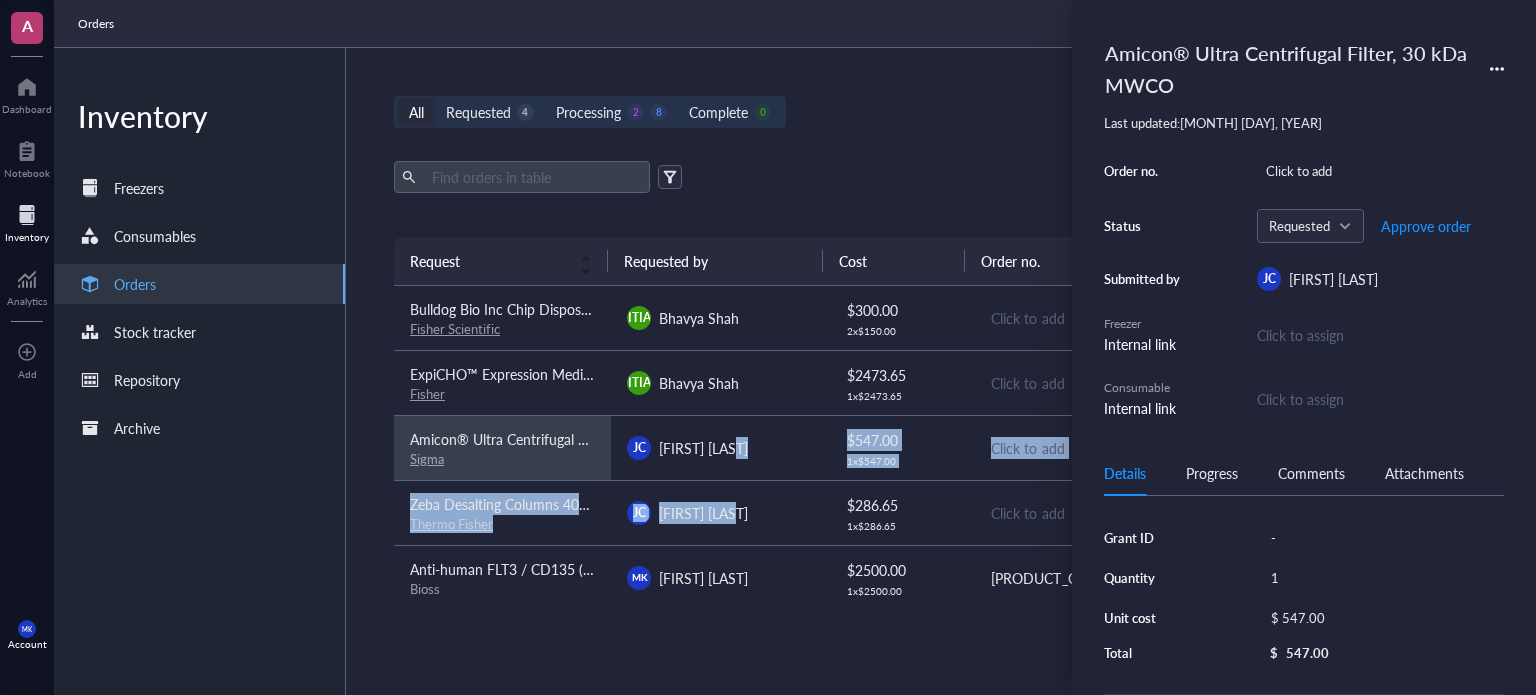 click on "Bulldog Bio Inc Chip Disposable Hemocytometer 50 slides Fisher Scientific BS Bhavya Shah $ 300.00 2  x  $ 150.00 Click to add Requested Aug 6, 2025 Approve ExpiCHO™ Expression Medium Fisher BS Bhavya Shah $ 2473.65 1  x  $ 2473.65 Click to add Requested Aug 6, 2025 Approve Amicon® Ultra Centrifugal Filter, 30 kDa MWCO Sigma JC Jenny Cheung $ 547.00 1  x  $ 547.00 Click to add Requested Aug 6, 2025 Approve Zeba Desalting Columns 40K MWCO 0.5 mL Thermo Fisher JC Jenny Cheung $ 286.65 1  x  $ 286.65 Click to add Requested Aug 6, 2025 Approve Anti-human FLT3 / CD135 (IMC-EB10 Biosimilar) Bioss MK Mason King $ 2500.00 1  x  $ 2500.00 3TNP8F4GF Ordered Aug 5, 2025 Receive APC anti-human TSPAN8 Antibody BioLegend VP Verenice Paredes $ 166.00 1  x  $ 166.00 BL1310879 Ordered Aug 6, 2025 Receive Magnetic Stand for 12 Tubes (1.5mL, 2mL) Acro Biosystems JW Joshua Wick $ 250.00 1  x  $ 250.00 2025080478636 Ordered Aug 4, 2025 Receive Olympus 200μL Tips (Filtered, Sterile) Genesee Scientific MK $ 1 $" at bounding box center [937, 741] 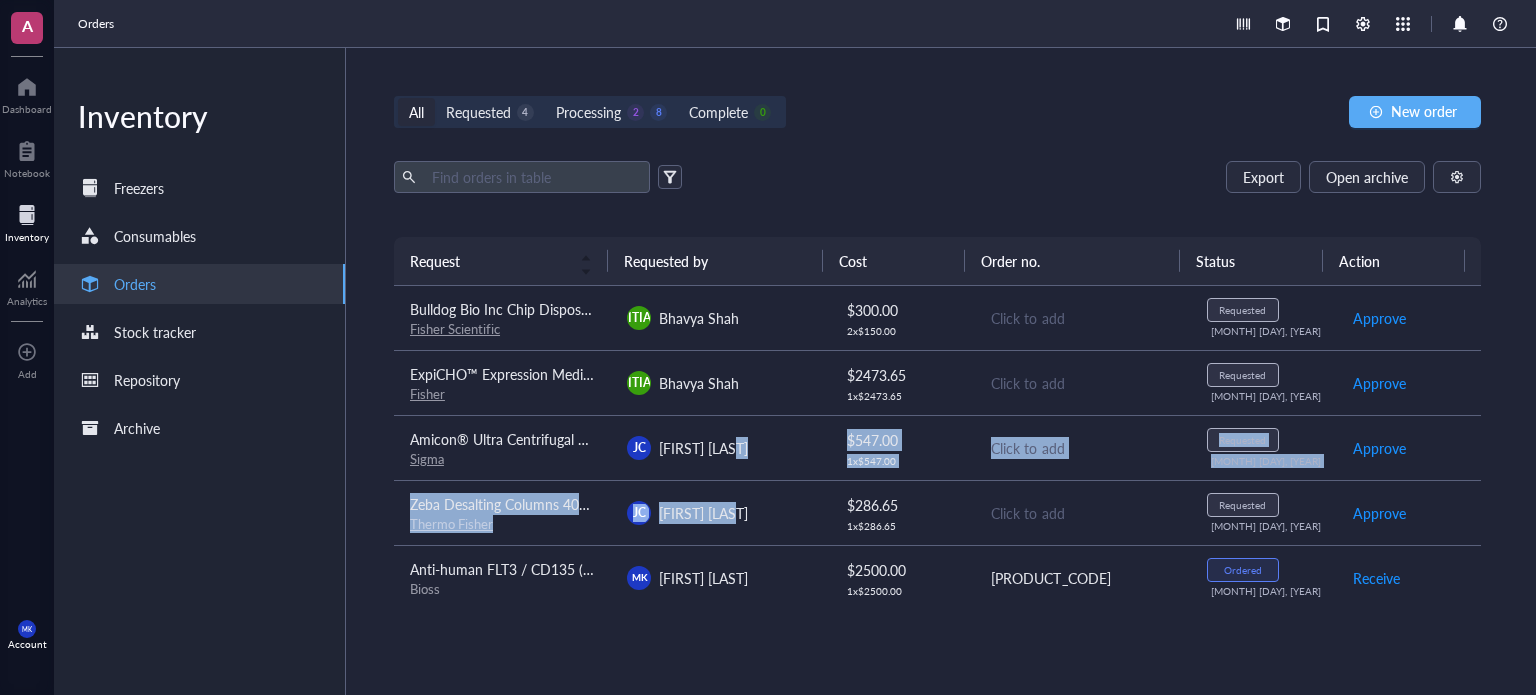 click on "JC [FIRST] [LAST]" at bounding box center [719, 512] 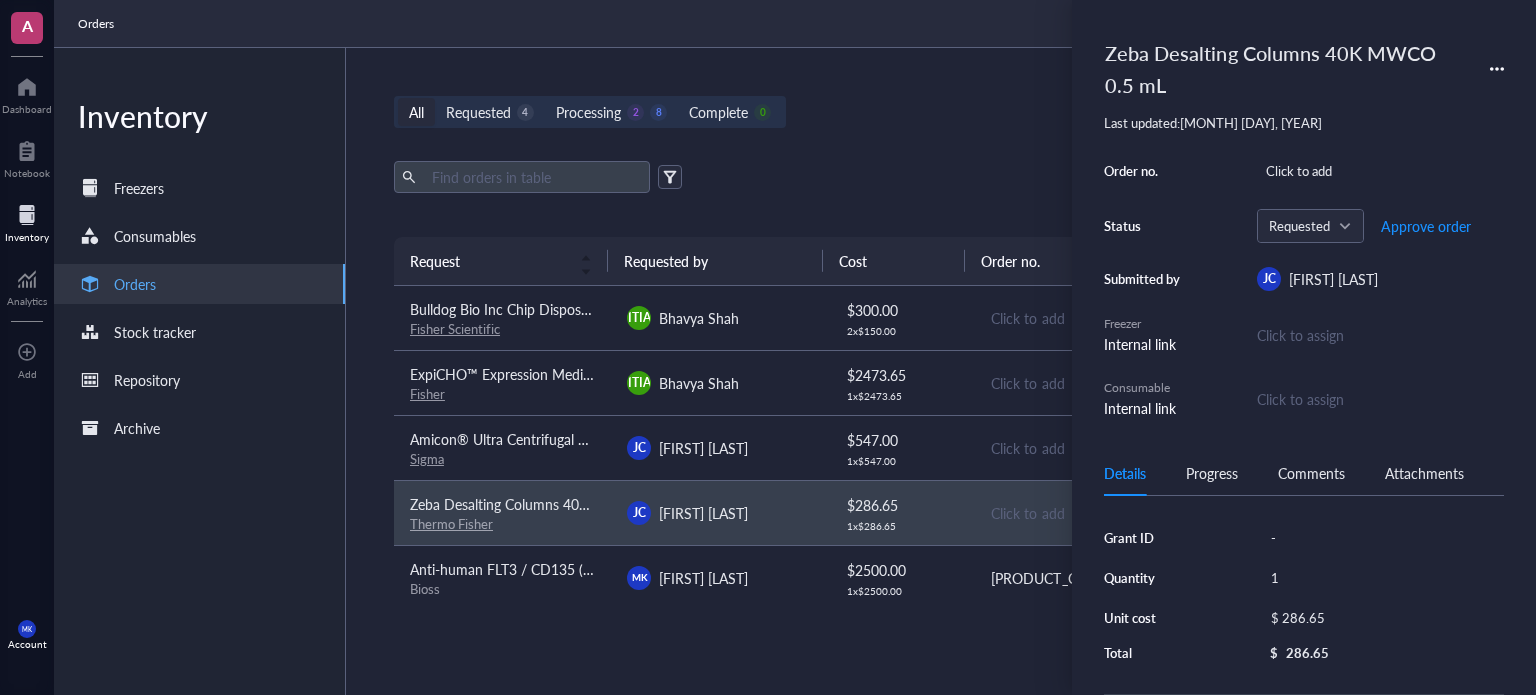 click on "JC [FIRST] [LAST]" at bounding box center [719, 447] 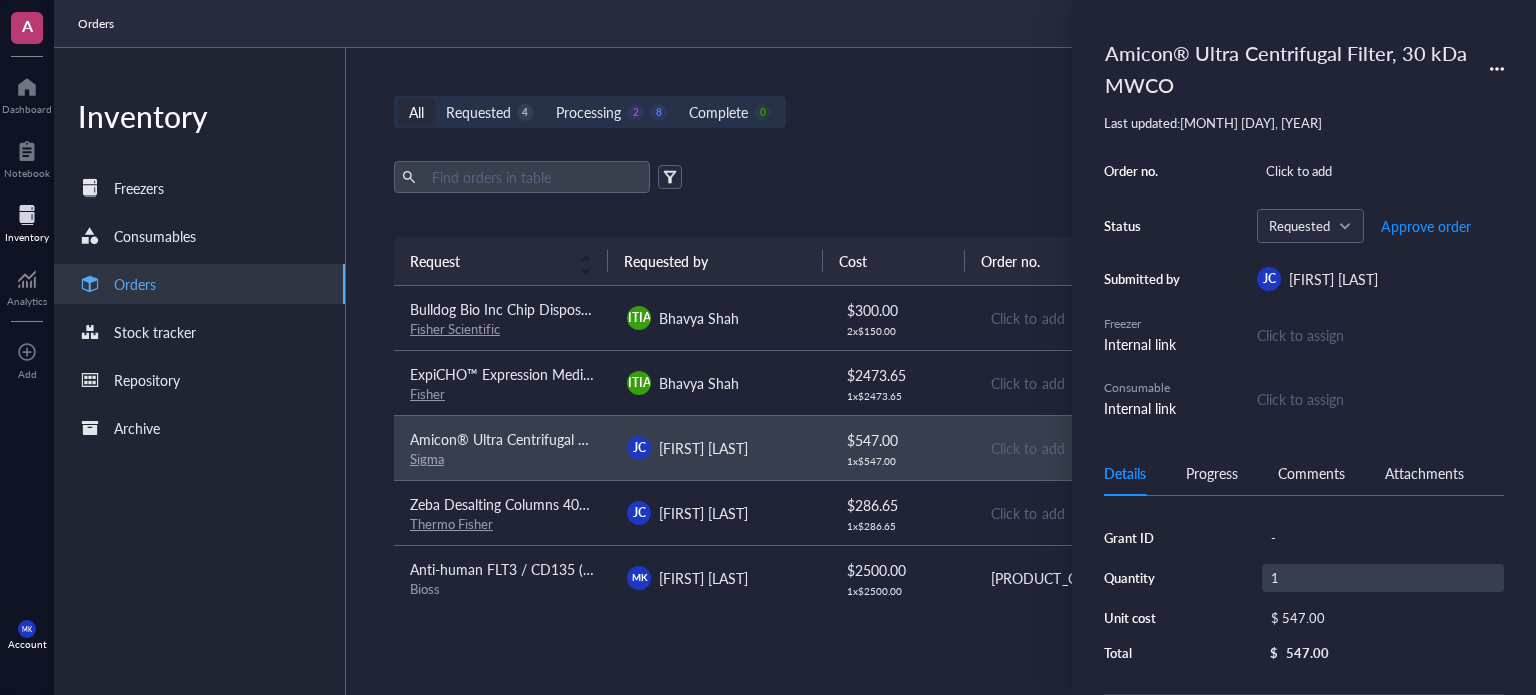 scroll, scrollTop: 100, scrollLeft: 0, axis: vertical 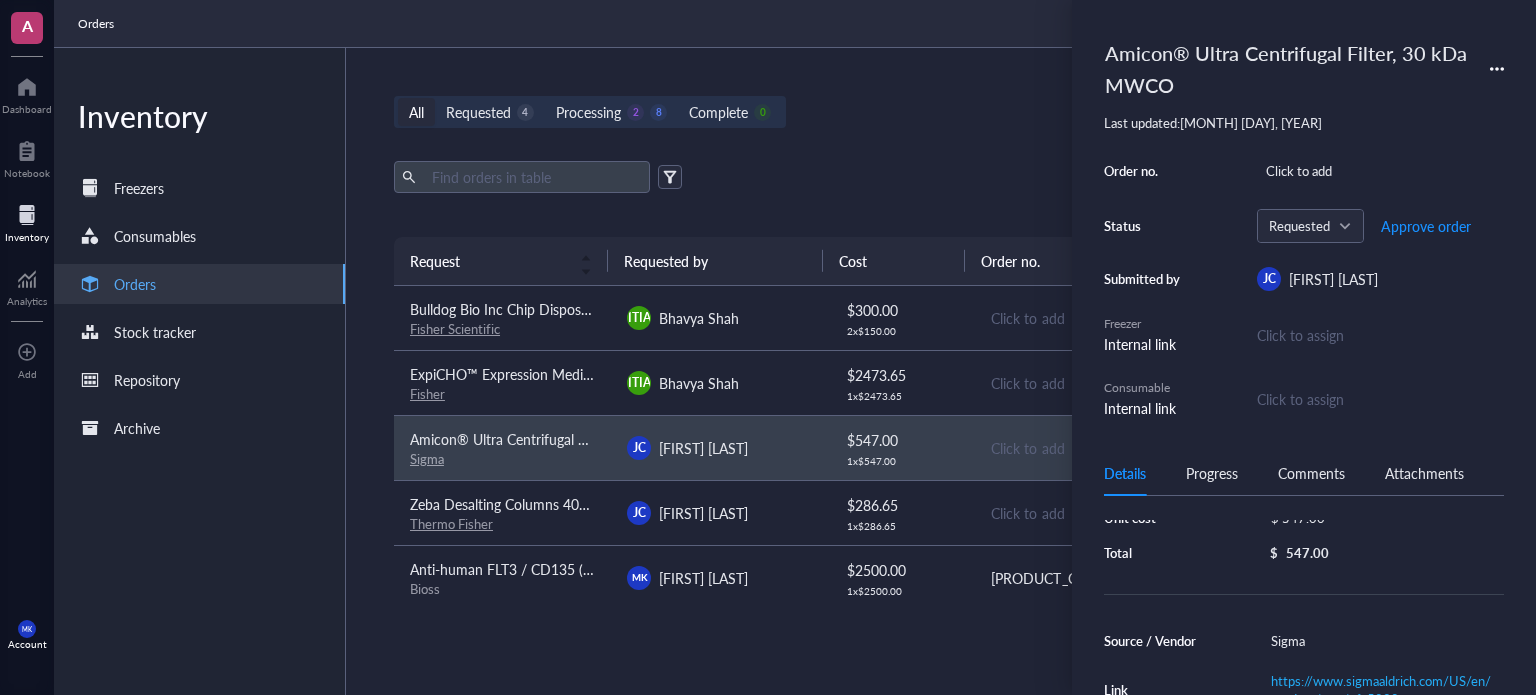click on "All Requested 4 Processing 2 8 Complete 0 New order" at bounding box center [937, 112] 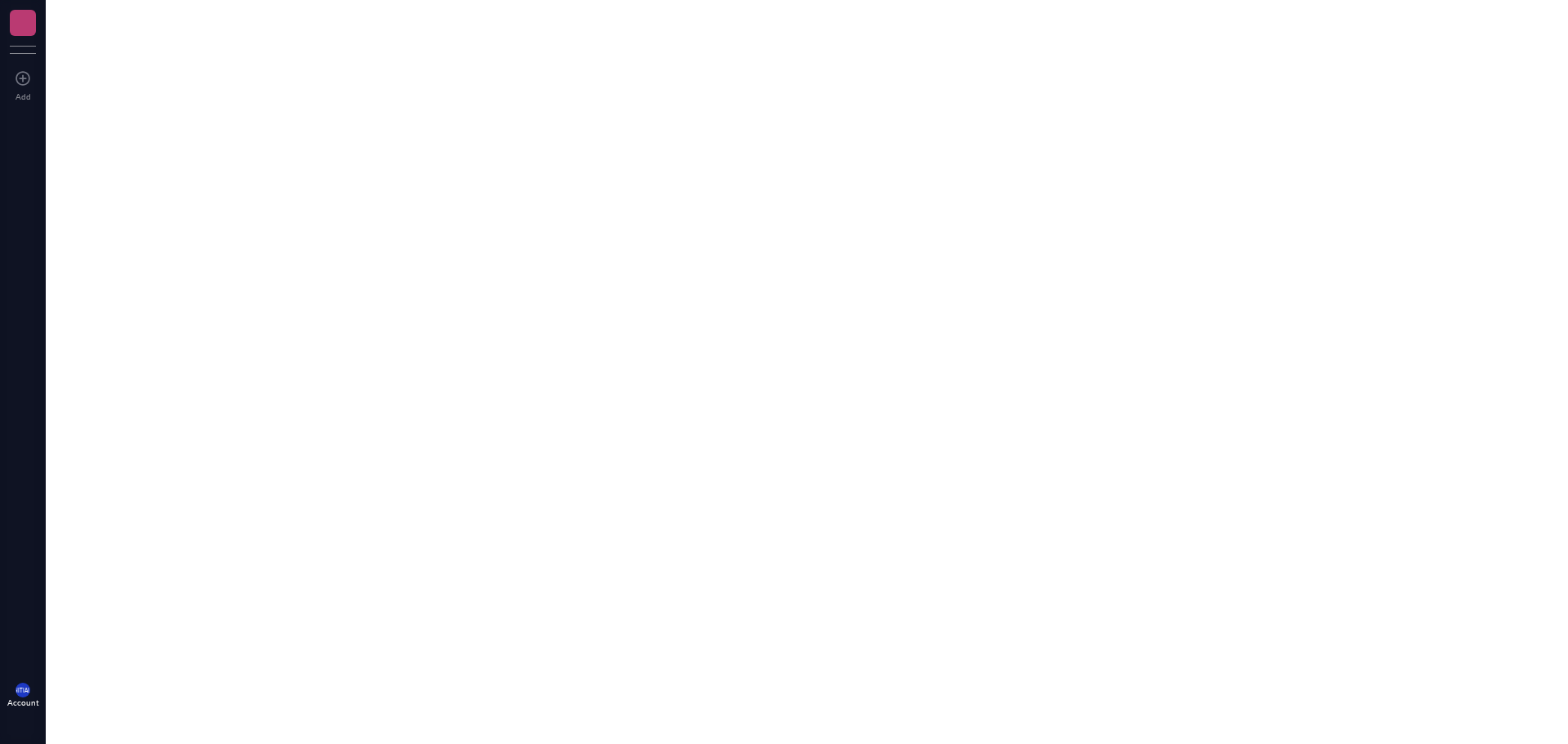 scroll, scrollTop: 0, scrollLeft: 0, axis: both 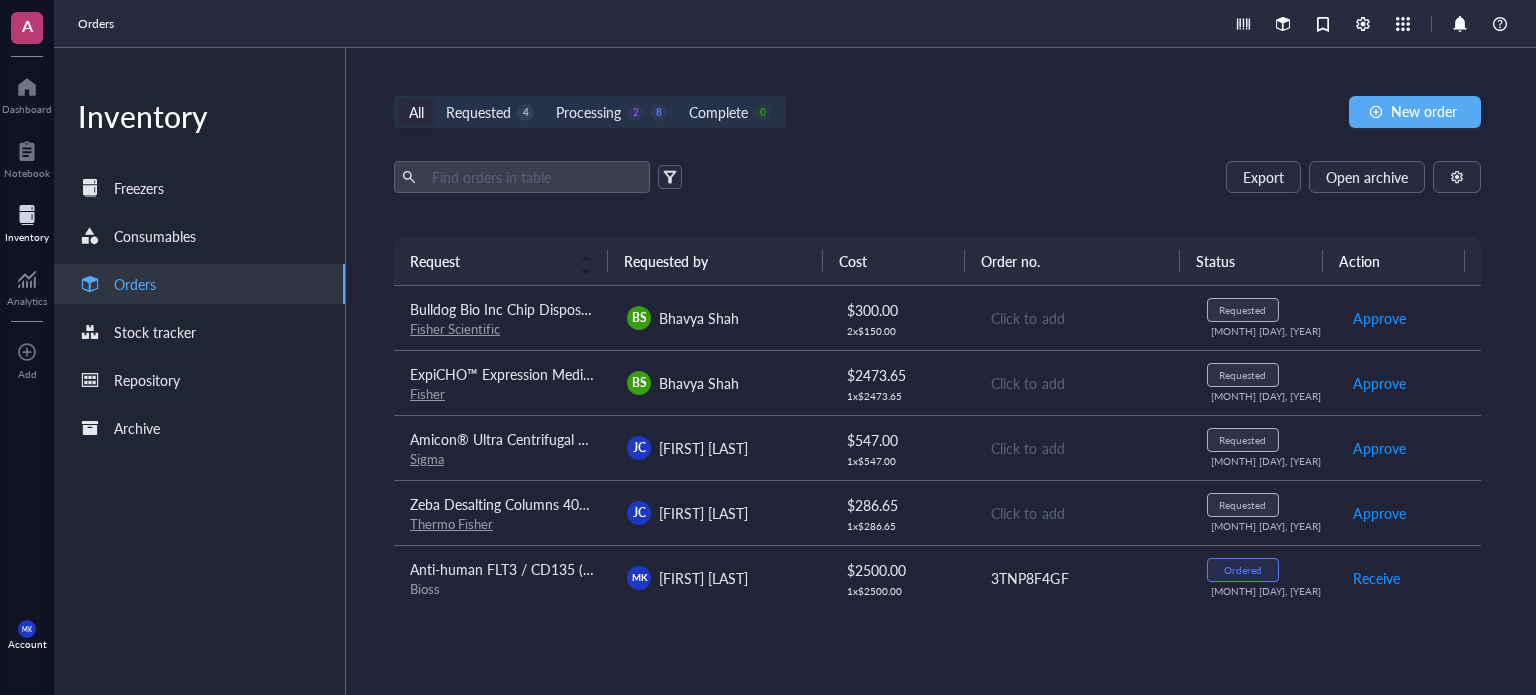 click on "[FIRST] [LAST]" at bounding box center (719, 448) 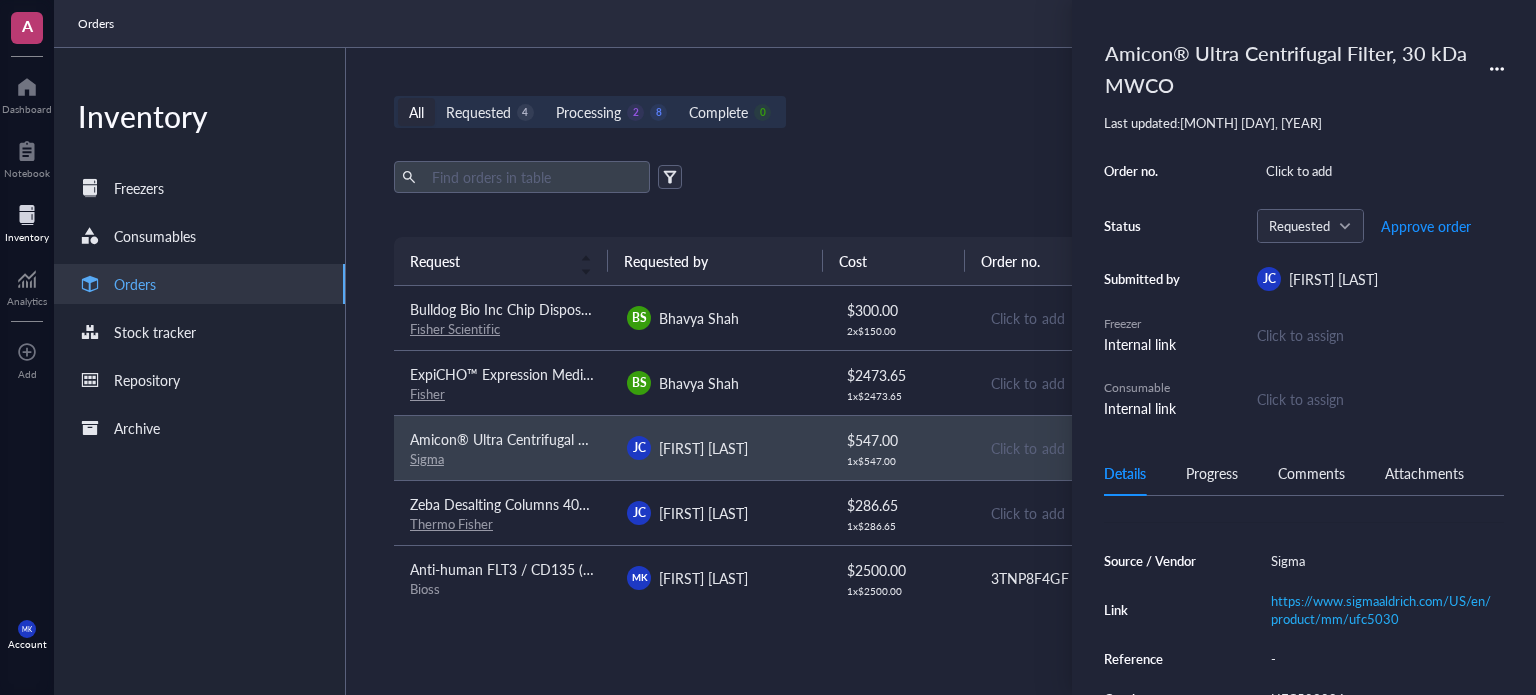 scroll, scrollTop: 200, scrollLeft: 0, axis: vertical 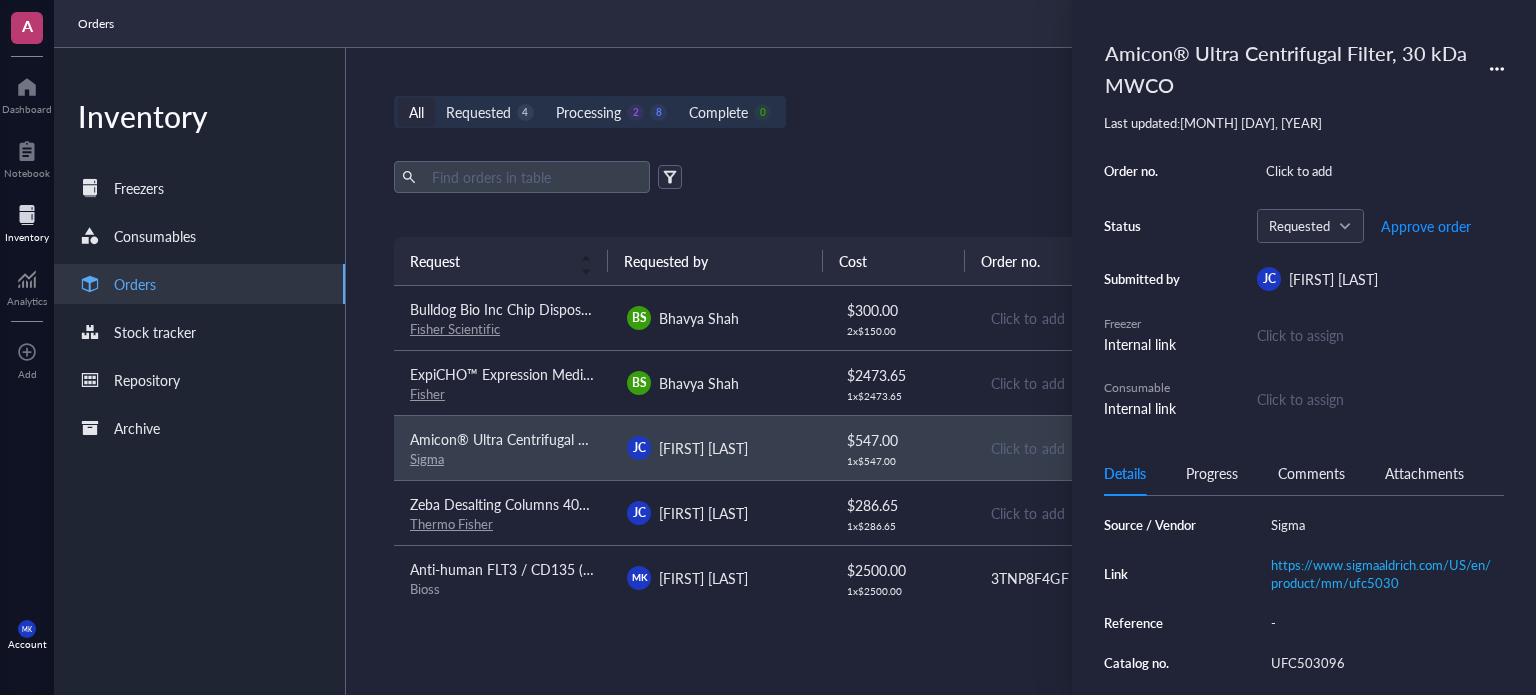 click on "All Requested 4 Processing 2 8 Complete 0 New order" at bounding box center (937, 112) 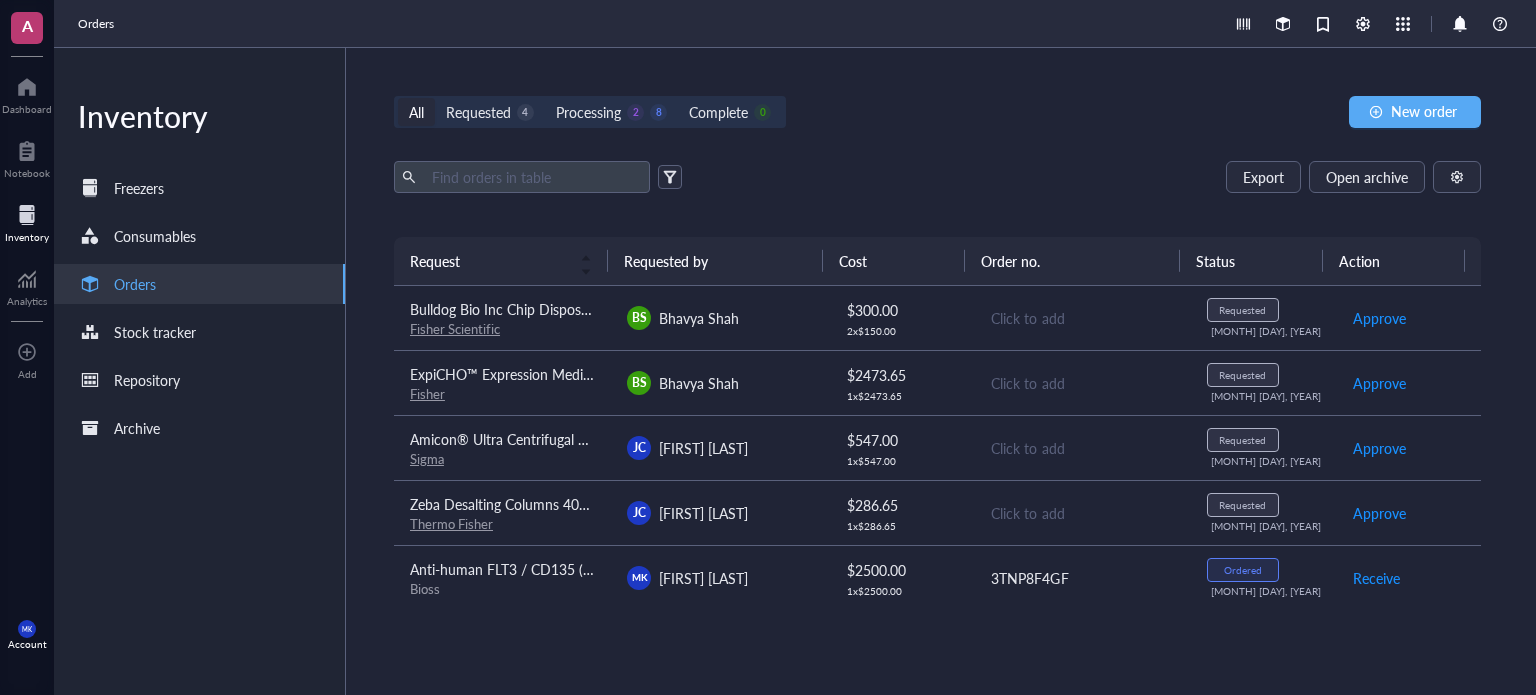 click on "Export Open archive" at bounding box center (937, 177) 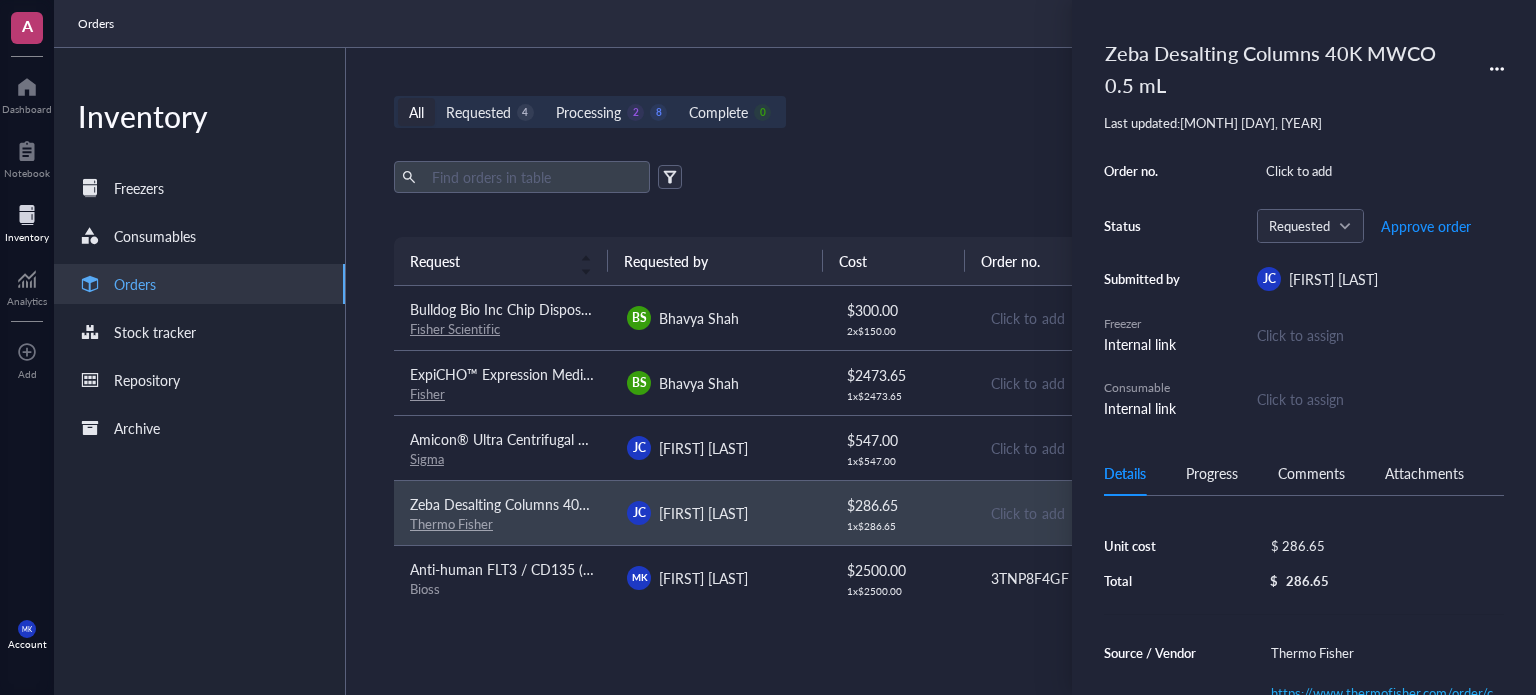 scroll, scrollTop: 200, scrollLeft: 0, axis: vertical 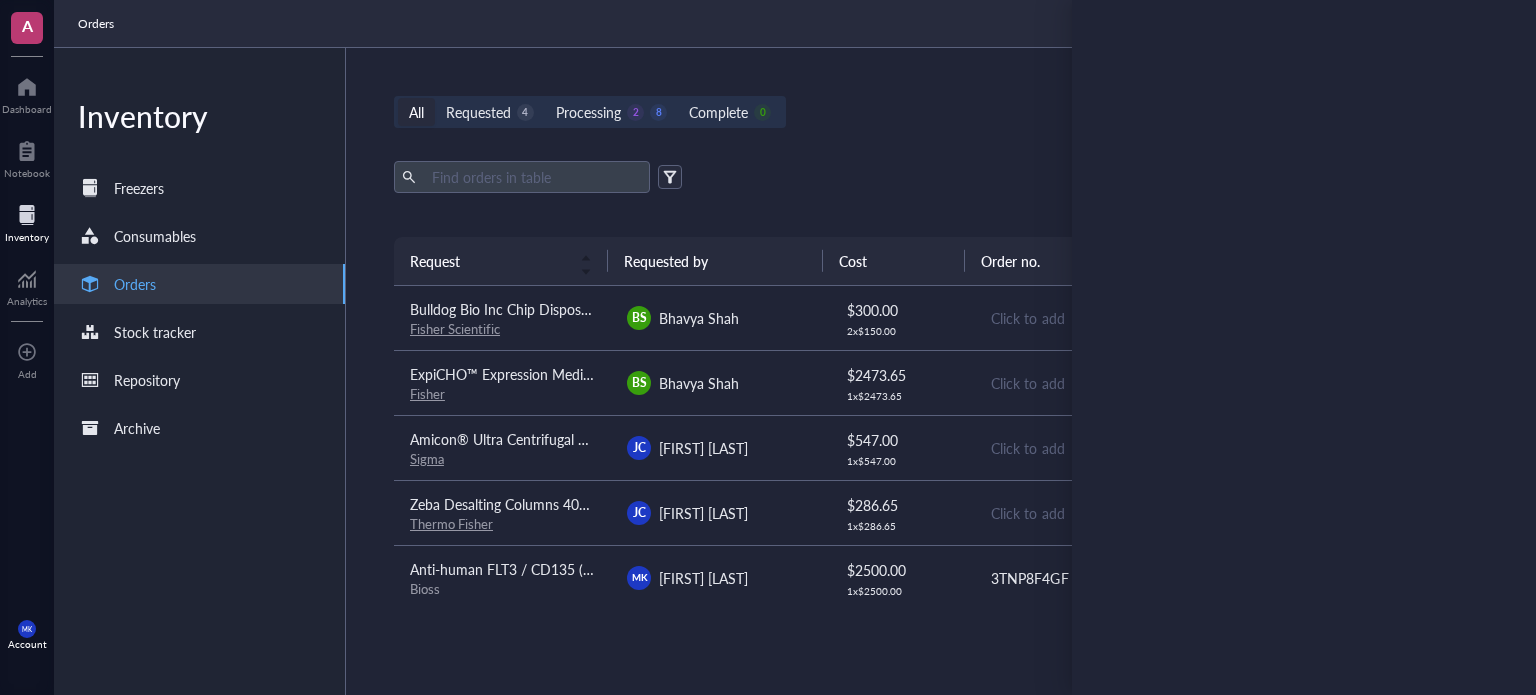 click on "Export Open archive Requester Requested on Source / Vendor Last updated" at bounding box center [937, 199] 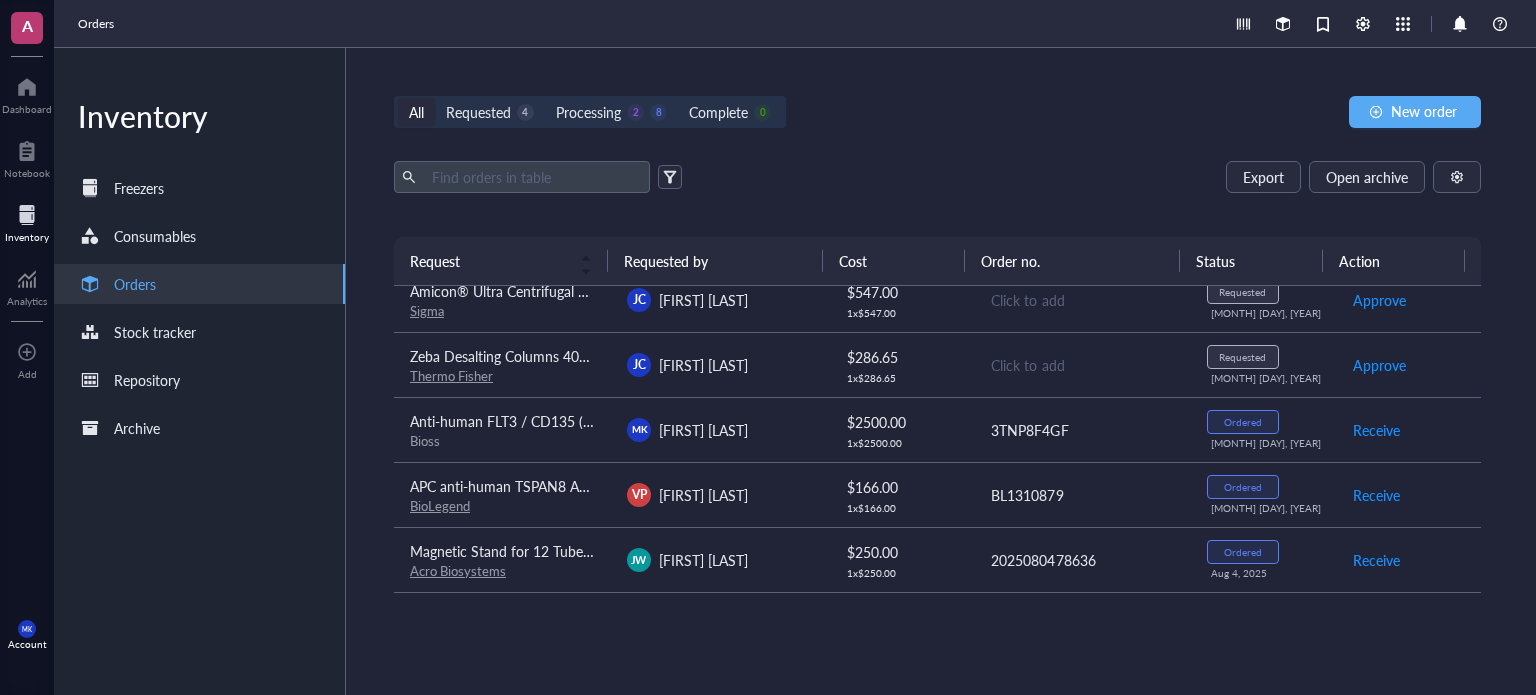 scroll, scrollTop: 100, scrollLeft: 0, axis: vertical 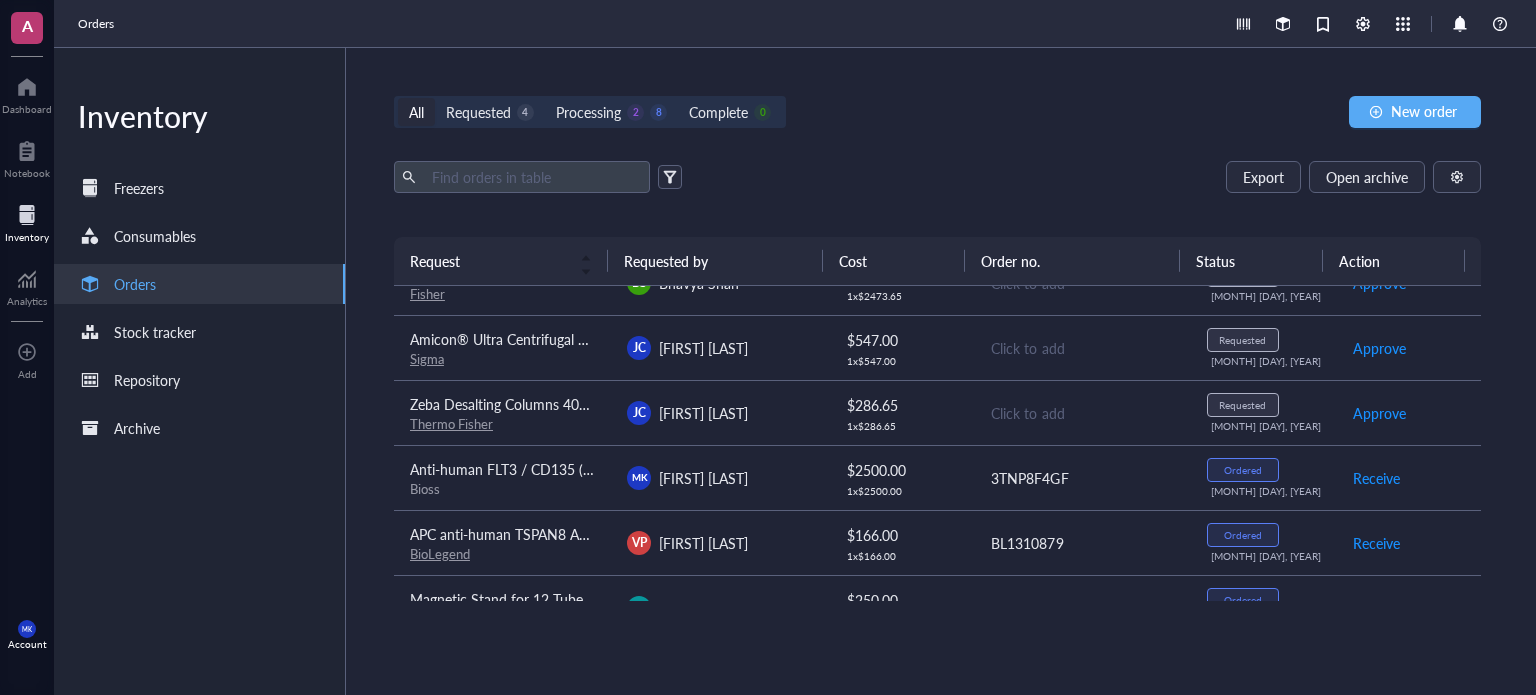 click on "MK Mason King" at bounding box center (719, 478) 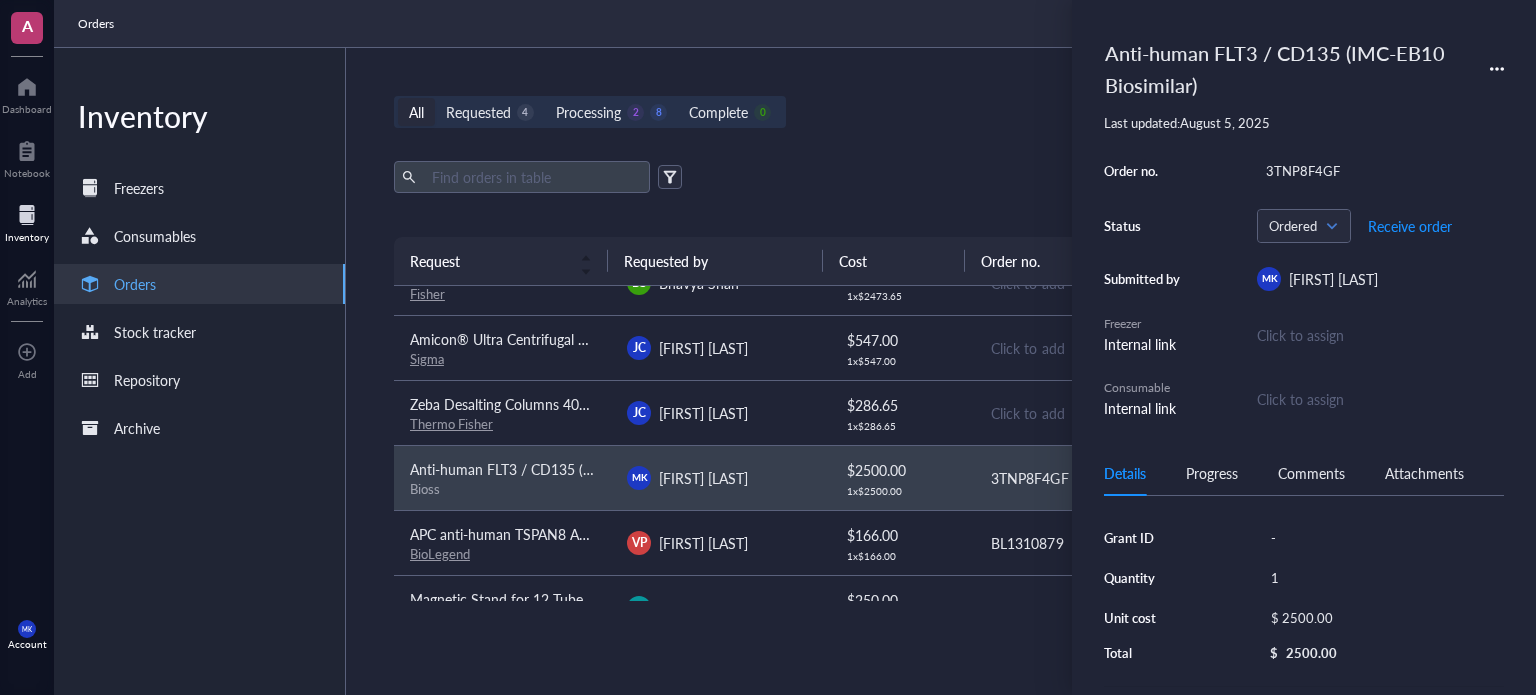 scroll, scrollTop: 0, scrollLeft: 0, axis: both 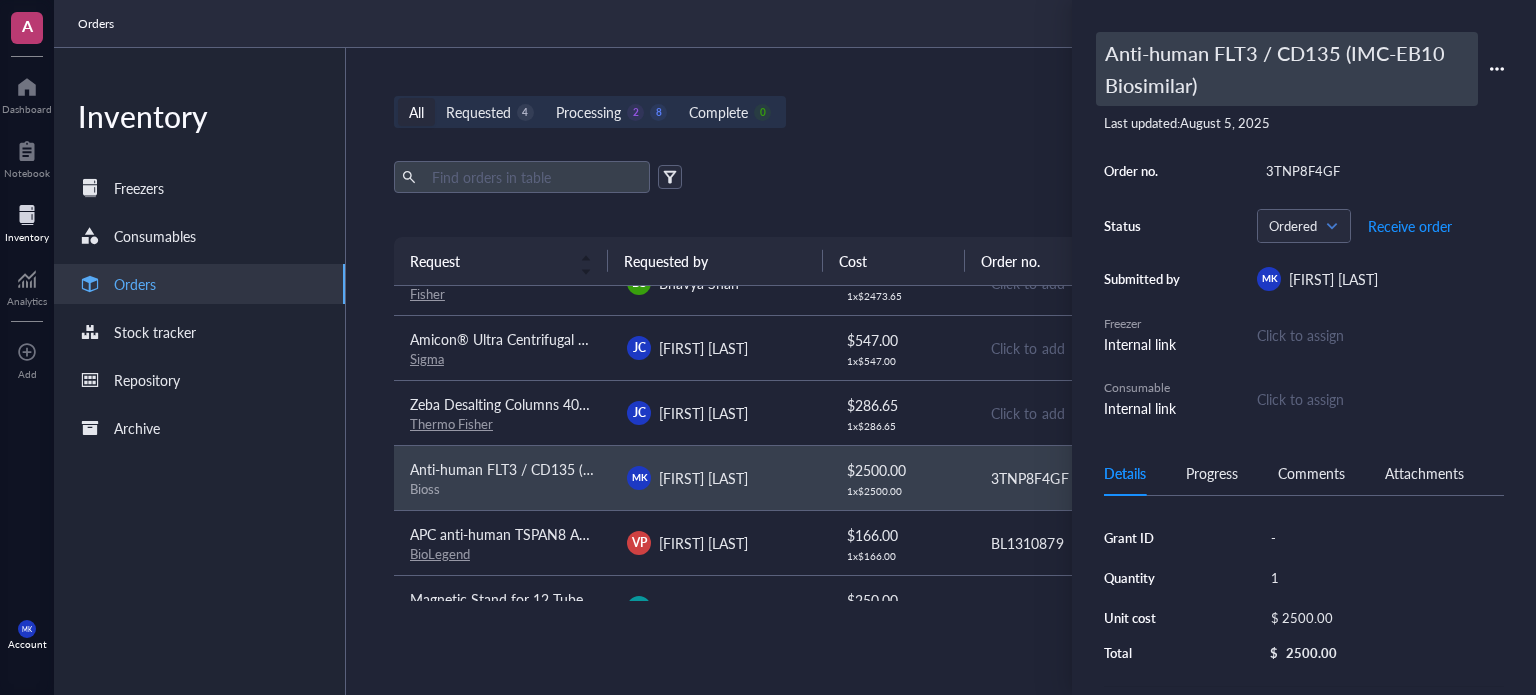click on "Anti-human FLT3 / CD135 (IMC-EB10 Biosimilar)" at bounding box center [1287, 69] 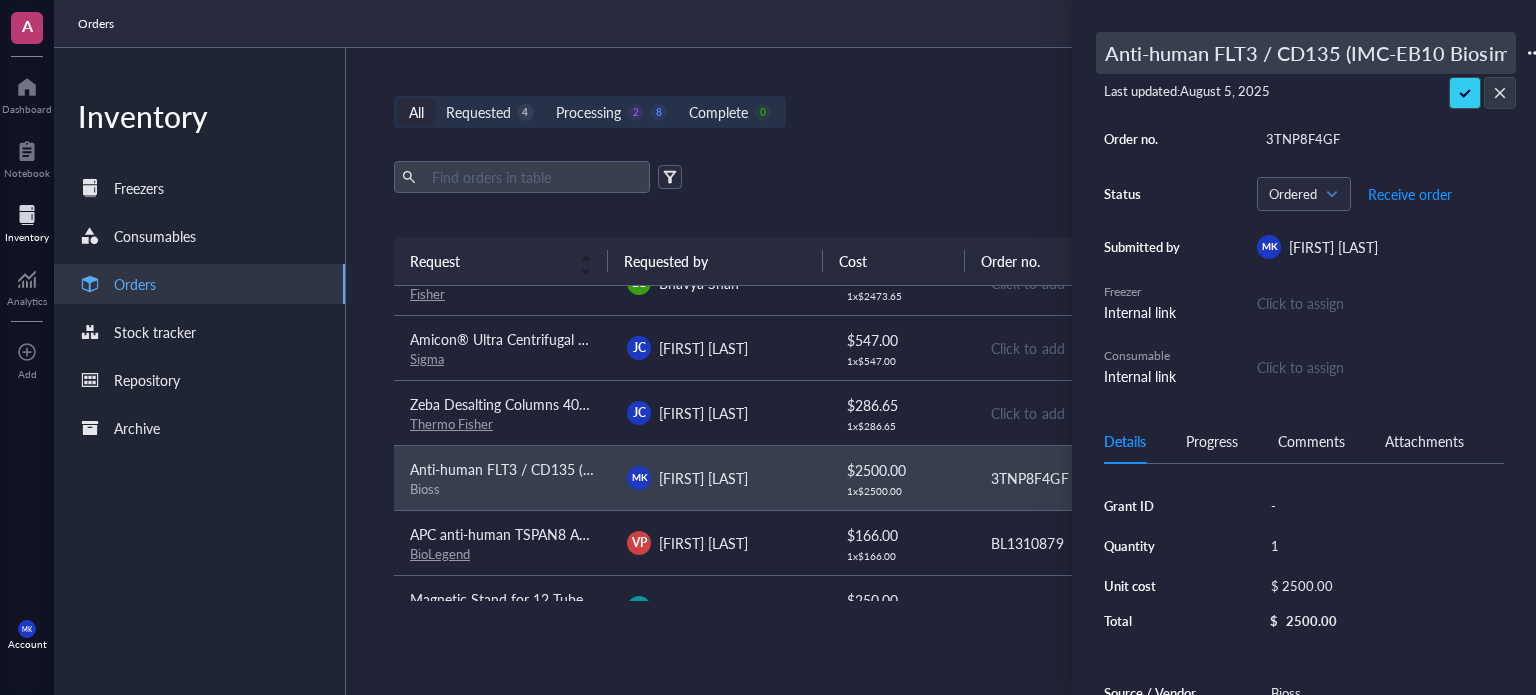 scroll, scrollTop: 0, scrollLeft: 33, axis: horizontal 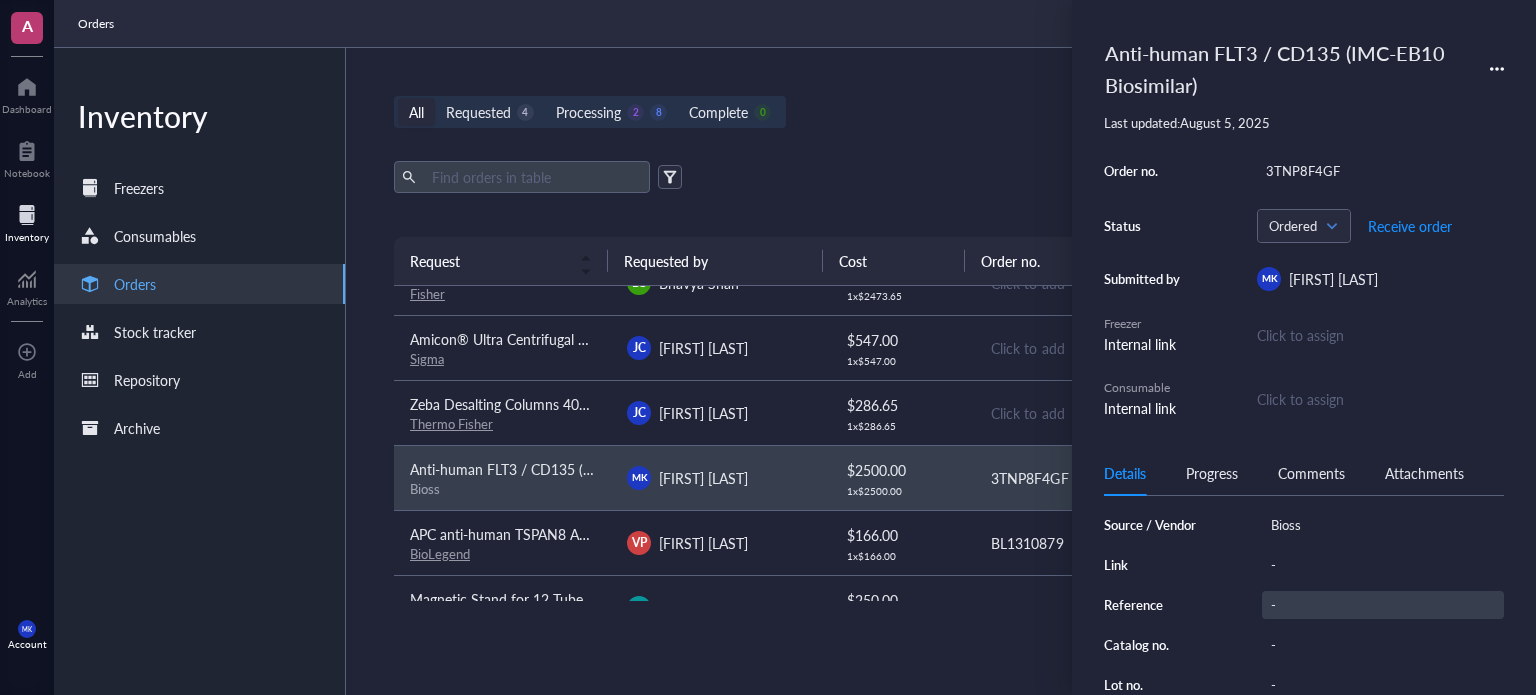 click on "Source / Vendor Bioss Link - Reference - Catalog no. - Lot no. - Concentration - Vol/Mass - Notes -" at bounding box center [1304, 665] 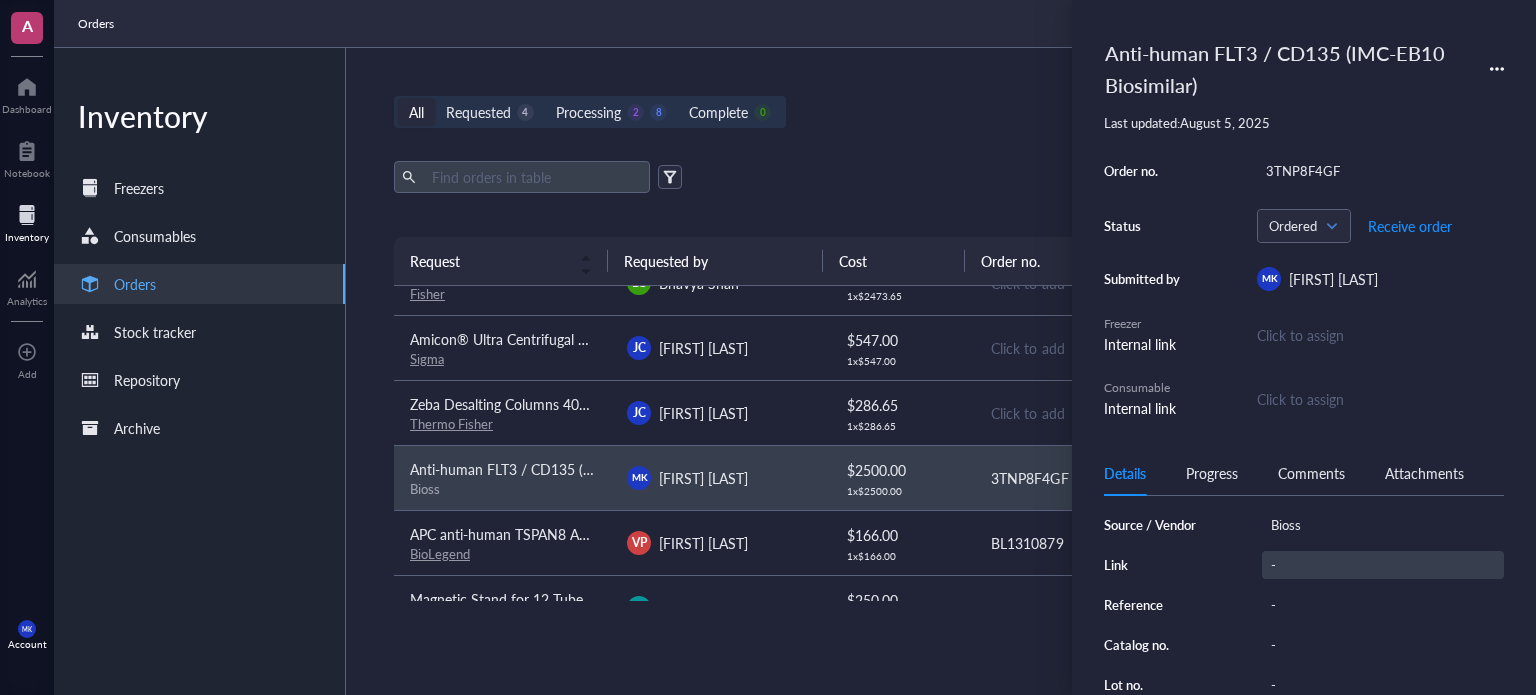 click on "-" at bounding box center [1383, 565] 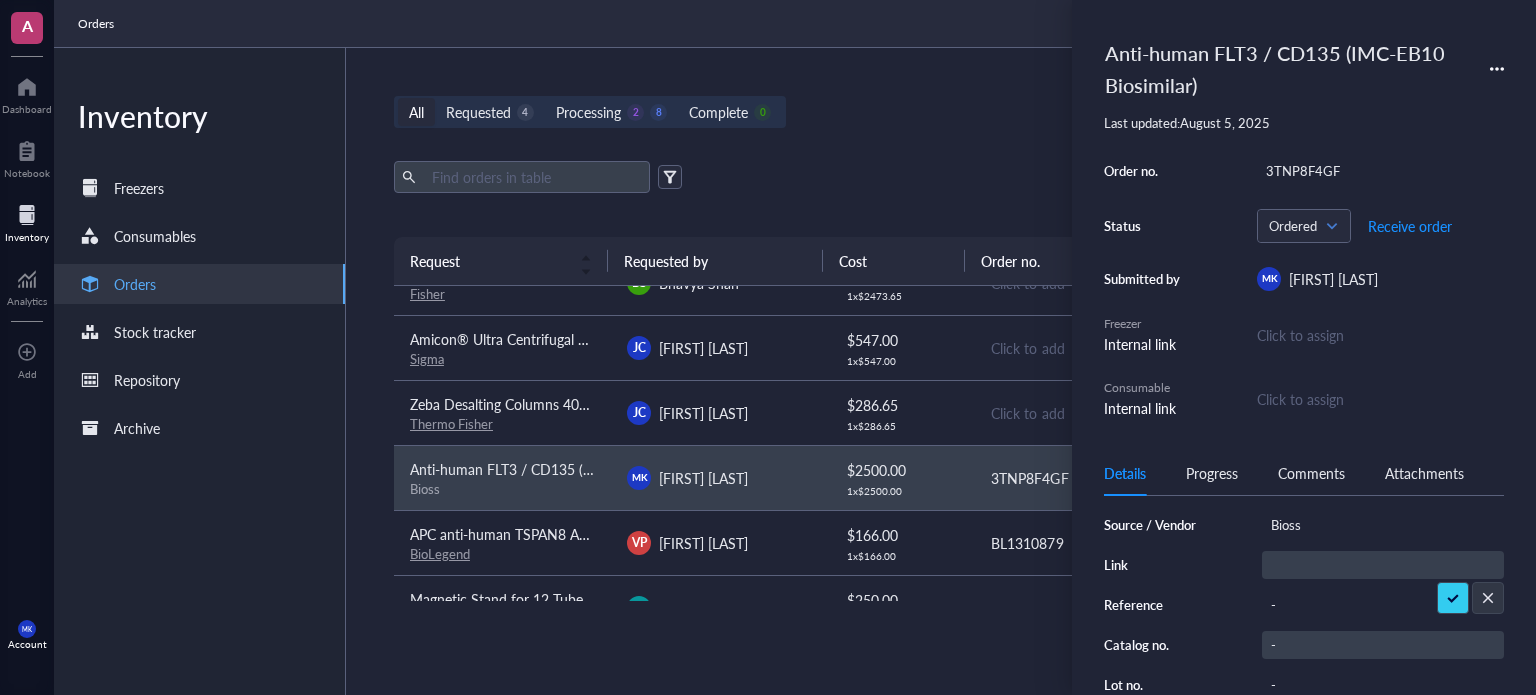 click on "-" at bounding box center [1383, 645] 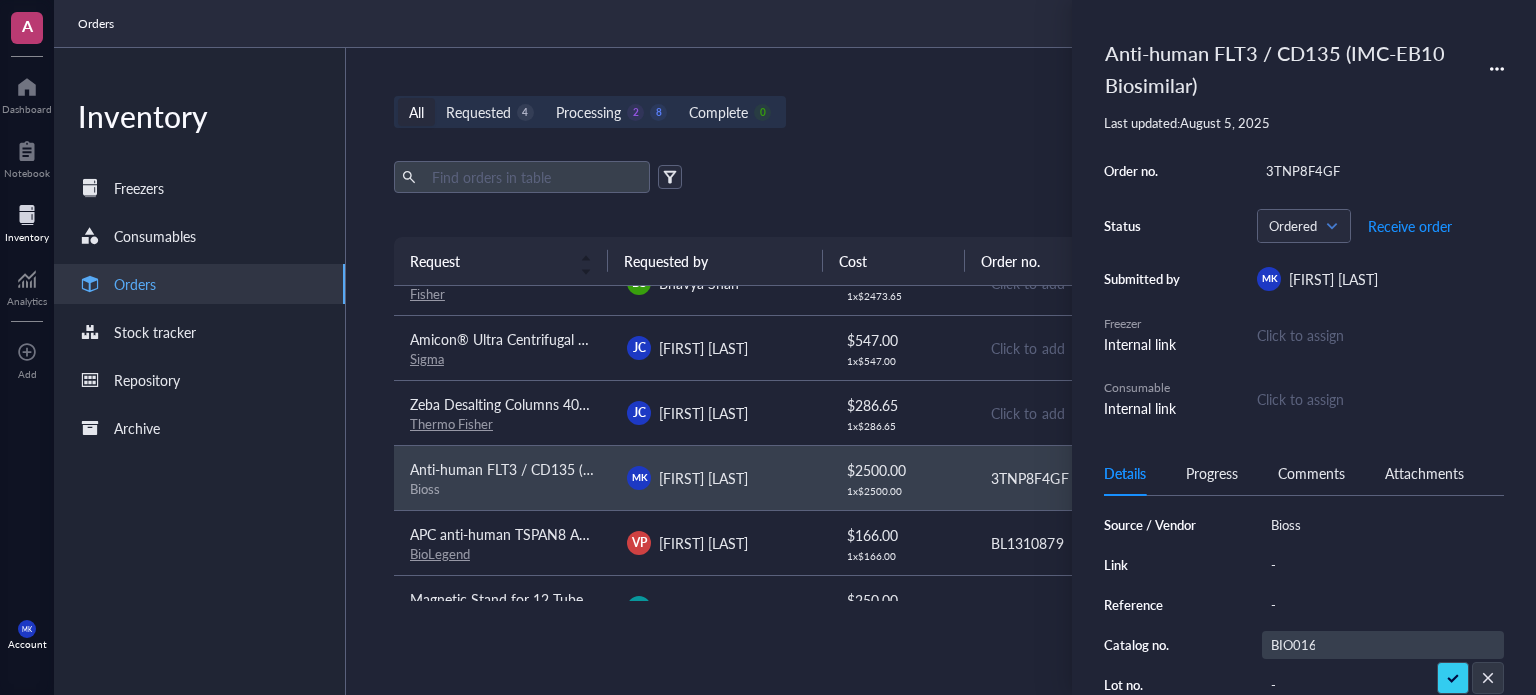 scroll, scrollTop: 0, scrollLeft: 4, axis: horizontal 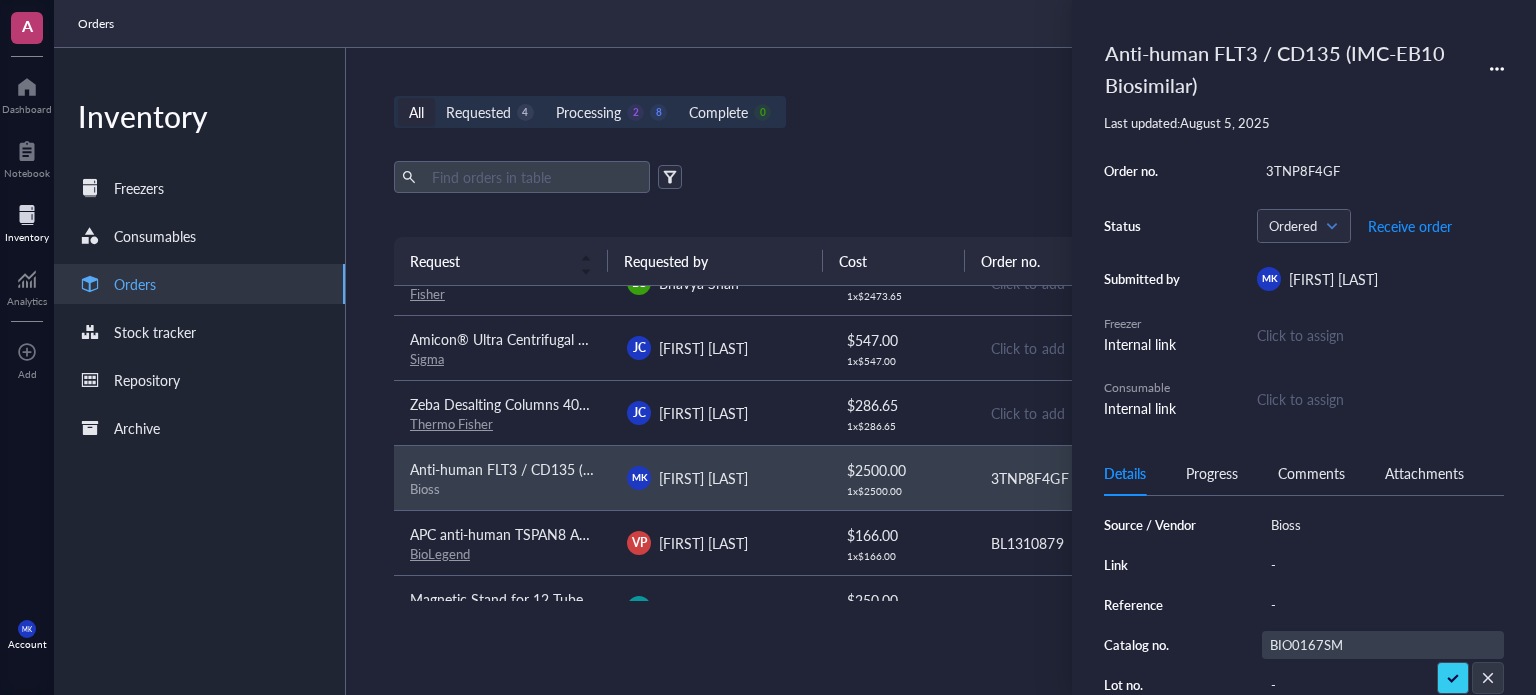 type on "BIO0167SM" 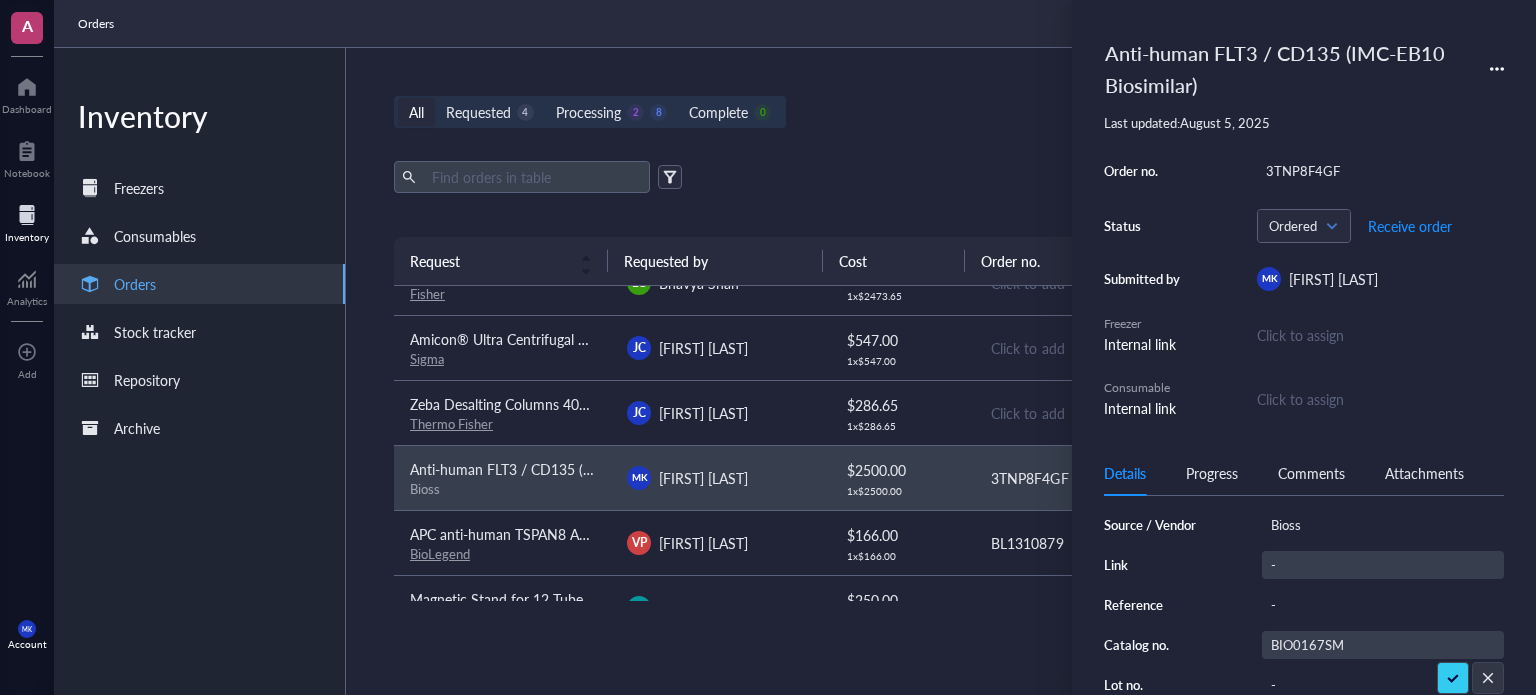 click on "-" at bounding box center [1383, 565] 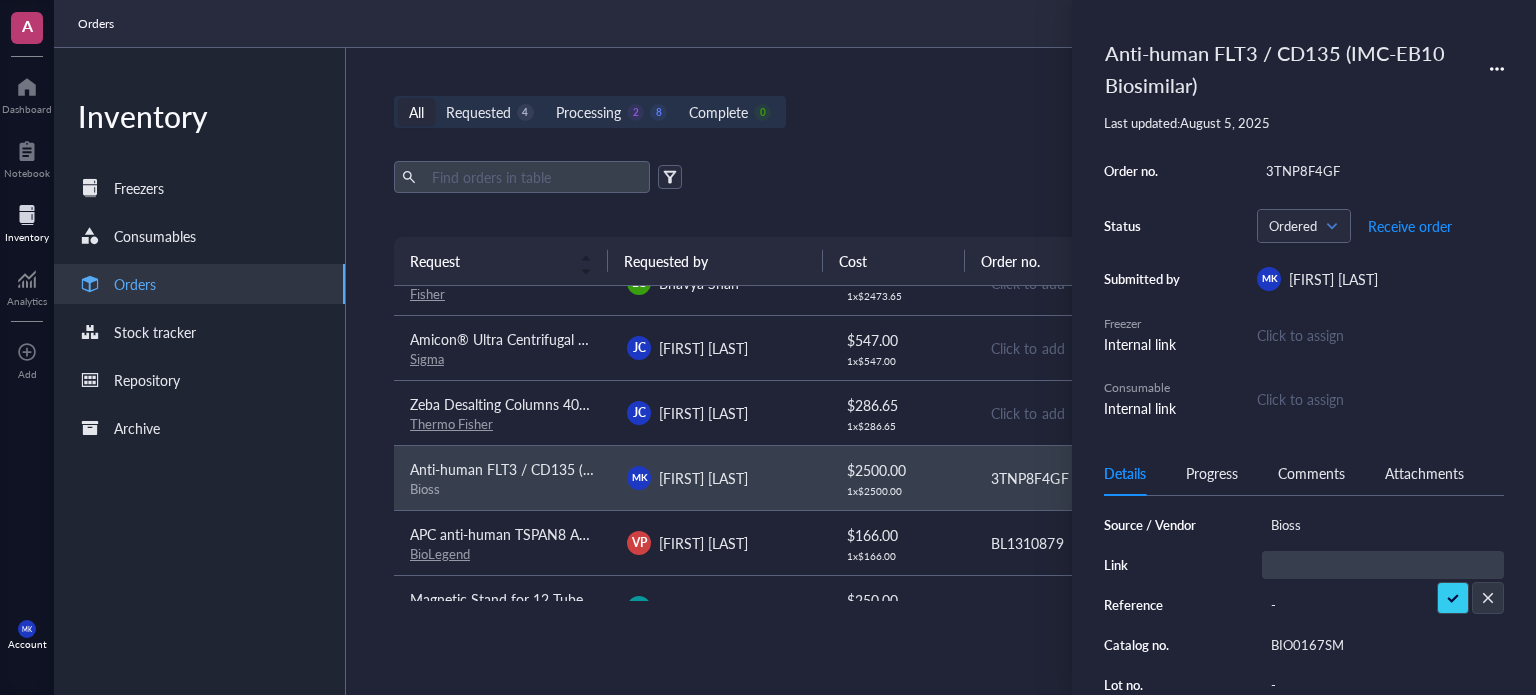 type on "https://www.biossusa.com/products/bio0167sm?srsltid=AfmBOoo4WedWyZz2rnzEYZMfdm1Ro2S5w-6iqJQsOJPZK1F1N2O5M99A" 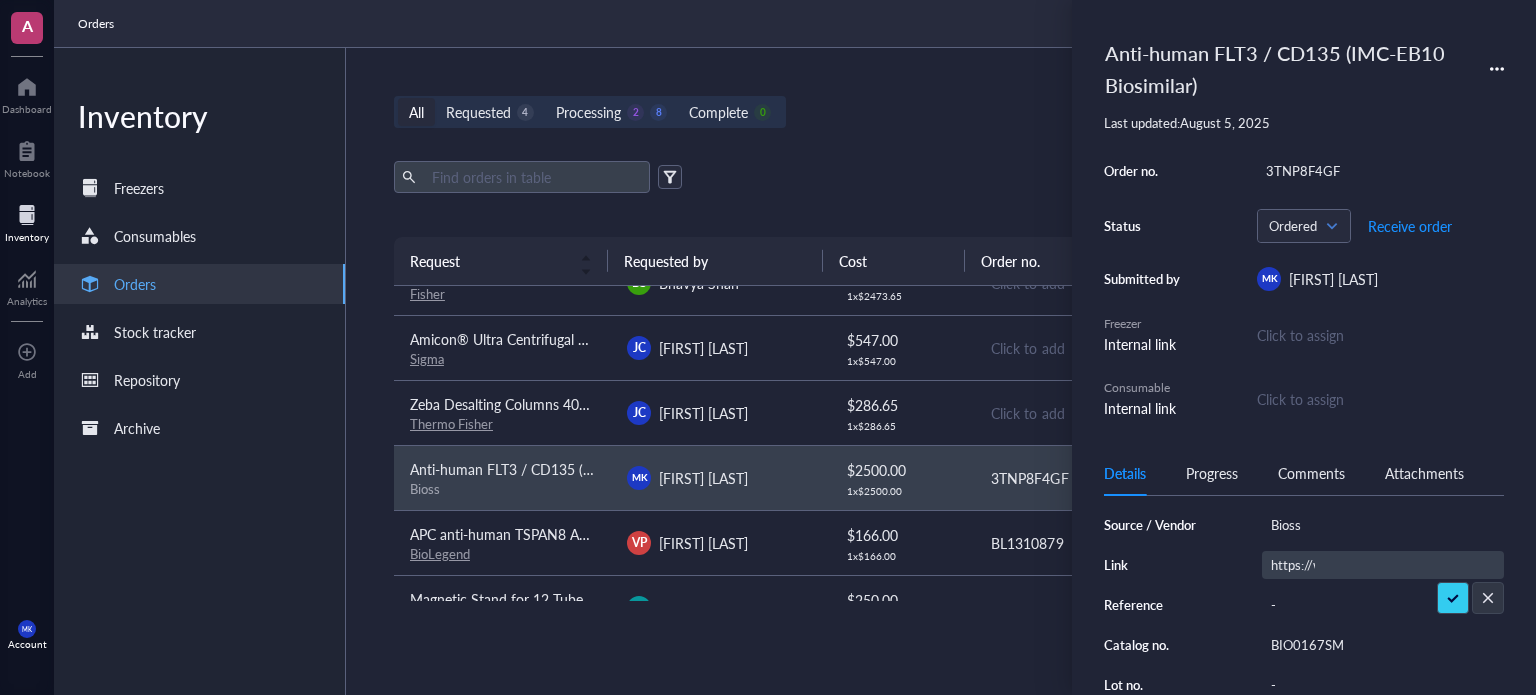 scroll, scrollTop: 0, scrollLeft: 548, axis: horizontal 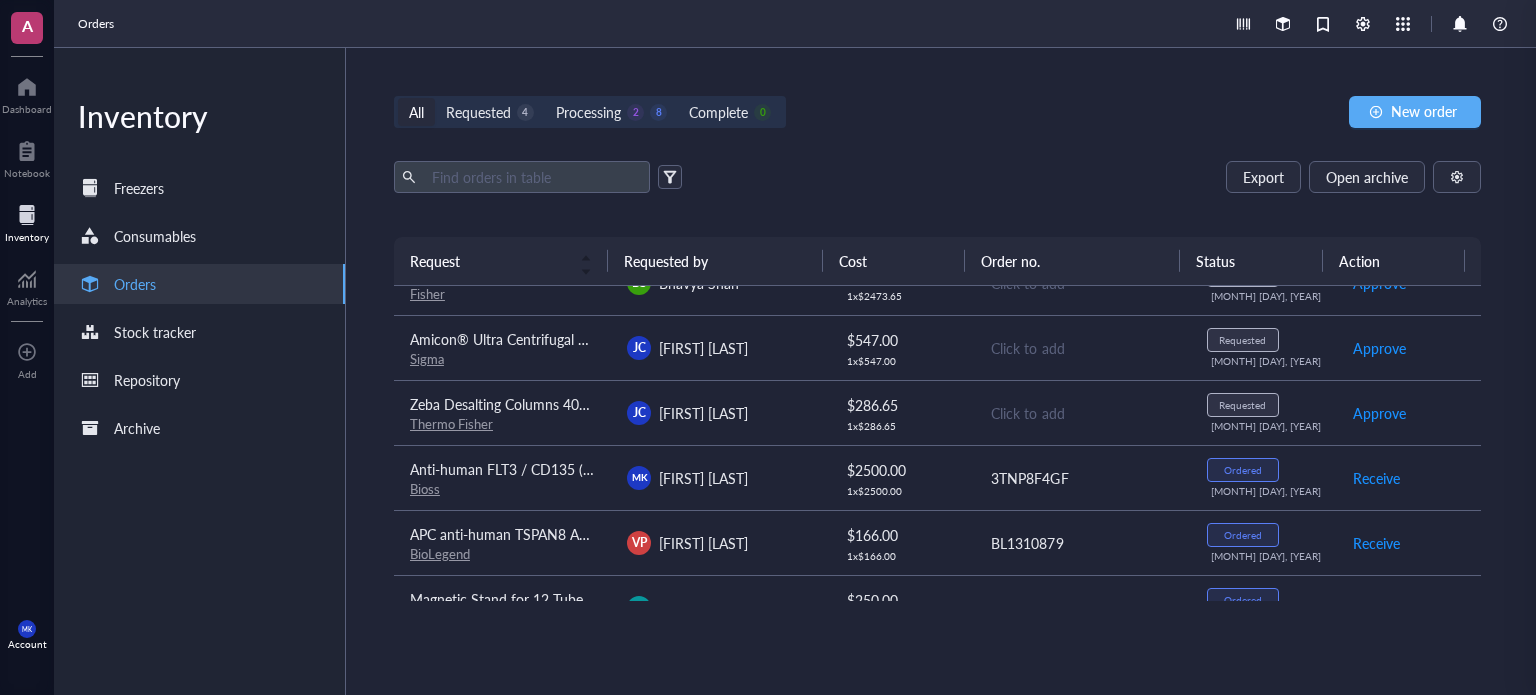 click on "All Requested 4 Processing 2 8 Complete 0 New order Export Open archive Requester Requested on Source / Vendor Last updated Request Requested by Cost Order no. Status Action             Bulldog Bio Inc Chip Disposable Hemocytometer 50 slides Fisher Scientific BS Bhavya Shah $ 300.00 2  x  $ 150.00 Click to add Requested Aug 6, 2025 Approve ExpiCHO™ Expression Medium Fisher BS Bhavya Shah $ 2473.65 1  x  $ 2473.65 Click to add Requested Aug 6, 2025 Approve Amicon® Ultra Centrifugal Filter, 30 kDa MWCO Sigma JC Jenny Cheung $ 547.00 1  x  $ 547.00 Click to add Requested Aug 6, 2025 Approve Zeba Desalting Columns 40K MWCO 0.5 mL Thermo Fisher JC Jenny Cheung $ 286.65 1  x  $ 286.65 Click to add Requested Aug 6, 2025 Approve Anti-human FLT3 / CD135 (IMC-EB10 Biosimilar) Bioss MK Mason King $ 2500.00 1  x  $ 2500.00 3TNP8F4GF Ordered Aug 5, 2025 Receive APC anti-human TSPAN8 Antibody BioLegend VP Verenice Paredes $ 166.00 1  x  $ 166.00 BL1310879 Ordered Aug 6, 2025 Receive Acro Biosystems JW Joshua Wick" at bounding box center [937, 371] 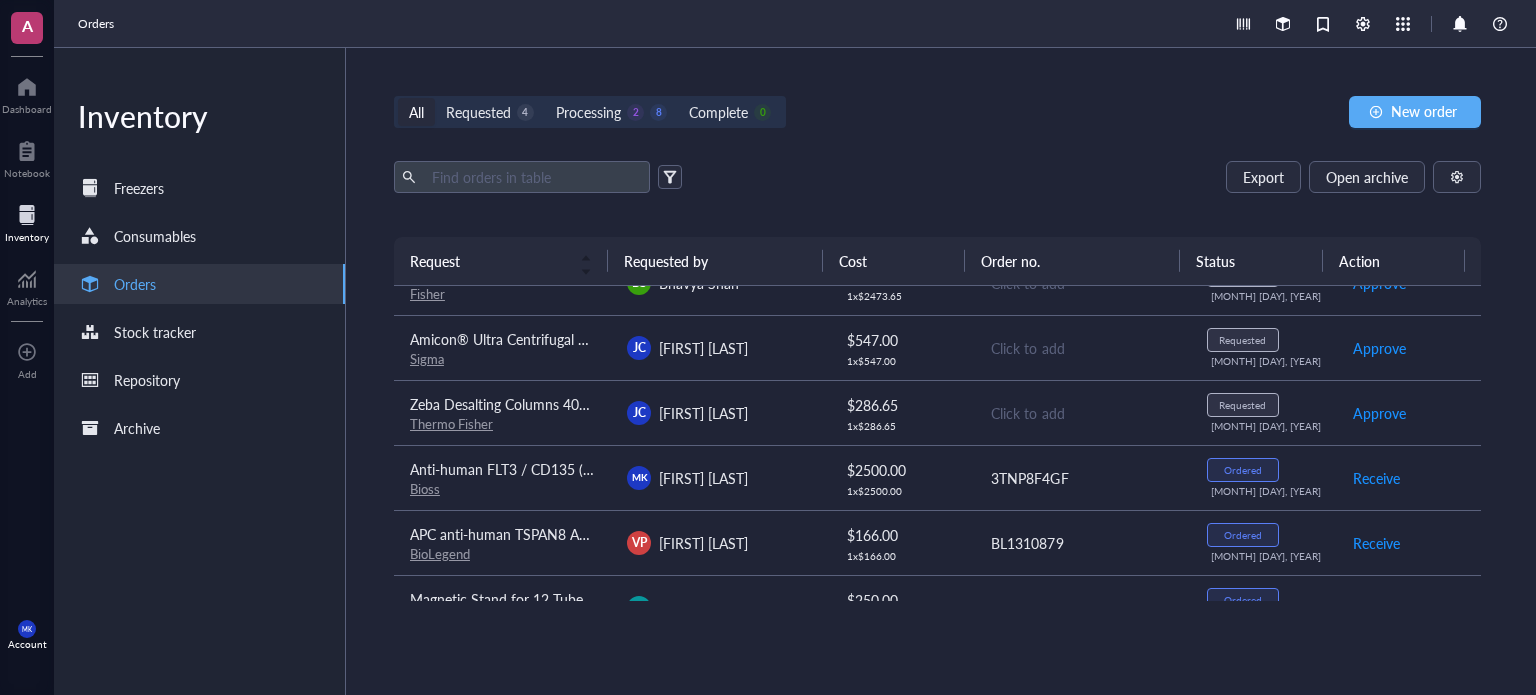 click on "3TNP8F4GF" at bounding box center [1081, 477] 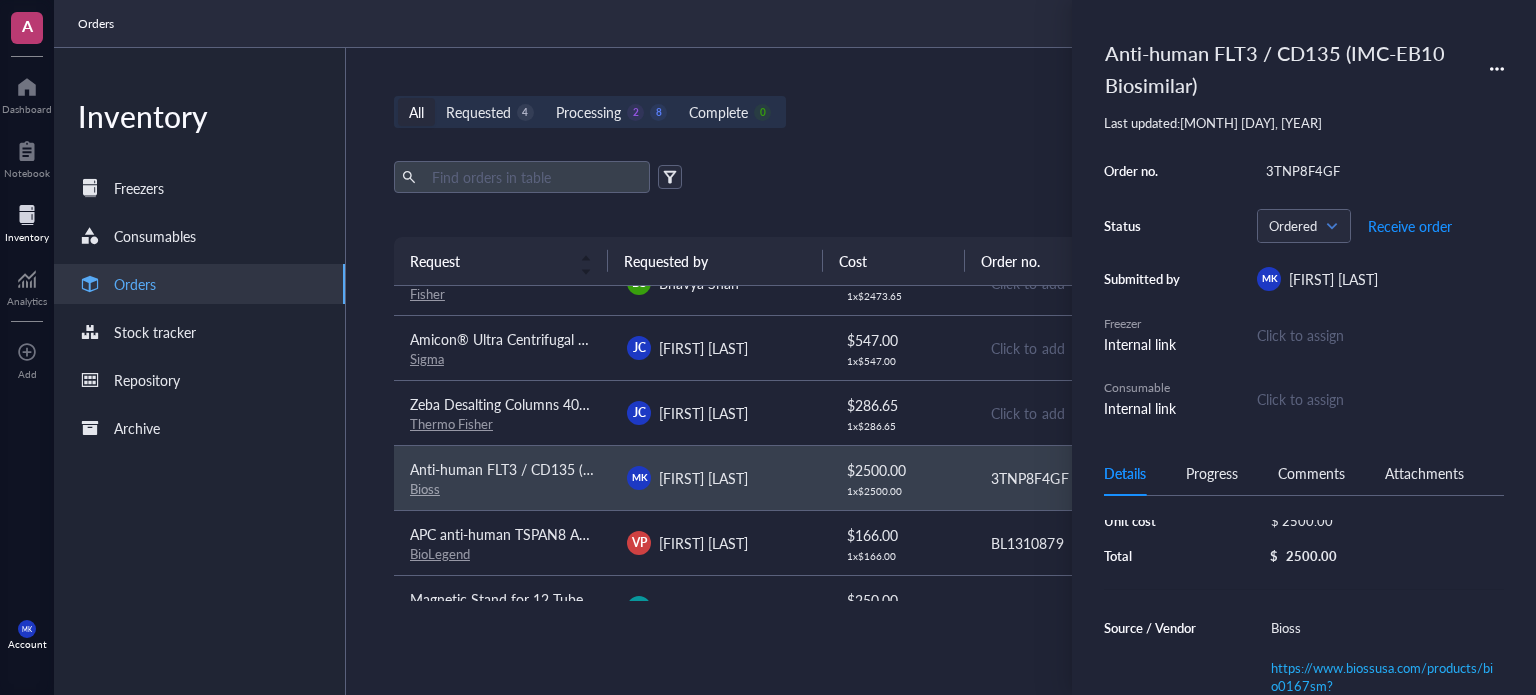 scroll, scrollTop: 0, scrollLeft: 0, axis: both 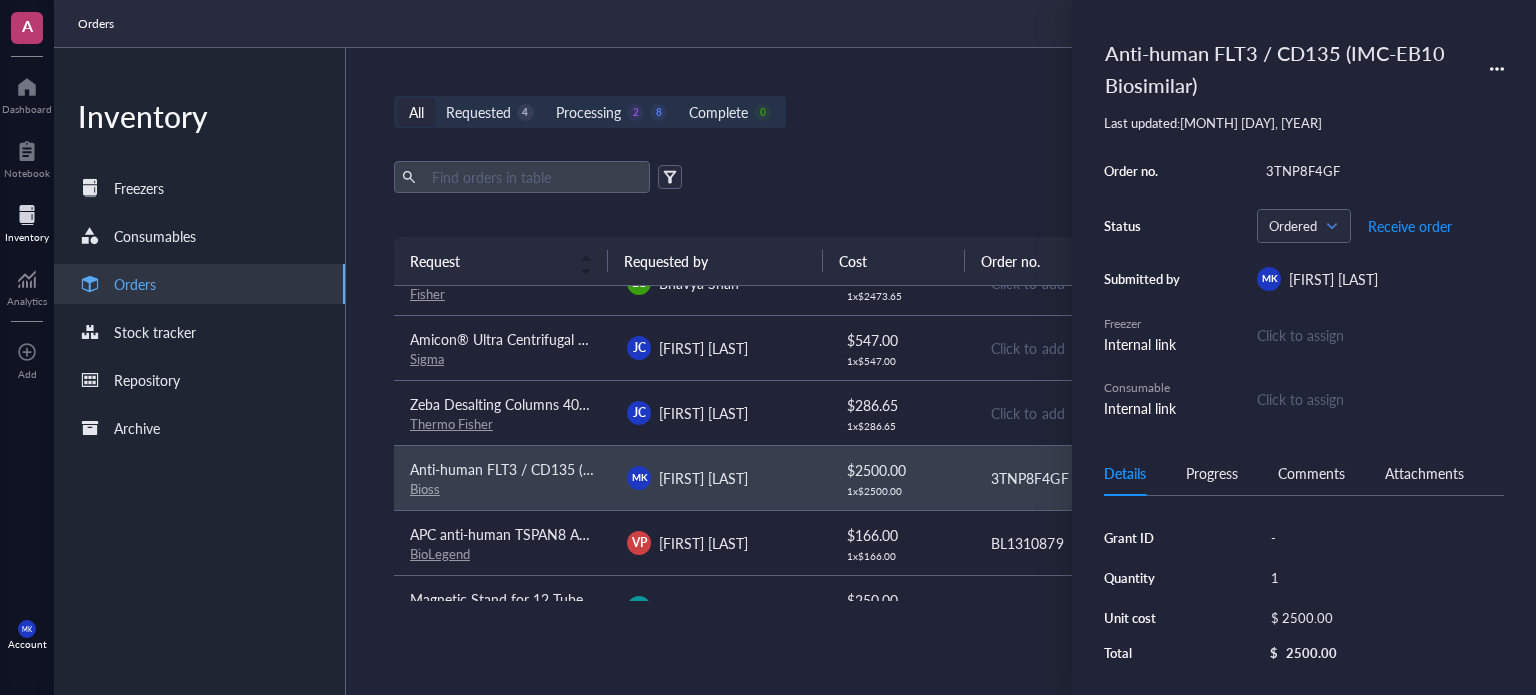 click on "All Requested 4 Processing 2 8 Complete 0 New order Export Open archive Requester Requested on Source / Vendor Last updated Request Requested by Cost Order no. Status Action             Bulldog Bio Inc Chip Disposable Hemocytometer 50 slides Fisher Scientific BS Bhavya Shah $ 300.00 2  x  $ 150.00 Click to add Requested Aug 6, 2025 Approve ExpiCHO™ Expression Medium Fisher BS Bhavya Shah $ 2473.65 1  x  $ 2473.65 Click to add Requested Aug 6, 2025 Approve Amicon® Ultra Centrifugal Filter, 30 kDa MWCO Sigma JC Jenny Cheung $ 547.00 1  x  $ 547.00 Click to add Requested Aug 6, 2025 Approve Zeba Desalting Columns 40K MWCO 0.5 mL Thermo Fisher JC Jenny Cheung $ 286.65 1  x  $ 286.65 Click to add Requested Aug 6, 2025 Approve Anti-human FLT3 / CD135 (IMC-EB10 Biosimilar) Bioss MK Mason King $ 2500.00 1  x  $ 2500.00 3TNP8F4GF Ordered Aug 5, 2025 Receive APC anti-human TSPAN8 Antibody BioLegend VP Verenice Paredes $ 166.00 1  x  $ 166.00 BL1310879 Ordered Aug 6, 2025 Receive Acro Biosystems JW Joshua Wick" at bounding box center (937, 371) 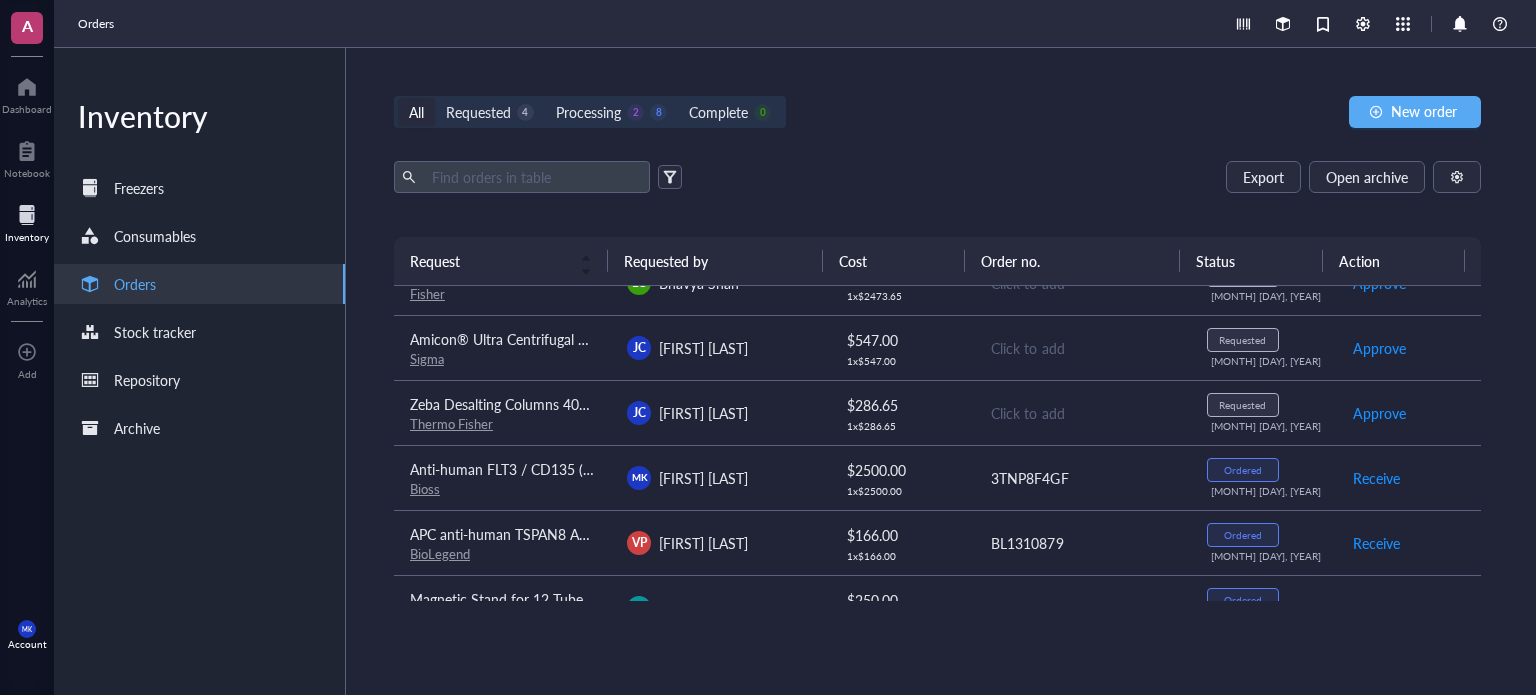scroll, scrollTop: 0, scrollLeft: 0, axis: both 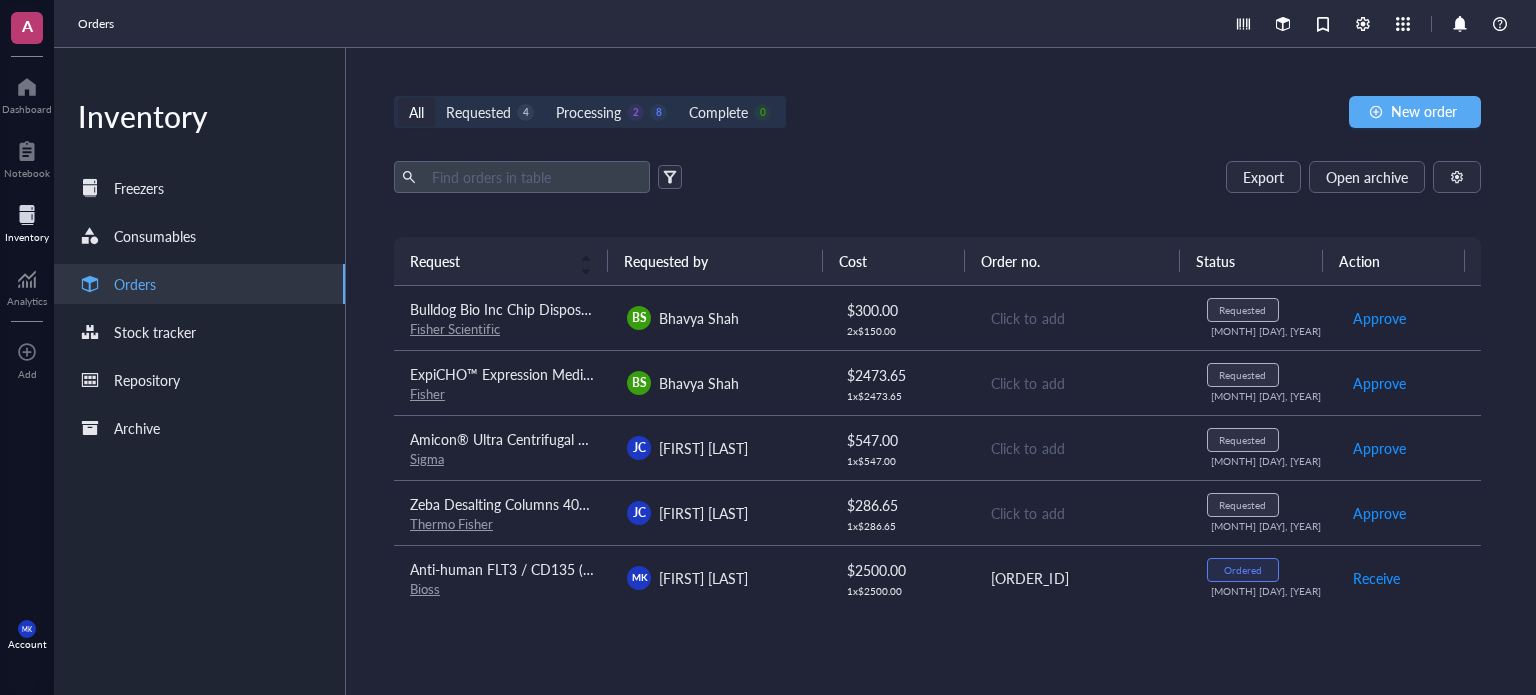click on "[FIRST] [LAST]" at bounding box center (719, 447) 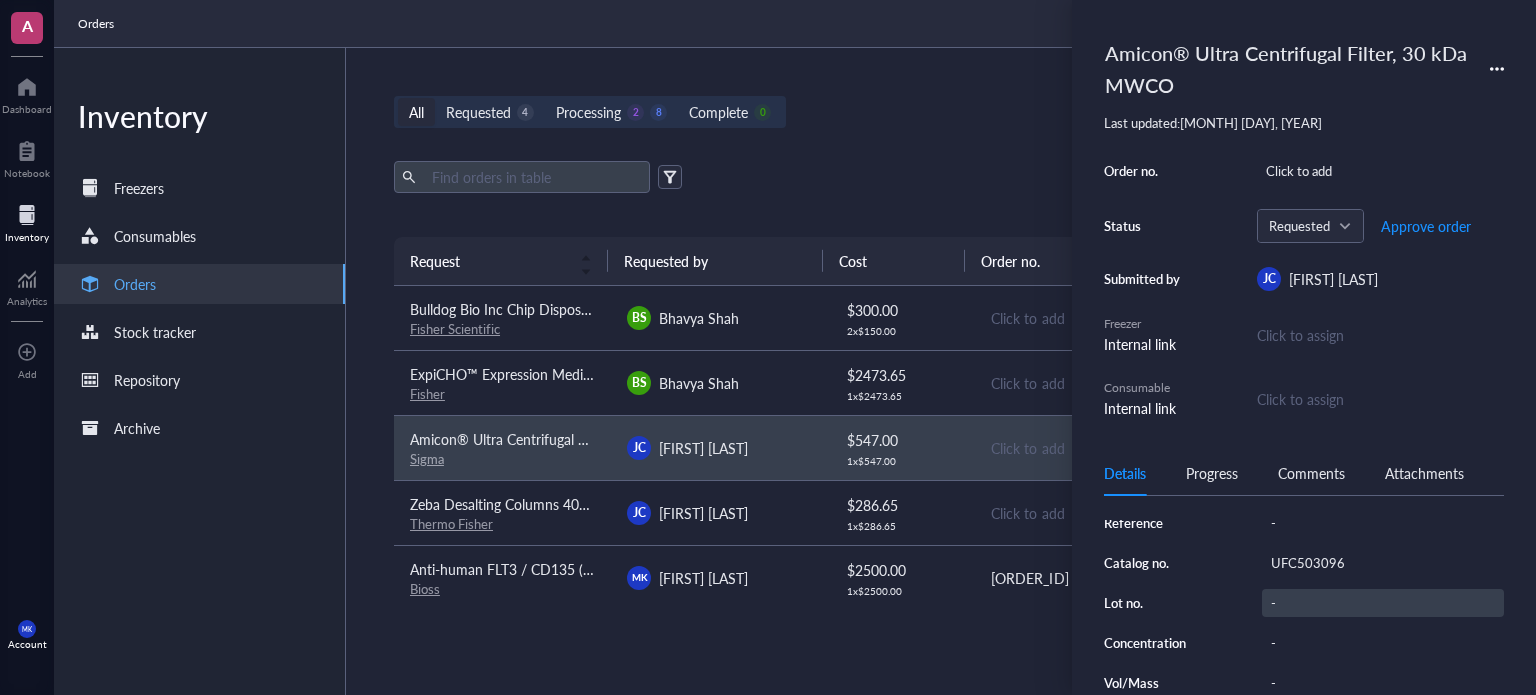 scroll, scrollTop: 200, scrollLeft: 0, axis: vertical 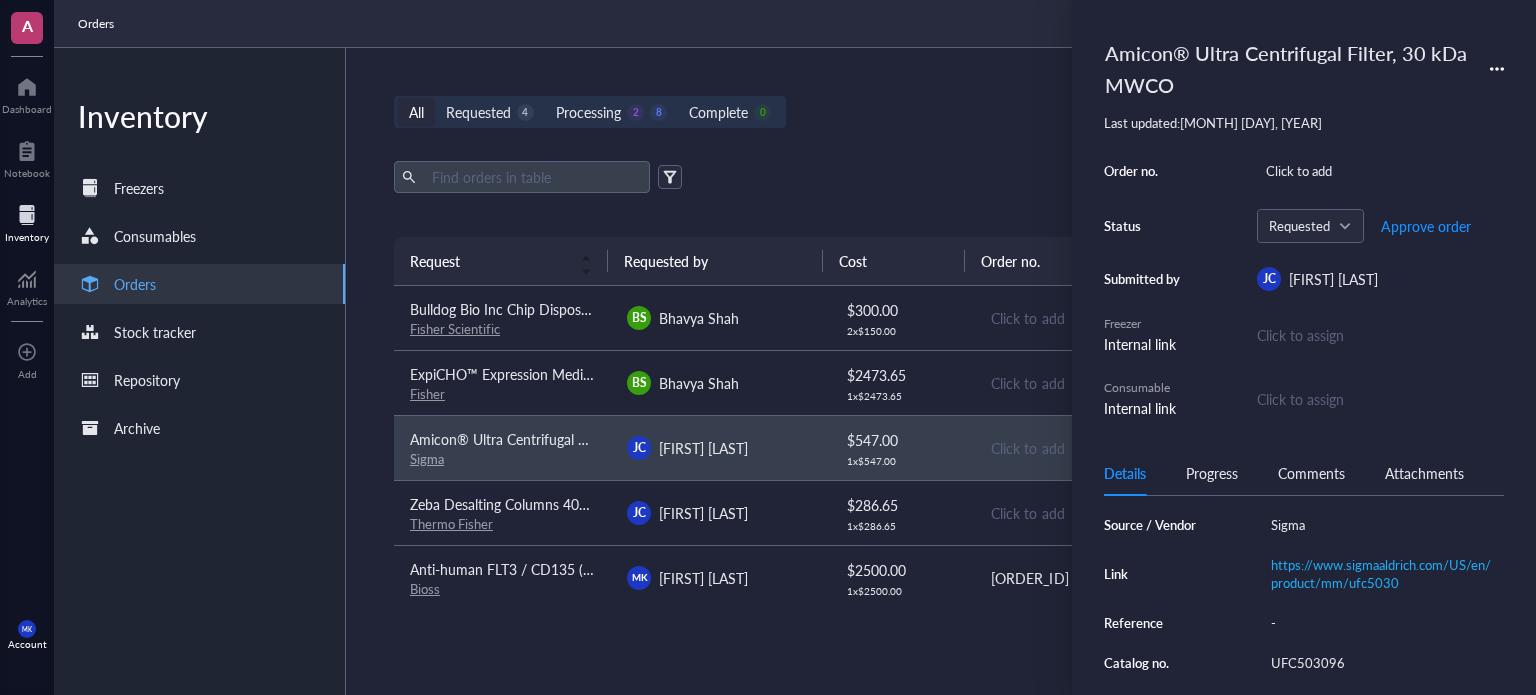 click on "Ordered [MONTH] [DAY], [YEAR] Receive APC anti-human TSPAN8 Antibody BioLegend VP [FIRST] [LAST] $ 166.00 1 x $ 166.00 [ORDER_ID] Ordered [MONTH] [DAY], [YEAR] Receive Acro Biosystems JW [FIRST] [LAST]" at bounding box center (937, 371) 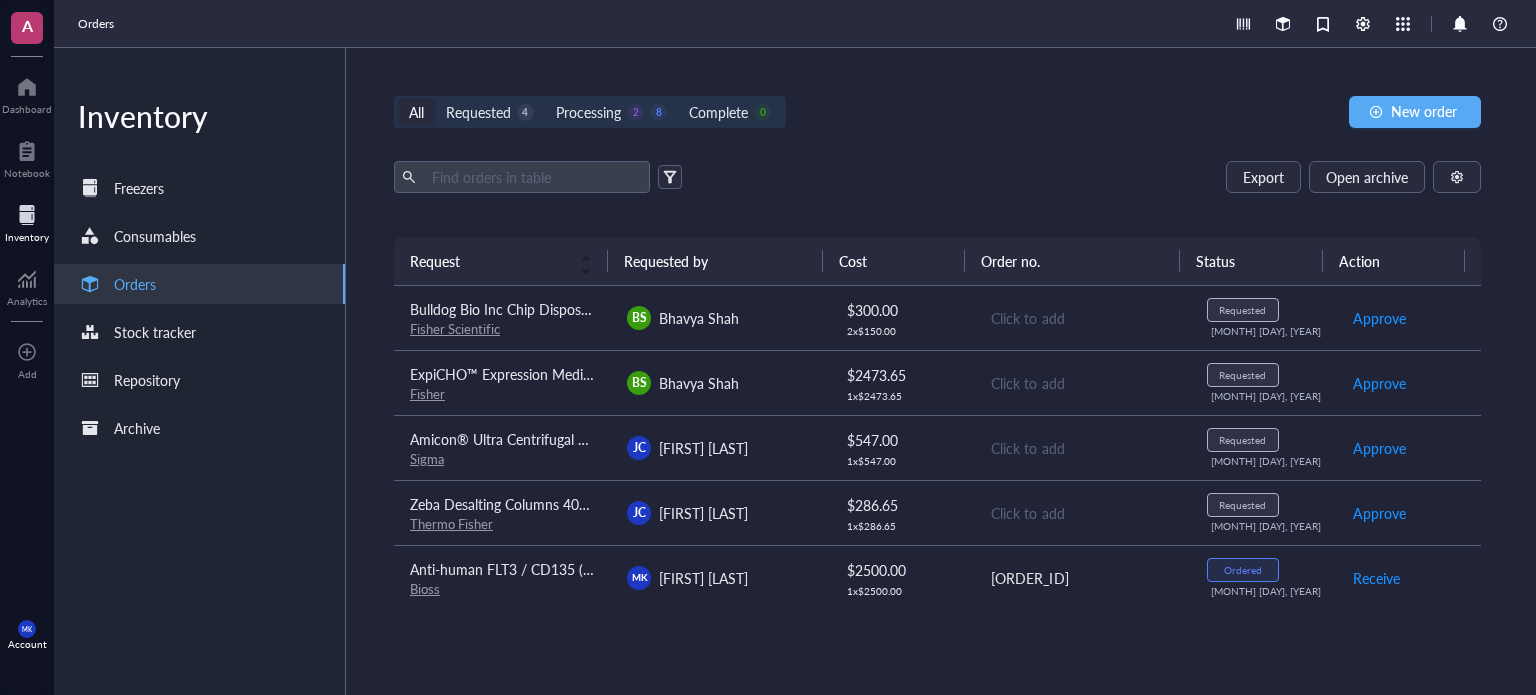 click on "[FIRST] [LAST]" at bounding box center (719, 513) 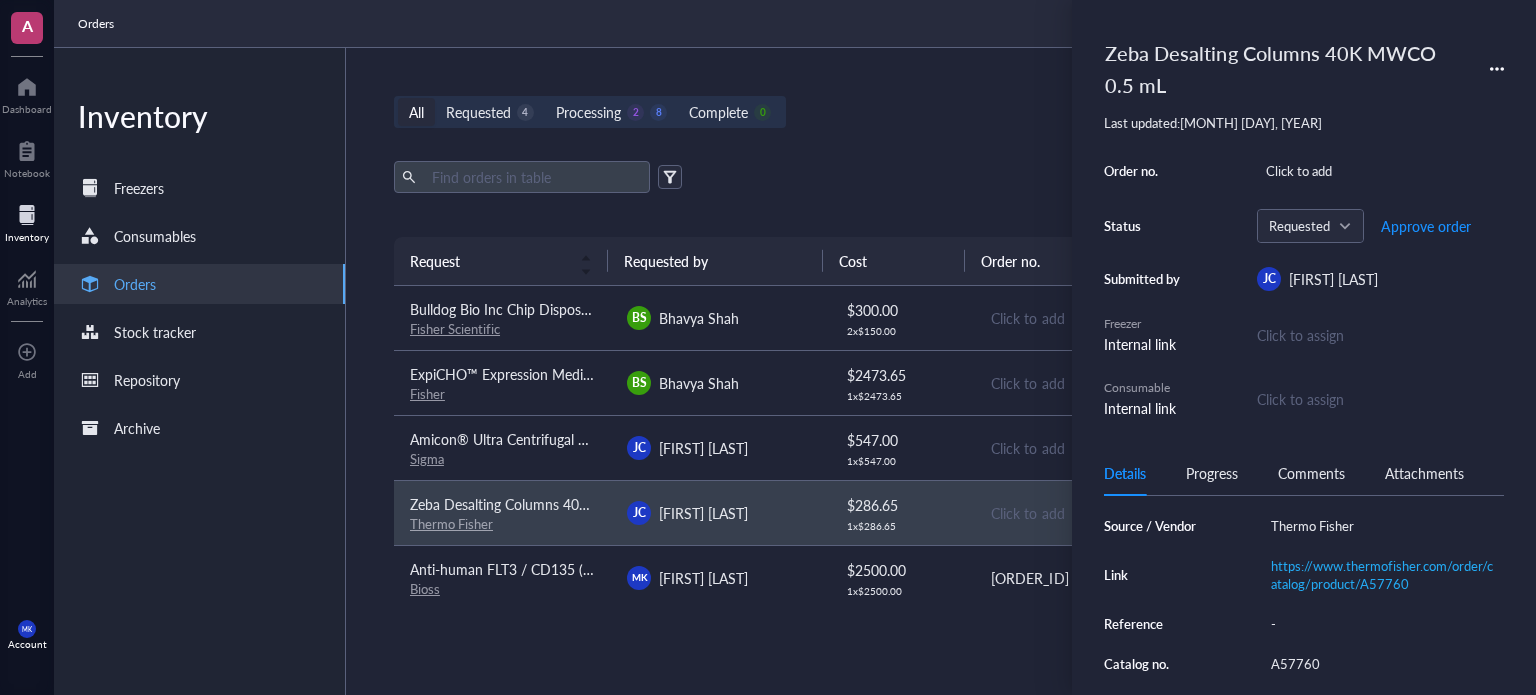 scroll, scrollTop: 200, scrollLeft: 0, axis: vertical 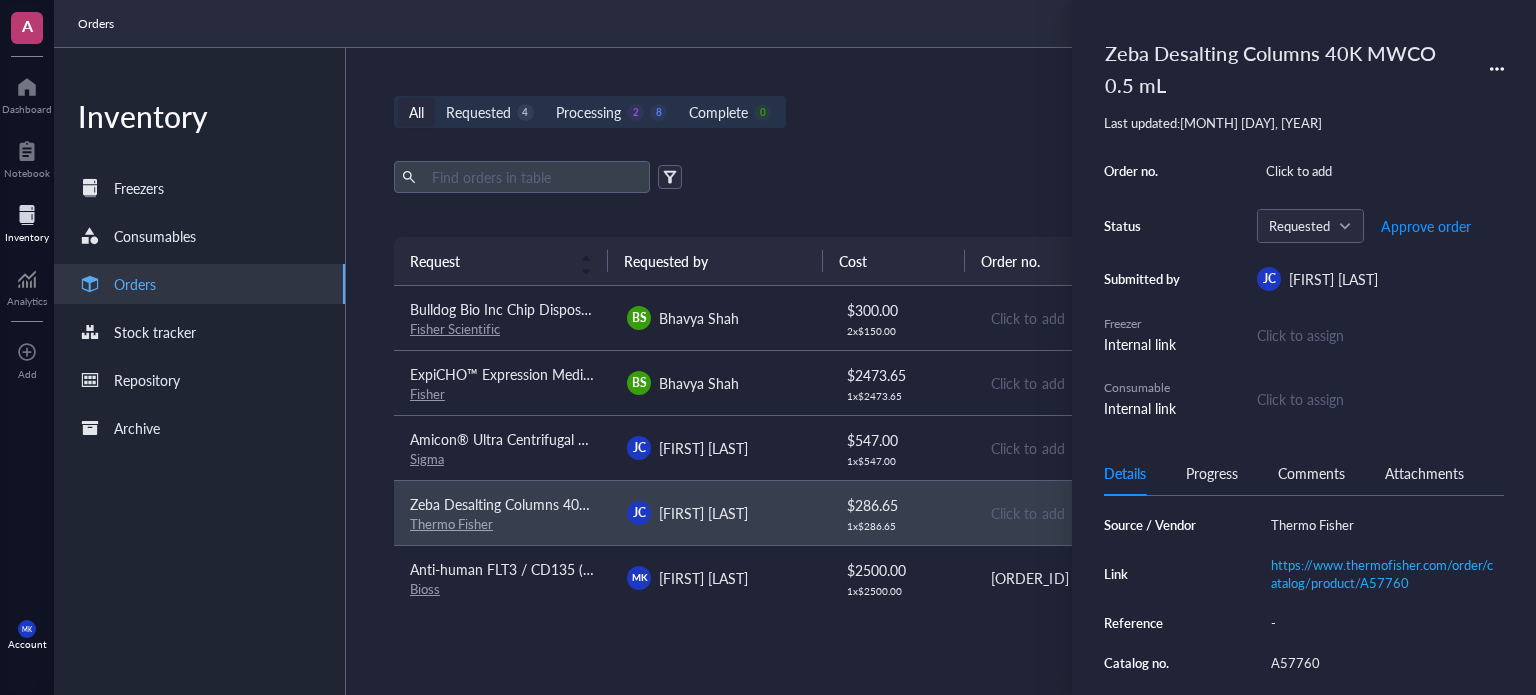 click on "All Requested 4 Processing 2 8 Complete 0 New order Export Open archive Requester Requested on Source / Vendor Last updated Request Requested by Cost Order no. Status Action             Bulldog Bio Inc Chip Disposable Hemocytometer 50 slides Fisher Scientific BS Bhavya Shah $ 300.00 2  x  $ 150.00 Click to add Requested Aug 6, 2025 Approve ExpiCHO™ Expression Medium Fisher BS Bhavya Shah $ 2473.65 1  x  $ 2473.65 Click to add Requested Aug 6, 2025 Approve Amicon® Ultra Centrifugal Filter, 30 kDa MWCO Sigma JC Jenny Cheung $ 547.00 1  x  $ 547.00 Click to add Requested Aug 6, 2025 Approve Zeba Desalting Columns 40K MWCO 0.5 mL Thermo Fisher JC Jenny Cheung $ 286.65 1  x  $ 286.65 Click to add Requested Aug 6, 2025 Approve Anti-human FLT3 / CD135 (IMC-EB10 Biosimilar) Bioss MK Mason King $ 2500.00 1  x  $ 2500.00 3TNP8F4GF Ordered Aug 5, 2025 Receive APC anti-human TSPAN8 Antibody BioLegend VP Verenice Paredes $ 166.00 1  x  $ 166.00 BL1310879 Ordered Aug 6, 2025 Receive Acro Biosystems JW Joshua Wick" at bounding box center [937, 371] 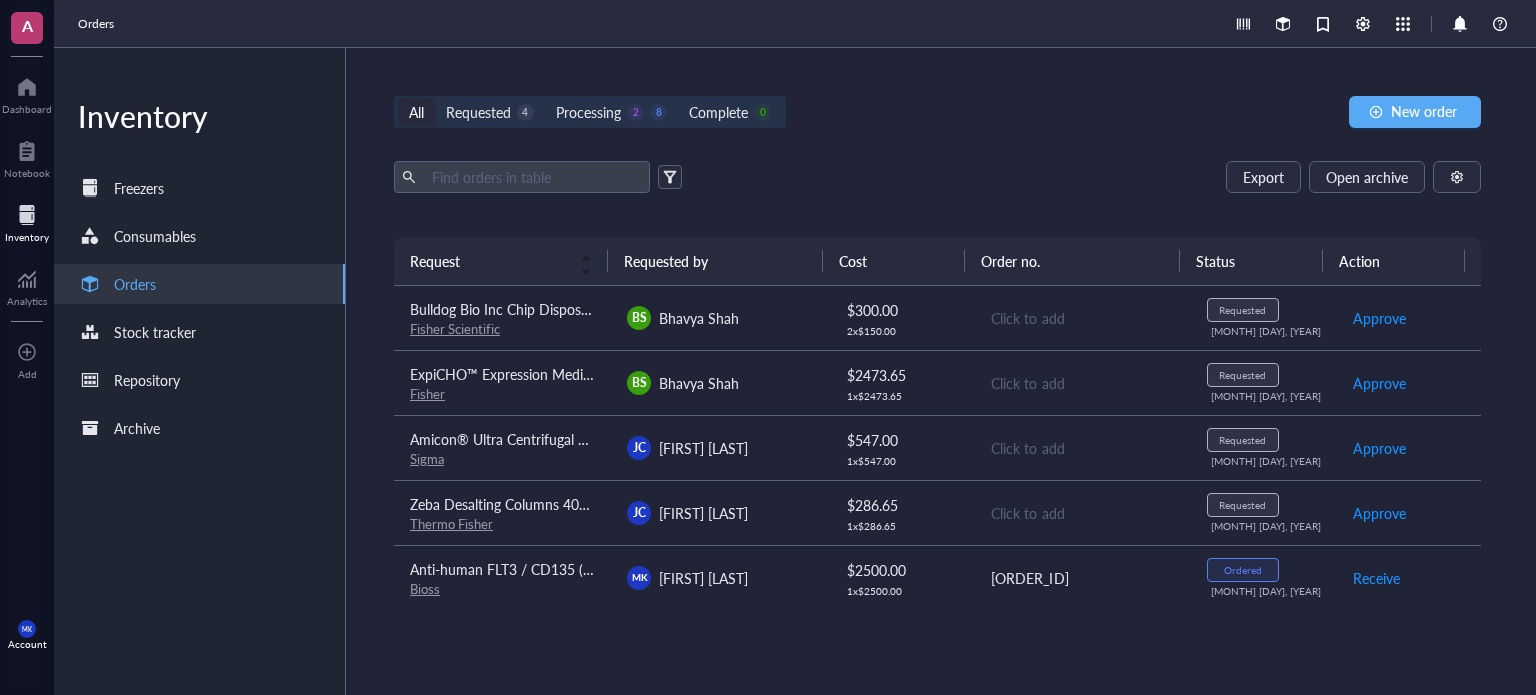 click on "BS [FIRST] [LAST]" at bounding box center (719, 318) 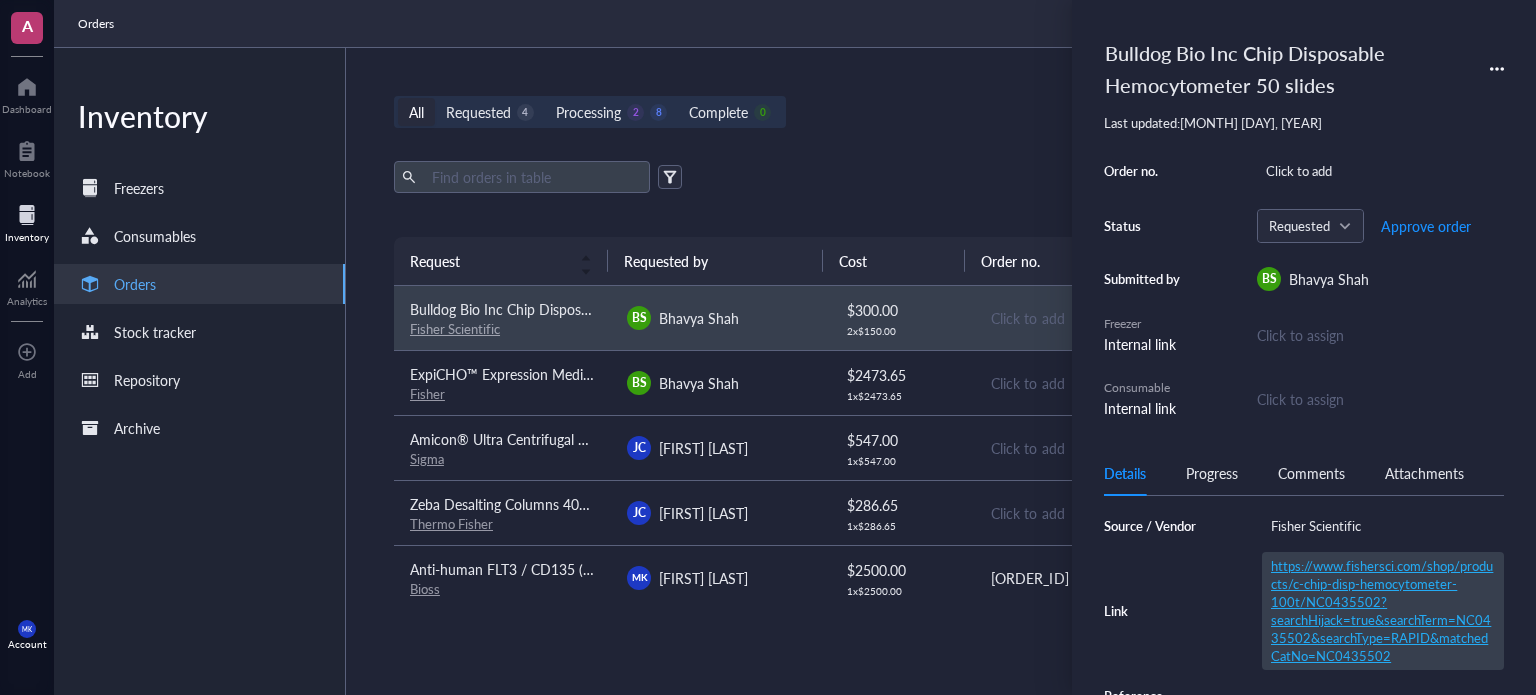 scroll, scrollTop: 200, scrollLeft: 0, axis: vertical 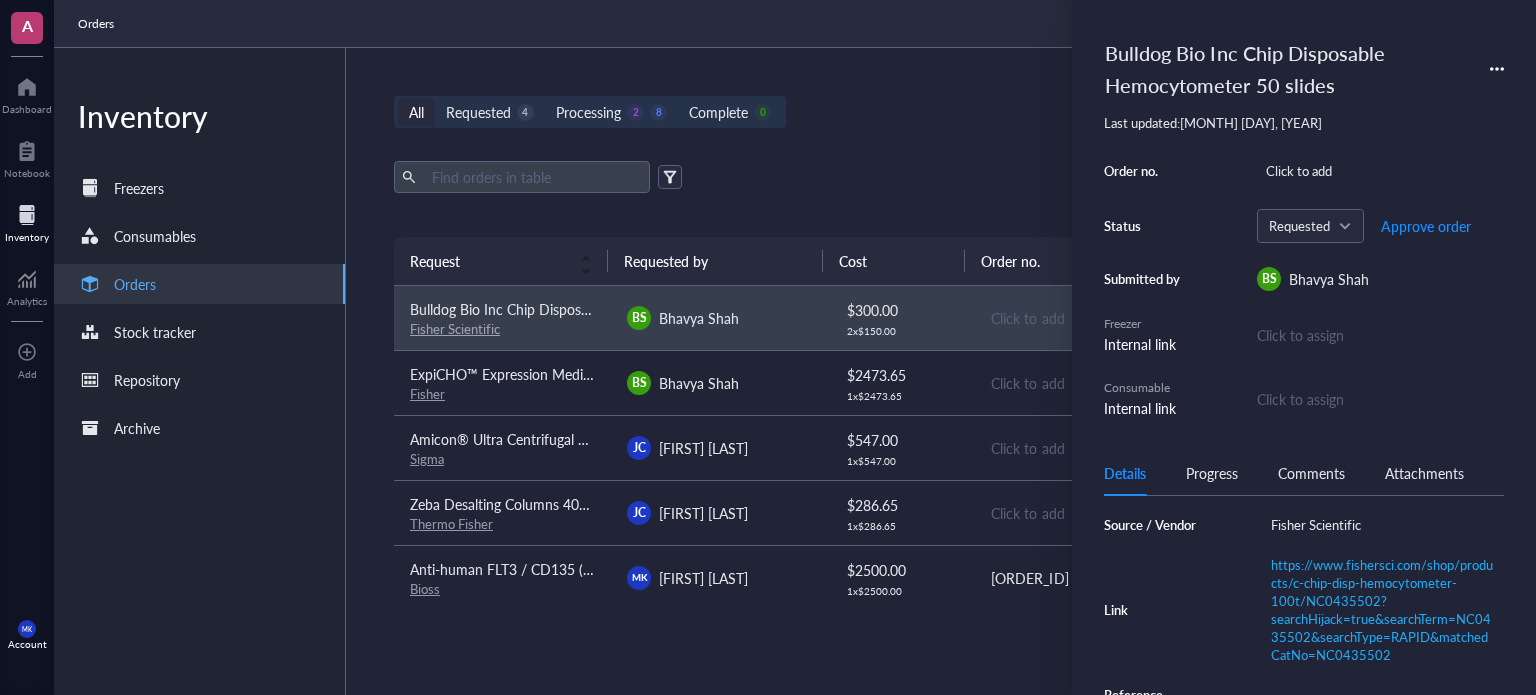 click on "JC [FIRST] [LAST]" at bounding box center (719, 512) 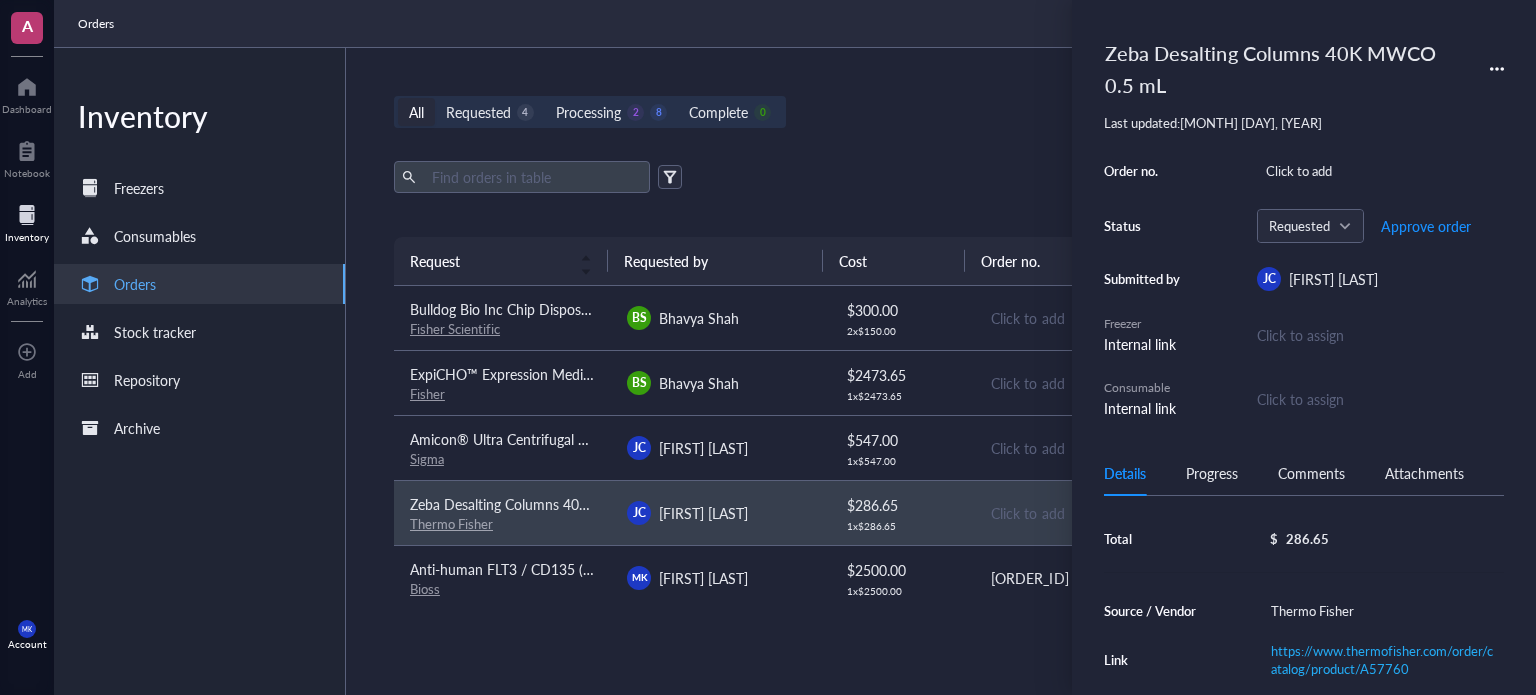 scroll, scrollTop: 200, scrollLeft: 0, axis: vertical 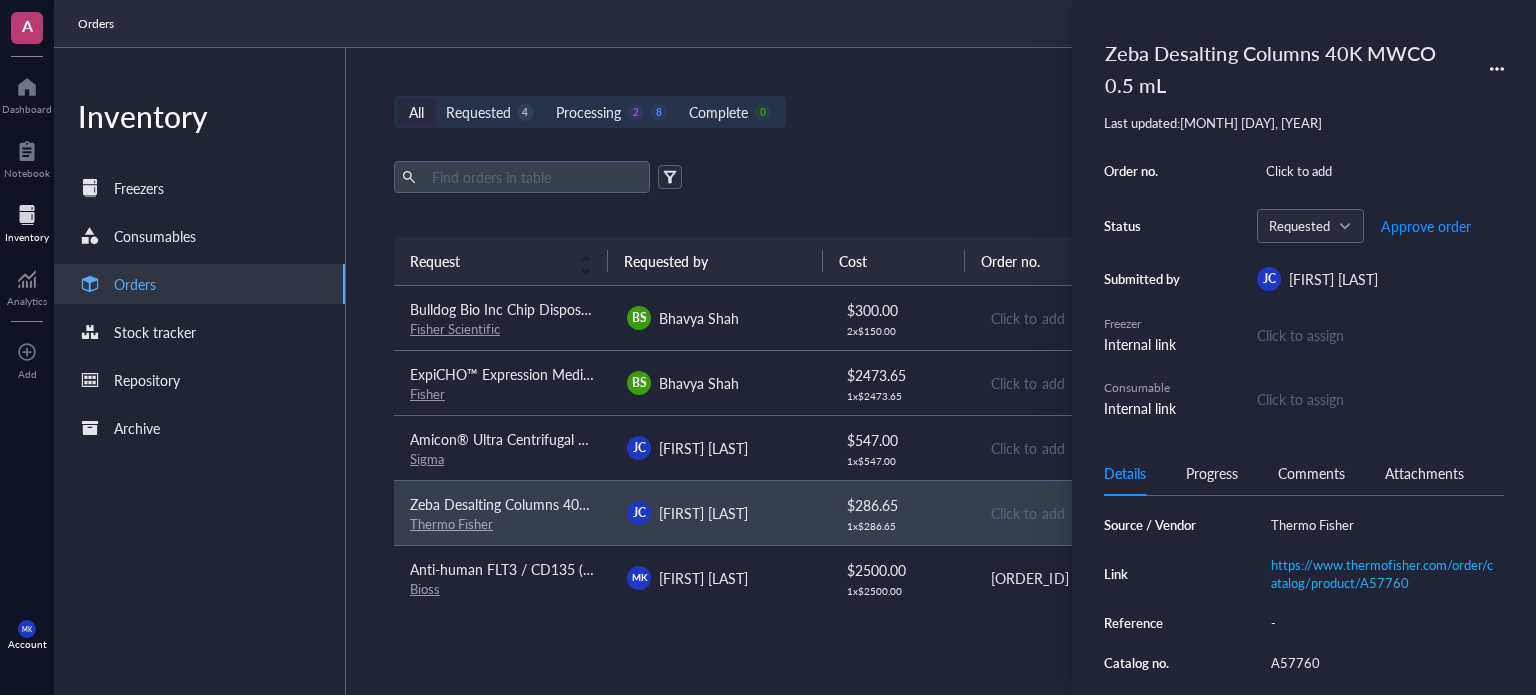 drag, startPoint x: 1332, startPoint y: 591, endPoint x: 477, endPoint y: 524, distance: 857.62115 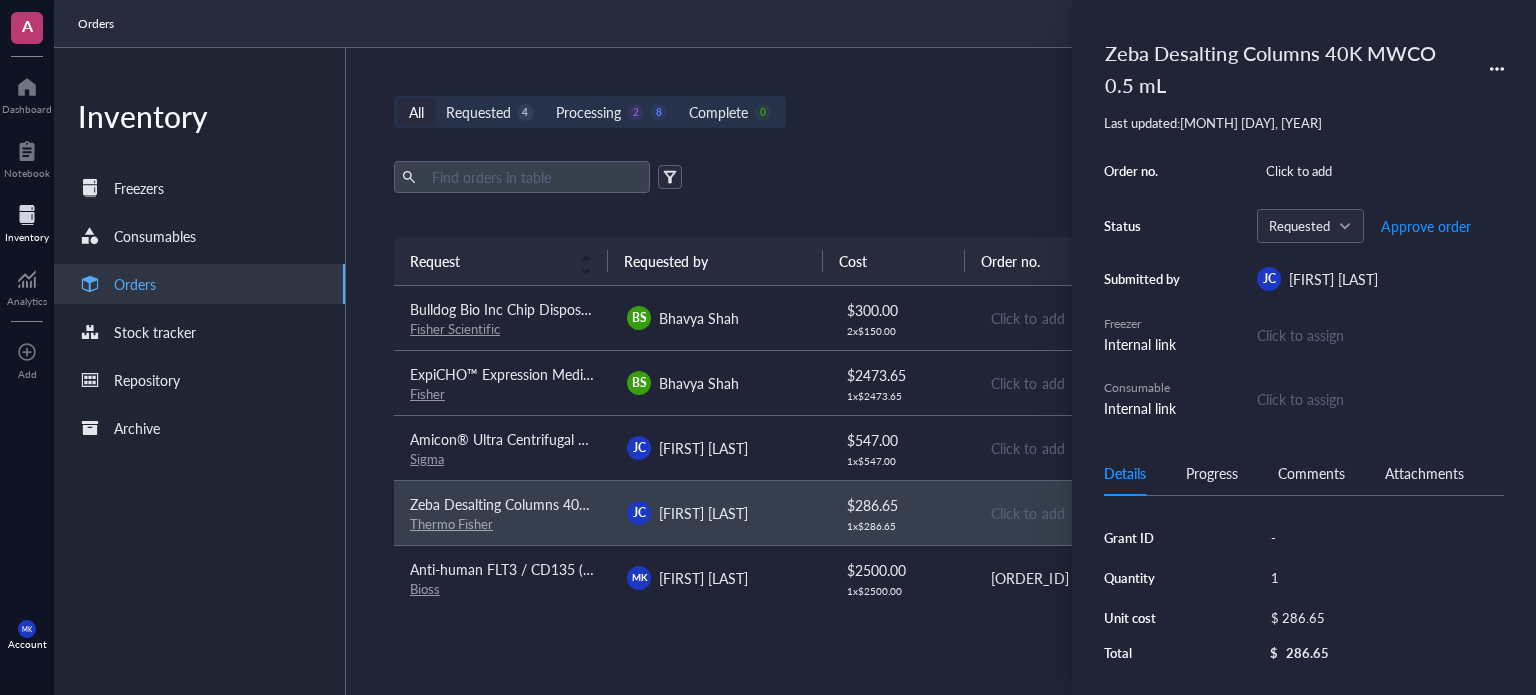 click on "Export Open archive" at bounding box center (937, 177) 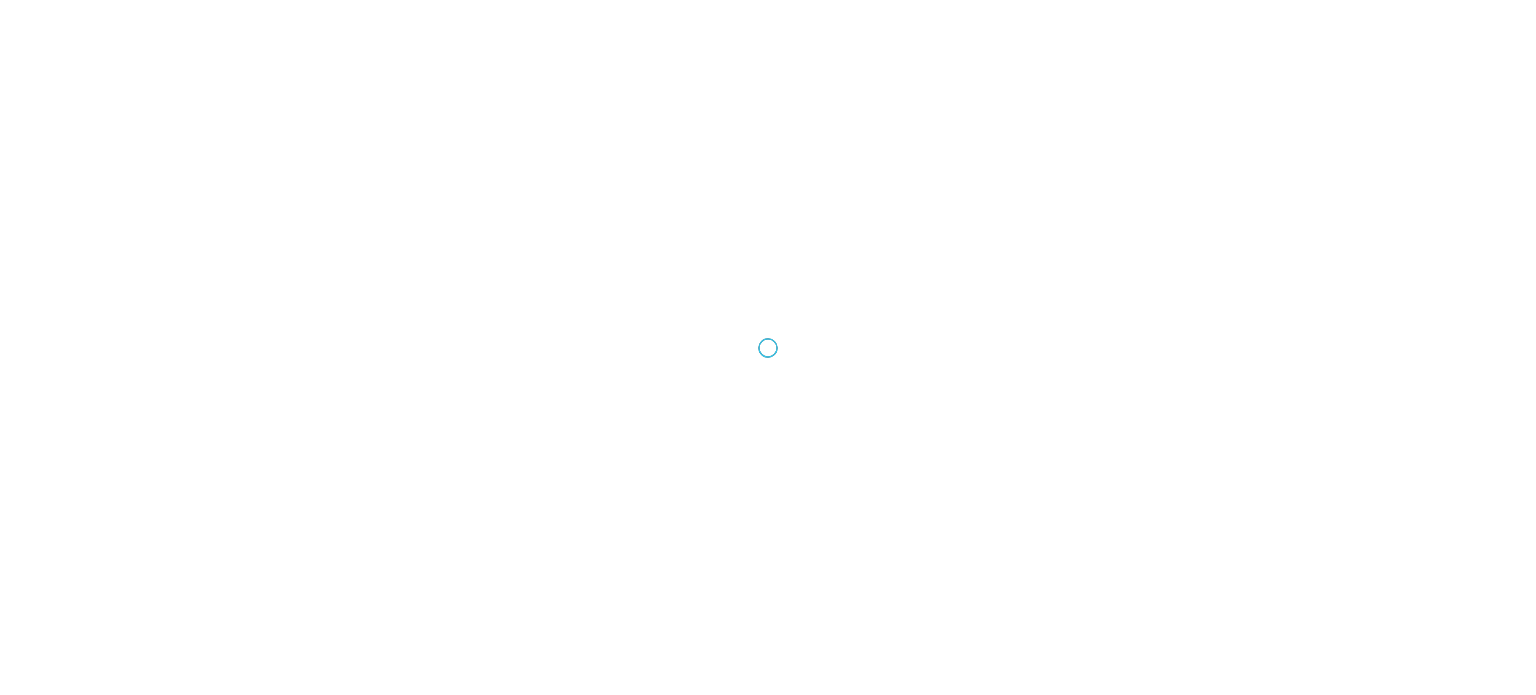 scroll, scrollTop: 0, scrollLeft: 0, axis: both 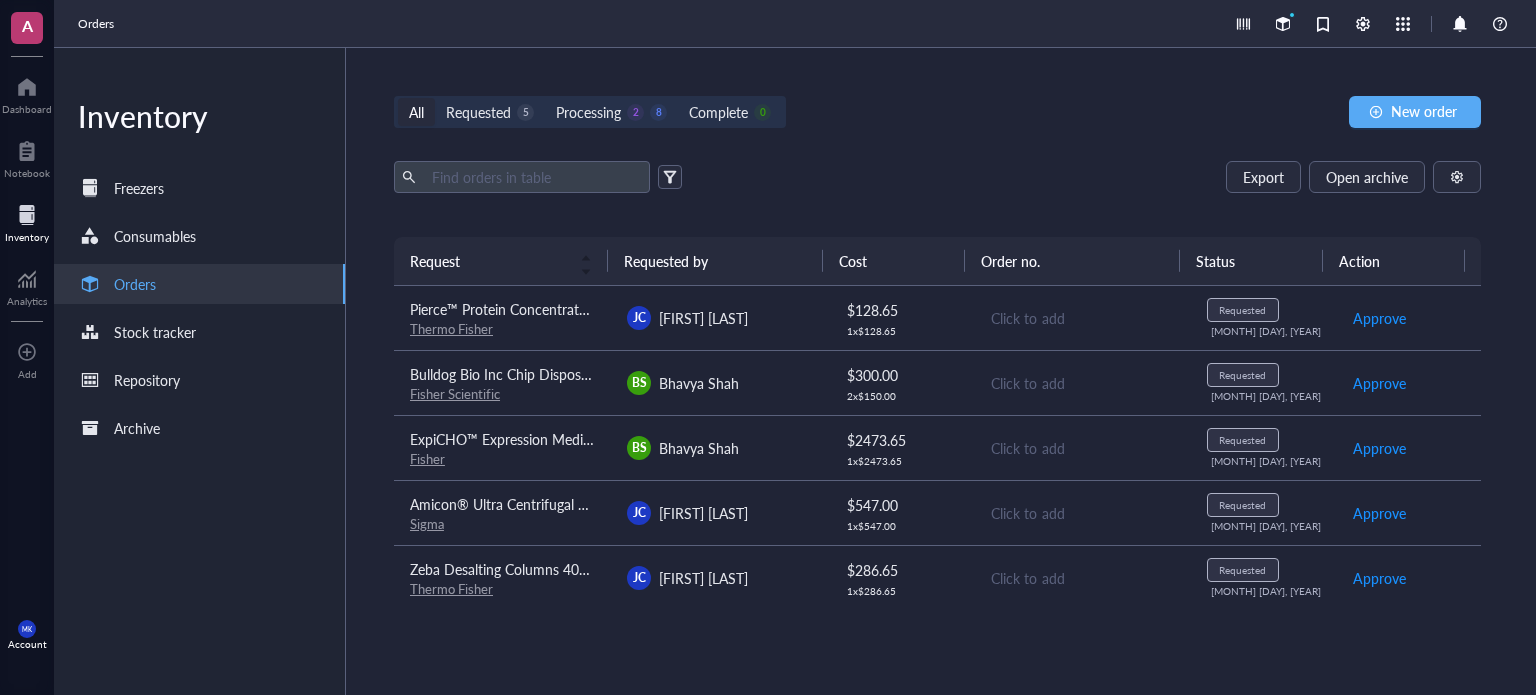 click on "$ 547.00 1  x  $ 547.00" at bounding box center (901, 512) 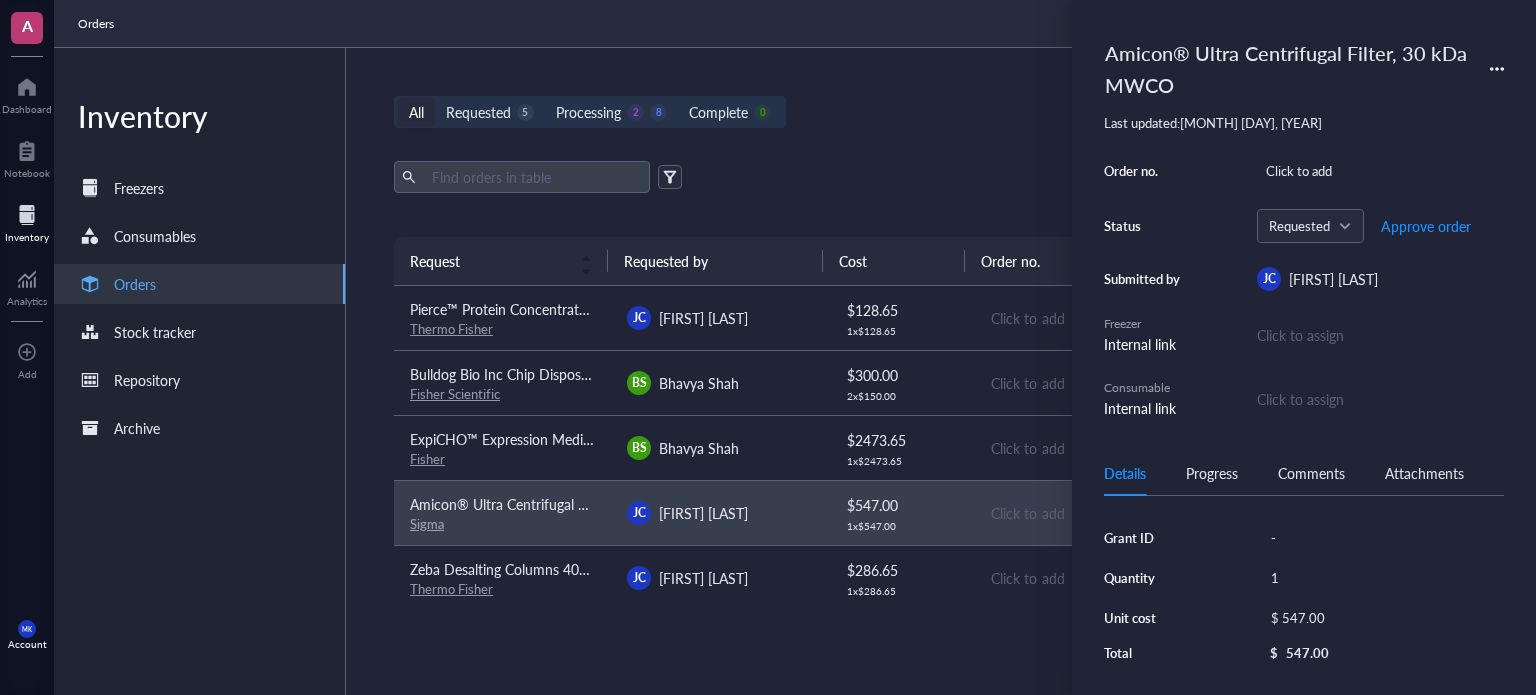 click on "Amicon® Ultra Centrifugal Filter, 30 kDa MWCO" at bounding box center [1304, 69] 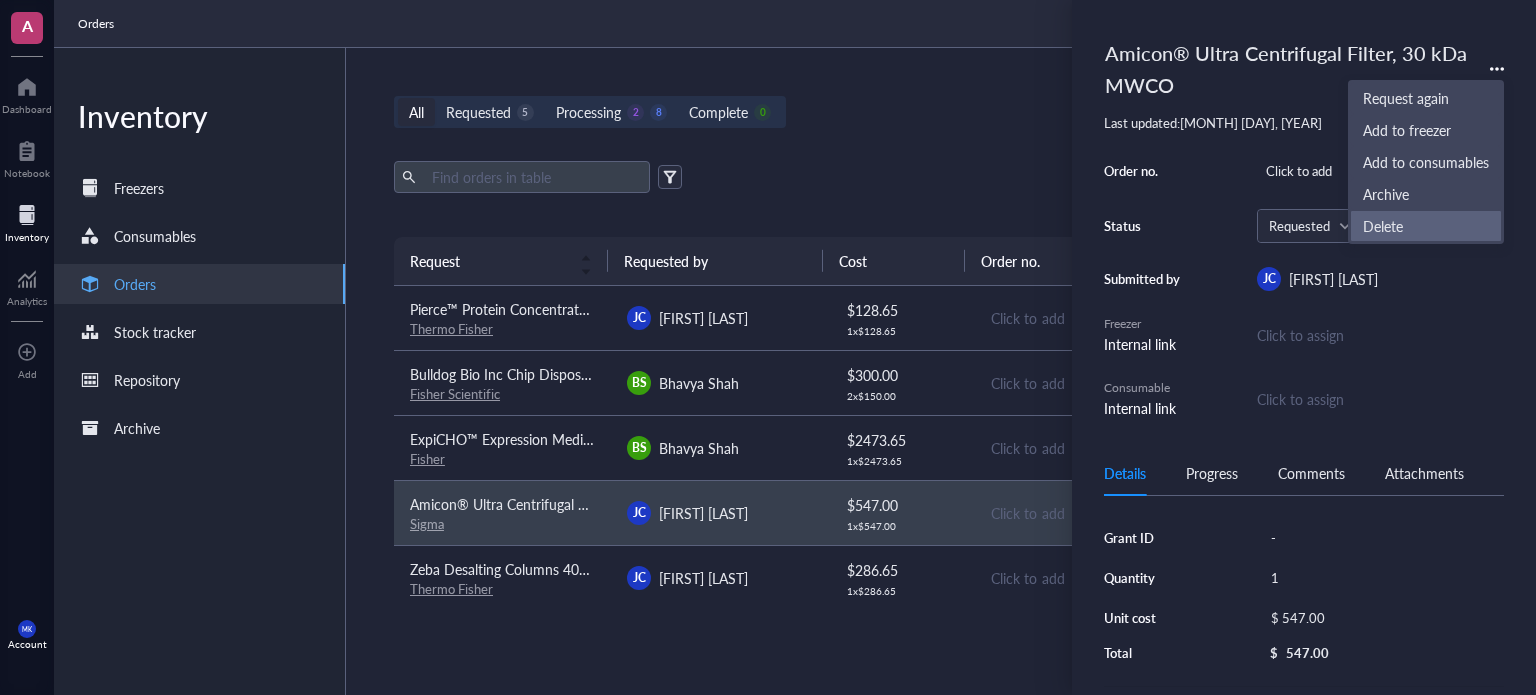click on "Delete" at bounding box center (1426, 226) 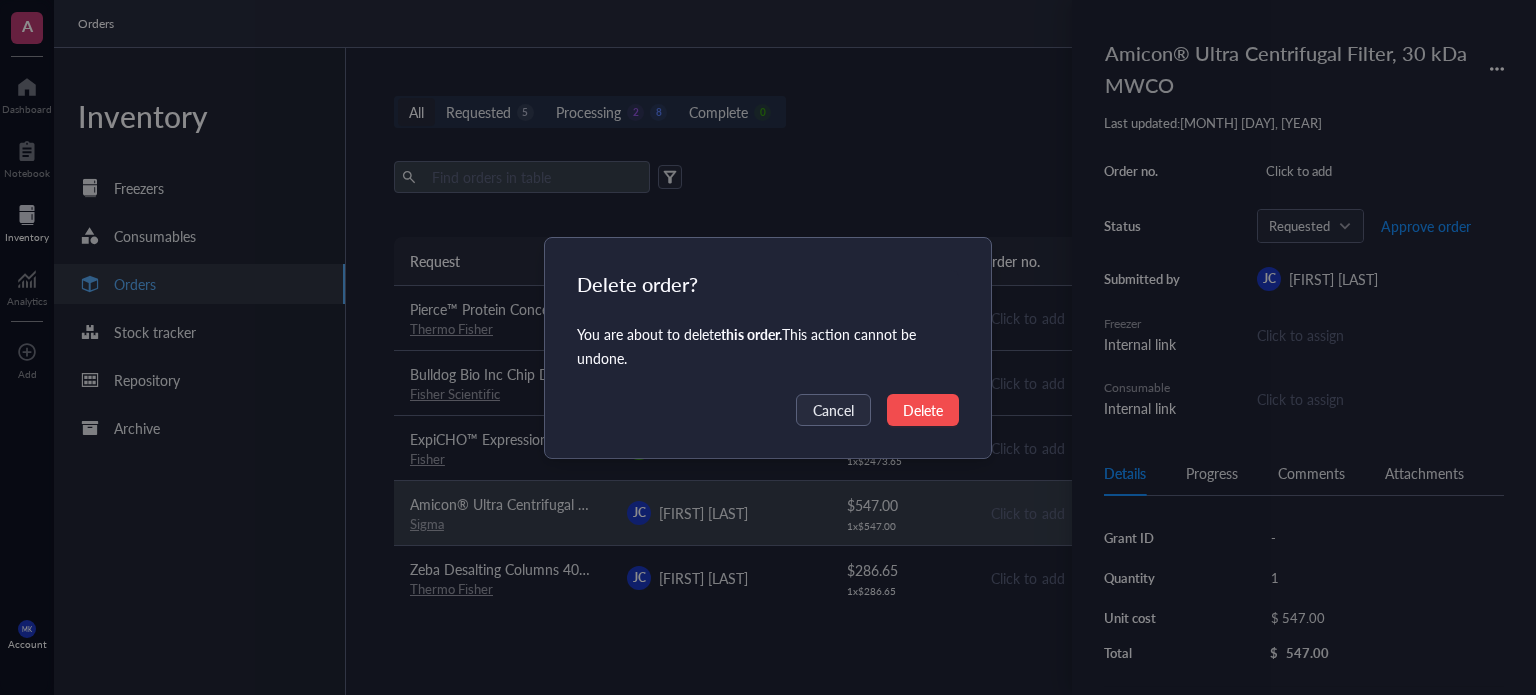 click on "Delete" at bounding box center (923, 410) 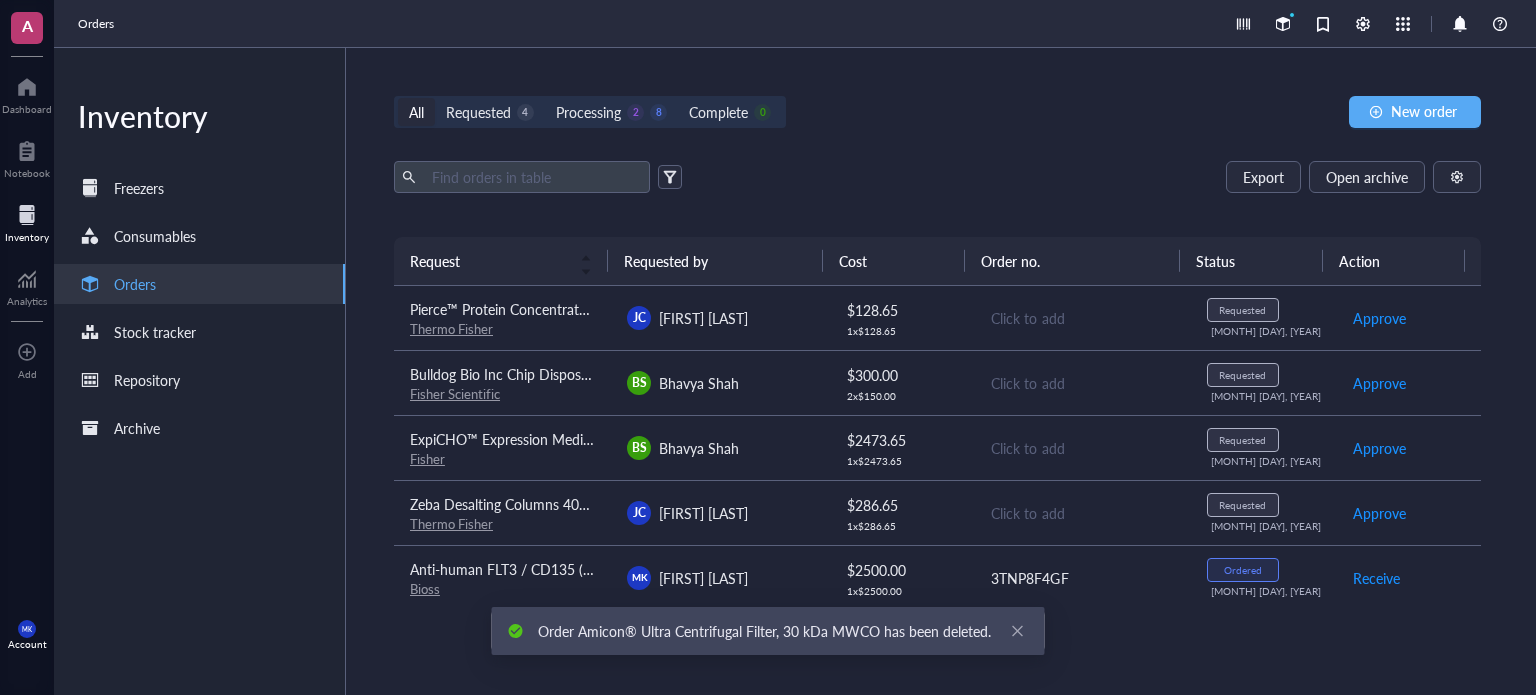 click on "All Requested 4 Processing 2 8 Complete 0 New order Export Open archive Requester Requested on Source / Vendor Last updated Request Requested by Cost Order no. Status Action             Pierce™ Protein Concentrators PES, 30K MWCO Thermo Fisher JC [FIRST] [LAST] $ 128.65 1  x  $ 128.65 Click to add Requested [DATE], [YEAR] Approve Bulldog Bio Inc Chip Disposable Hemocytometer 50 slides Fisher Scientific BS [FIRST] [LAST] $ 300.00 2  x  $ 150.00 Click to add Requested [DATE], [YEAR] Approve ExpiCHO™ Expression Medium Fisher BS [FIRST] [LAST] $ 2473.65 1  x  $ 2473.65 Click to add Requested [DATE], [YEAR] Approve Zeba Desalting Columns 40K MWCO 0.5 mL Thermo Fisher JC [FIRST] [LAST] $ 286.65 1  x  $ 286.65 Click to add Requested [DATE], [YEAR] Approve Anti-human FLT3 / CD135 (IMC-EB10 Biosimilar) Bioss MK [FIRST] [LAST] $ 2500.00 1  x  $ 2500.00 3TNP8F4GF Ordered [DATE], [YEAR] Receive APC anti-human TSPAN8 Antibody BioLegend VP [FIRST] [LAST] $ 166.00 1  x  $ 166.00 BL1310879 Ordered [DATE], [YEAR] Receive Acro Biosystems JW [FIRST] [LAST] $ 1 $" at bounding box center (937, 371) 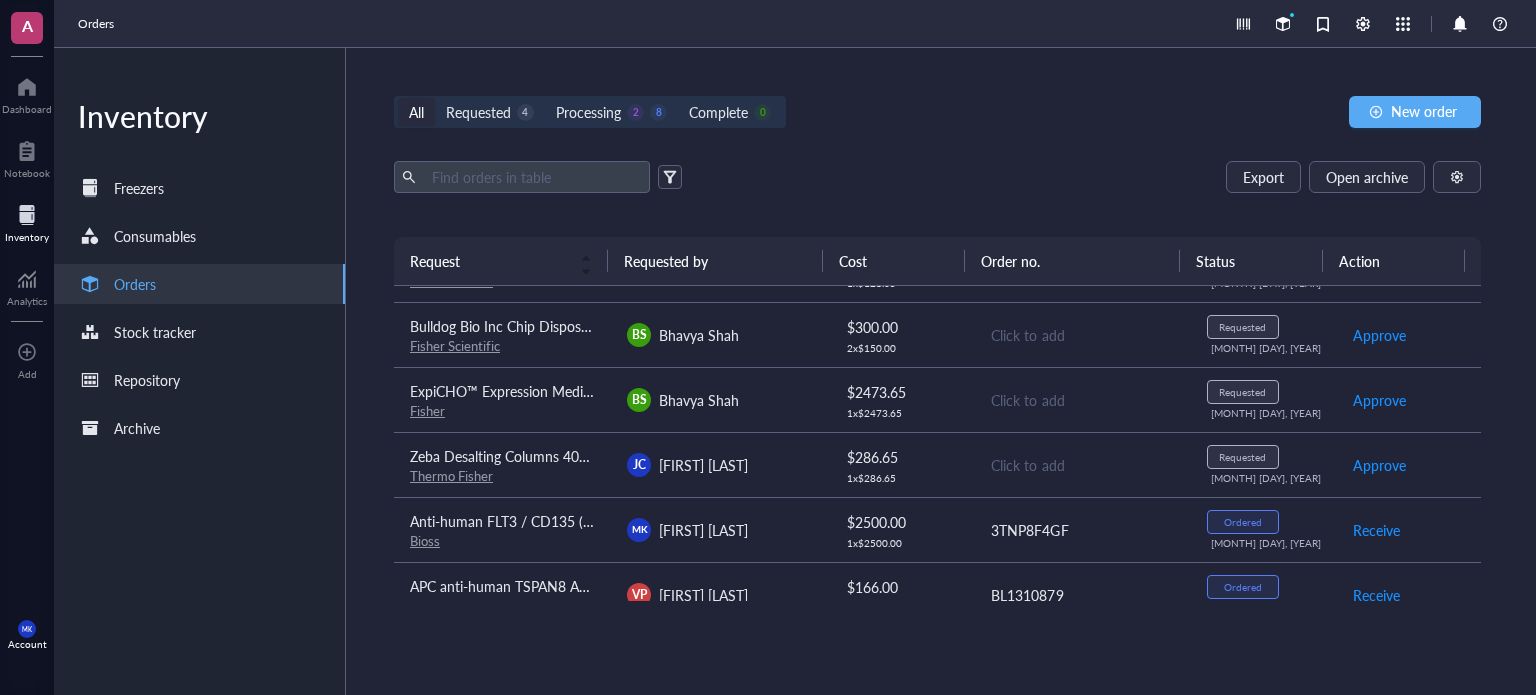 scroll, scrollTop: 0, scrollLeft: 0, axis: both 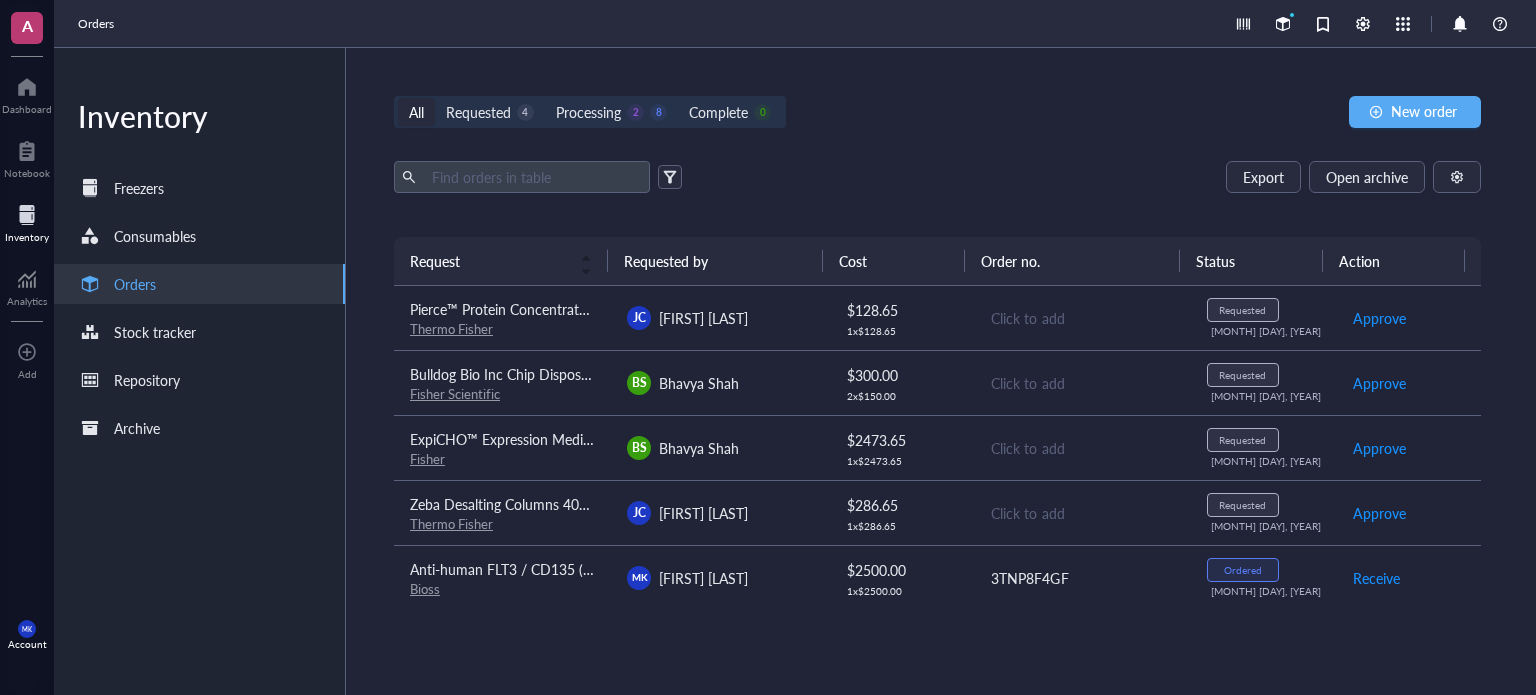 click on "BS [FIRST] [LAST]" at bounding box center (719, 447) 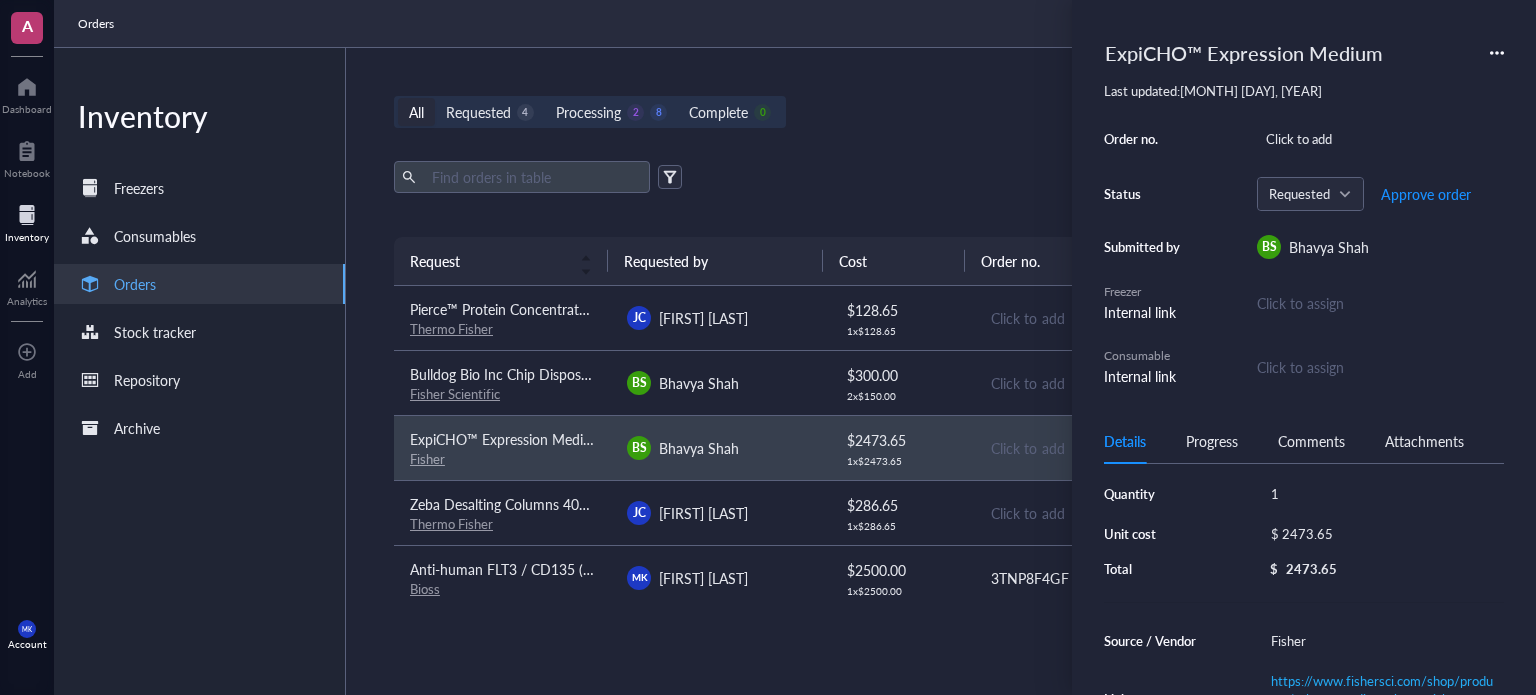 scroll, scrollTop: 100, scrollLeft: 0, axis: vertical 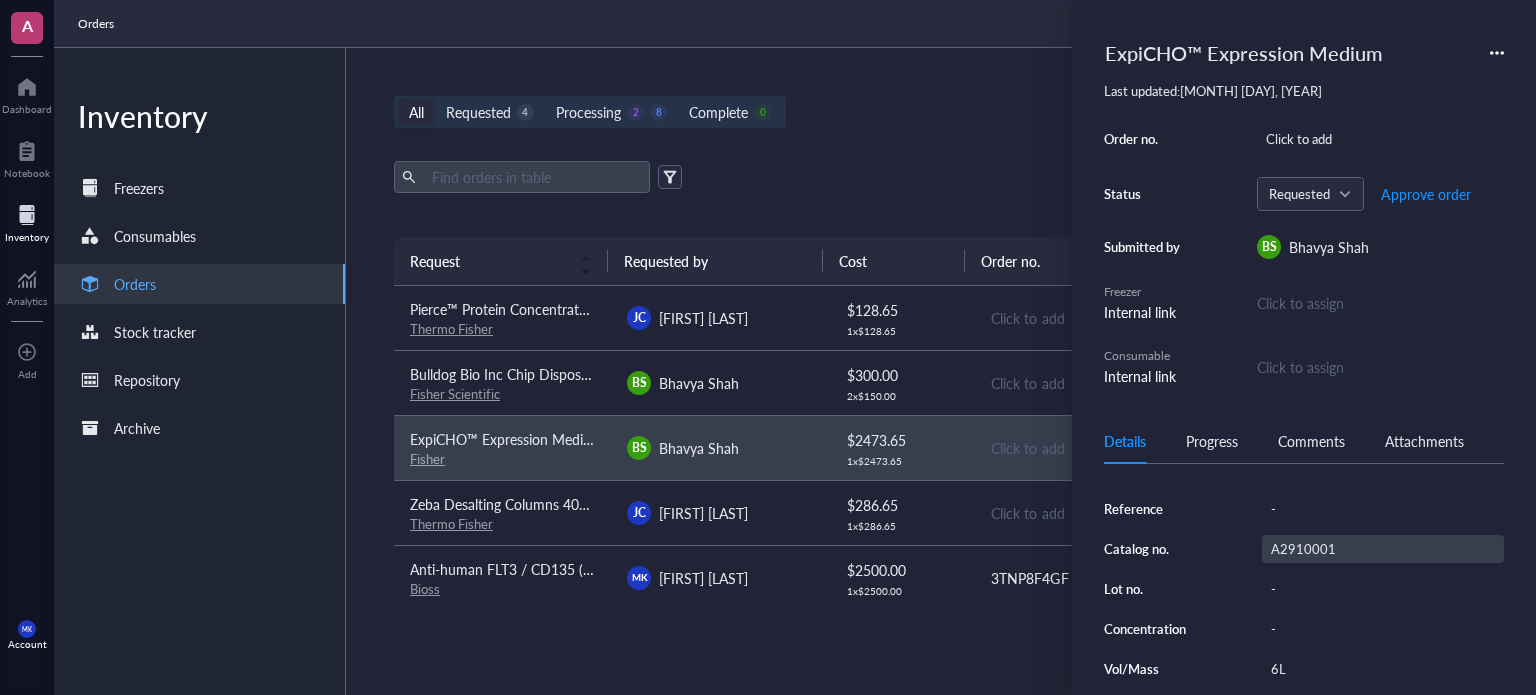 click on "A2910001" at bounding box center (1383, 549) 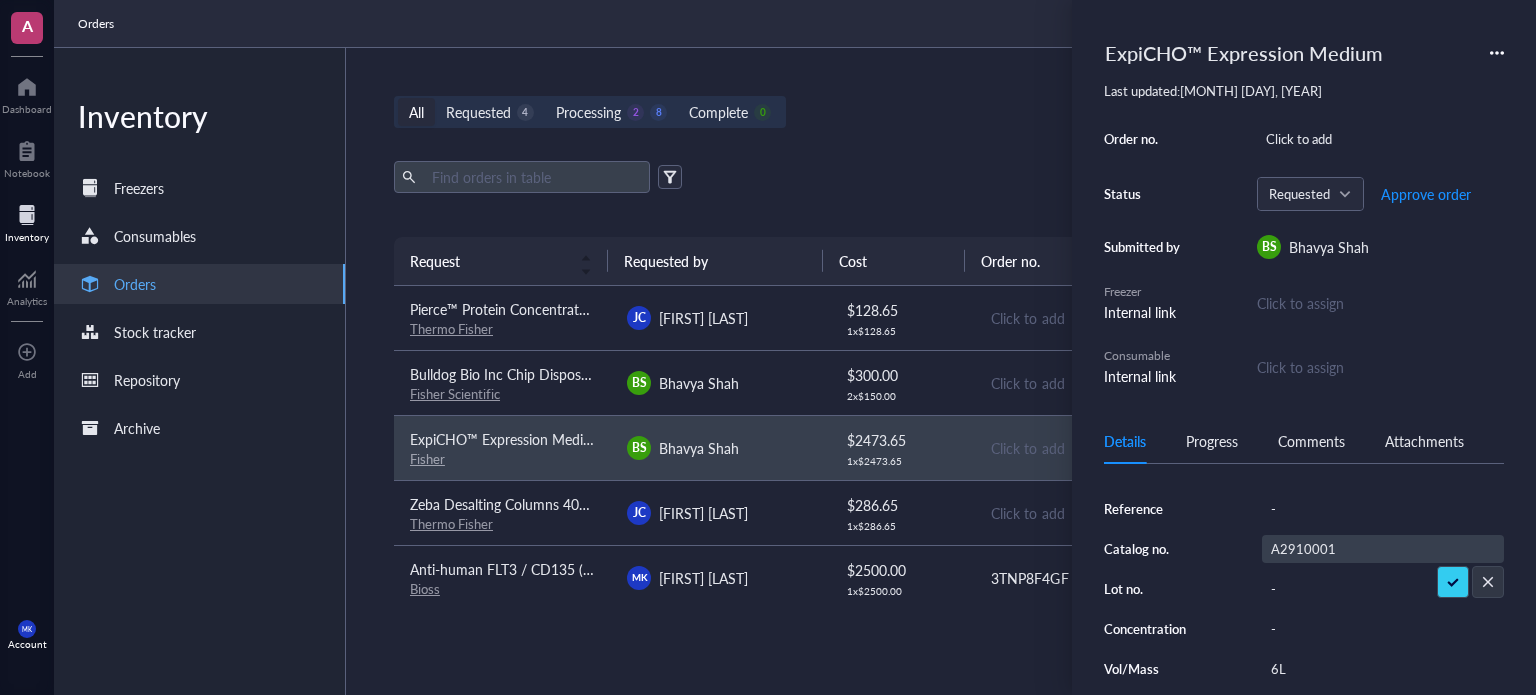 scroll, scrollTop: 0, scrollLeft: 2, axis: horizontal 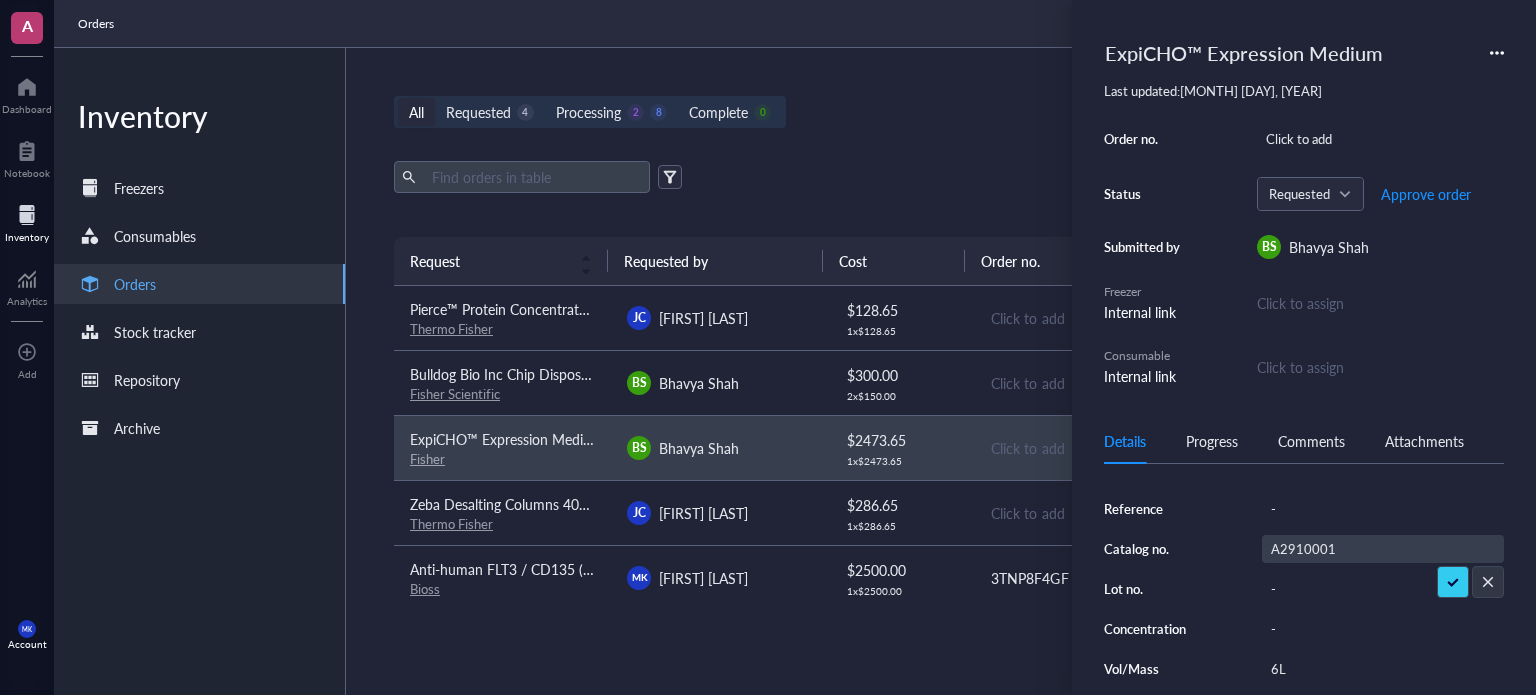 click on "Export Open archive Requester Requested on Source / Vendor Last updated" at bounding box center (937, 199) 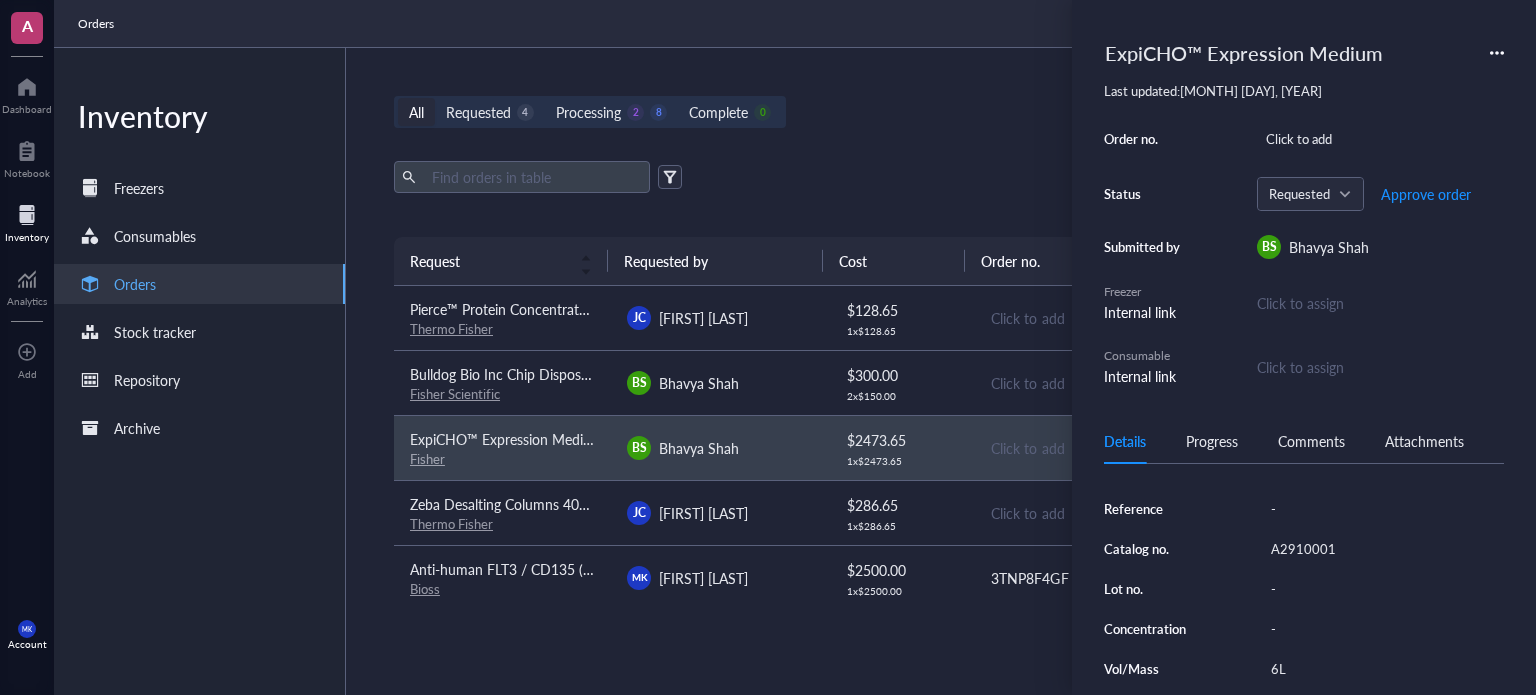 click on "Cost" at bounding box center (894, 261) 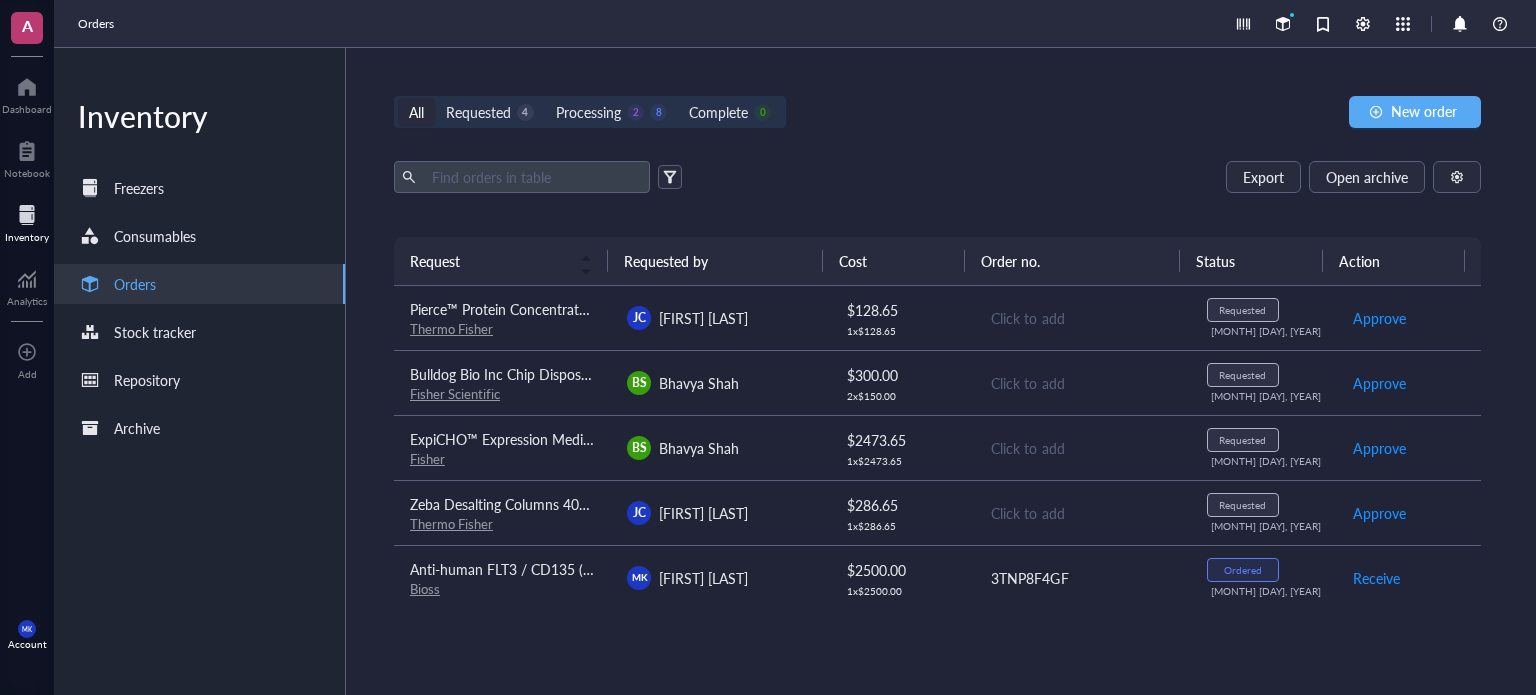 click on "BS [FIRST] [LAST]" at bounding box center (719, 382) 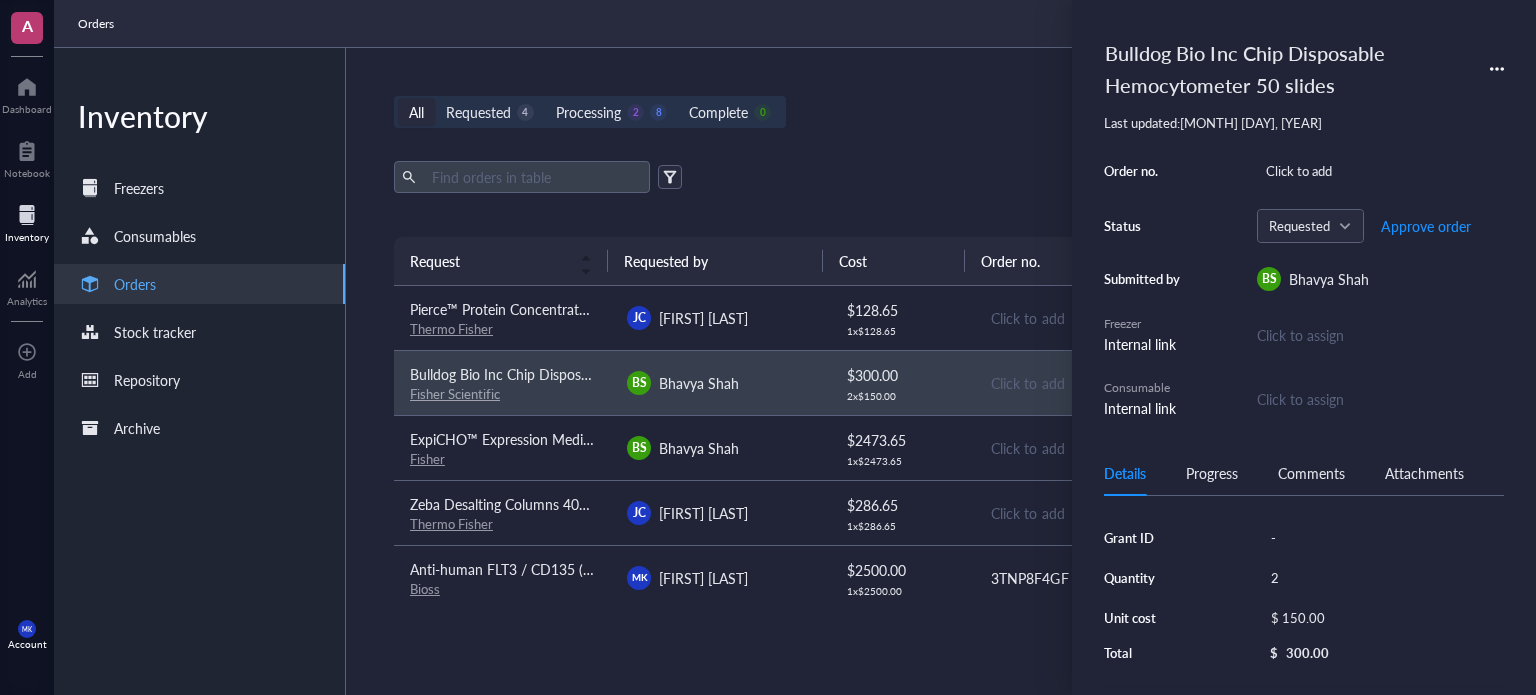 scroll, scrollTop: 100, scrollLeft: 0, axis: vertical 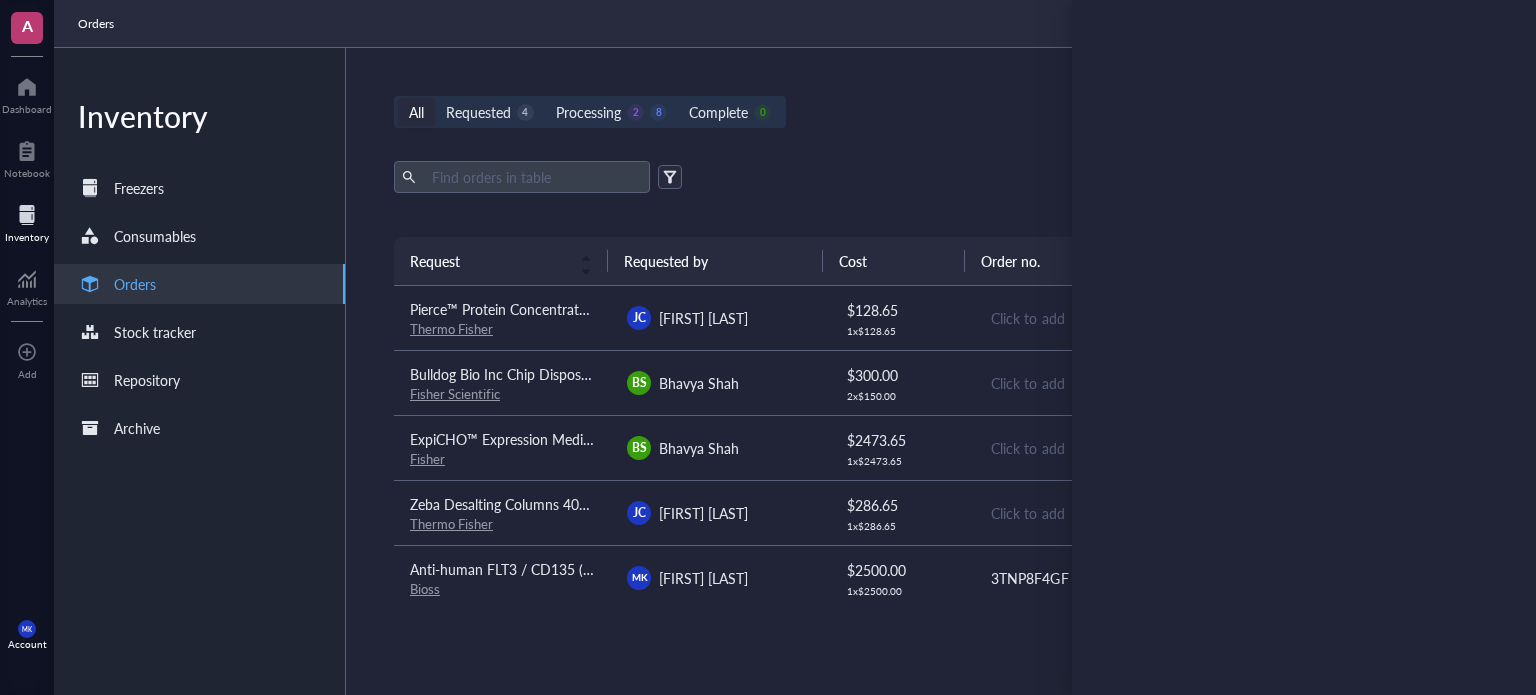 click on "JC [FIRST] [LAST]" at bounding box center (719, 318) 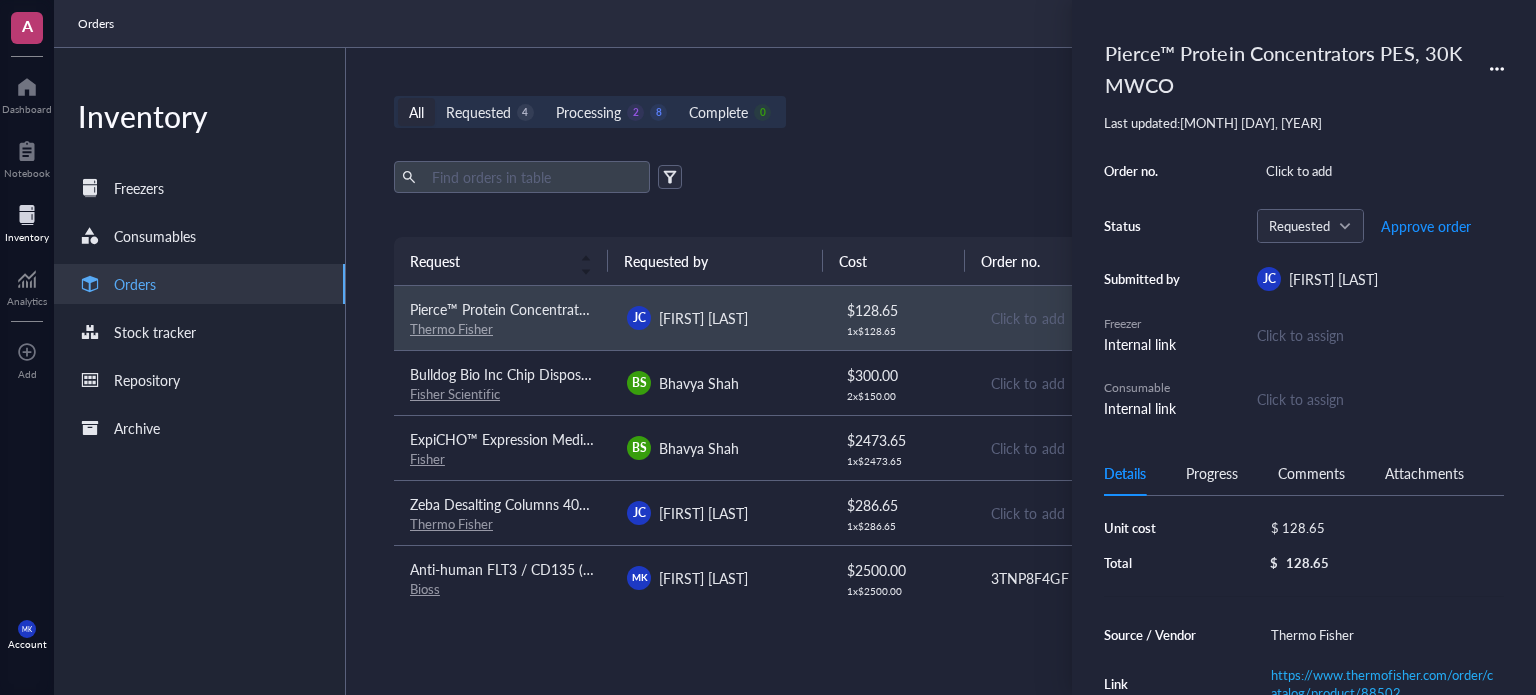 scroll, scrollTop: 200, scrollLeft: 0, axis: vertical 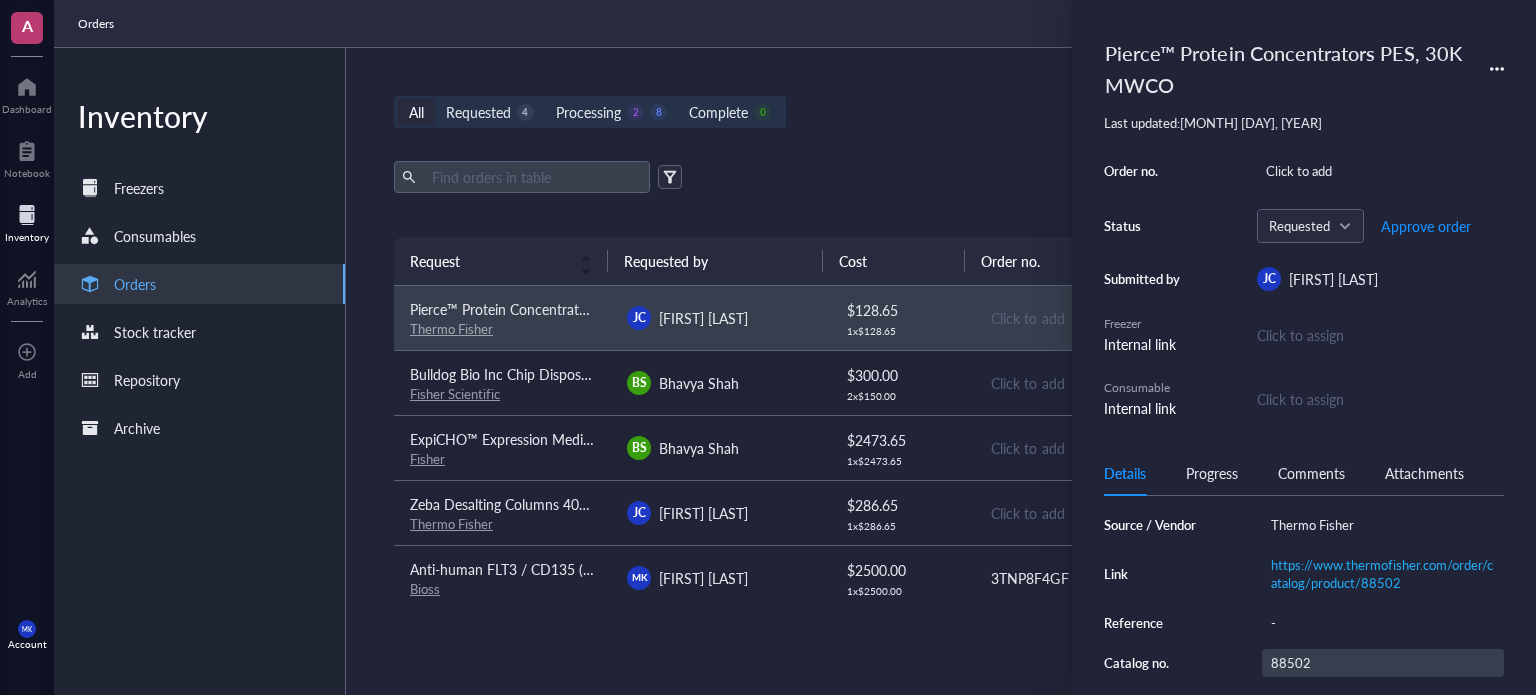 click on "88502" at bounding box center [1383, 663] 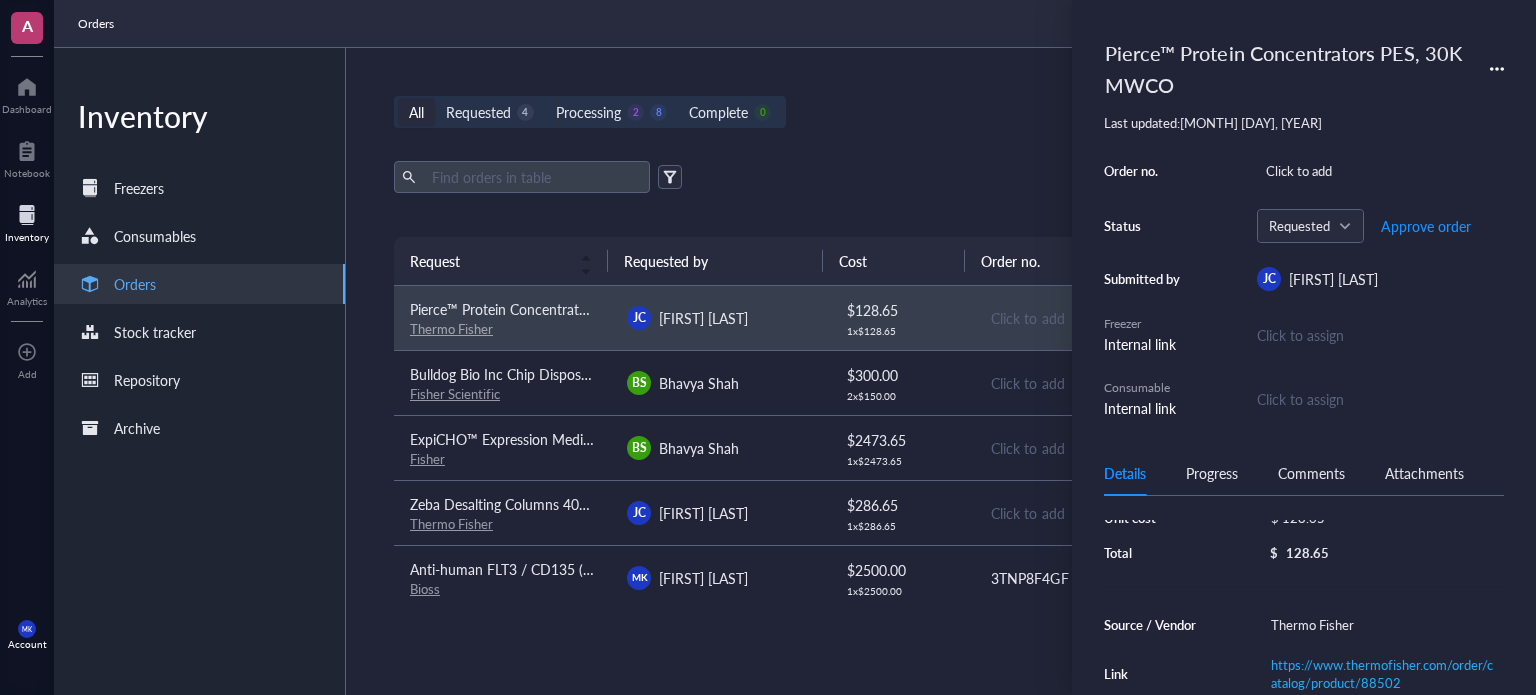 scroll, scrollTop: 200, scrollLeft: 0, axis: vertical 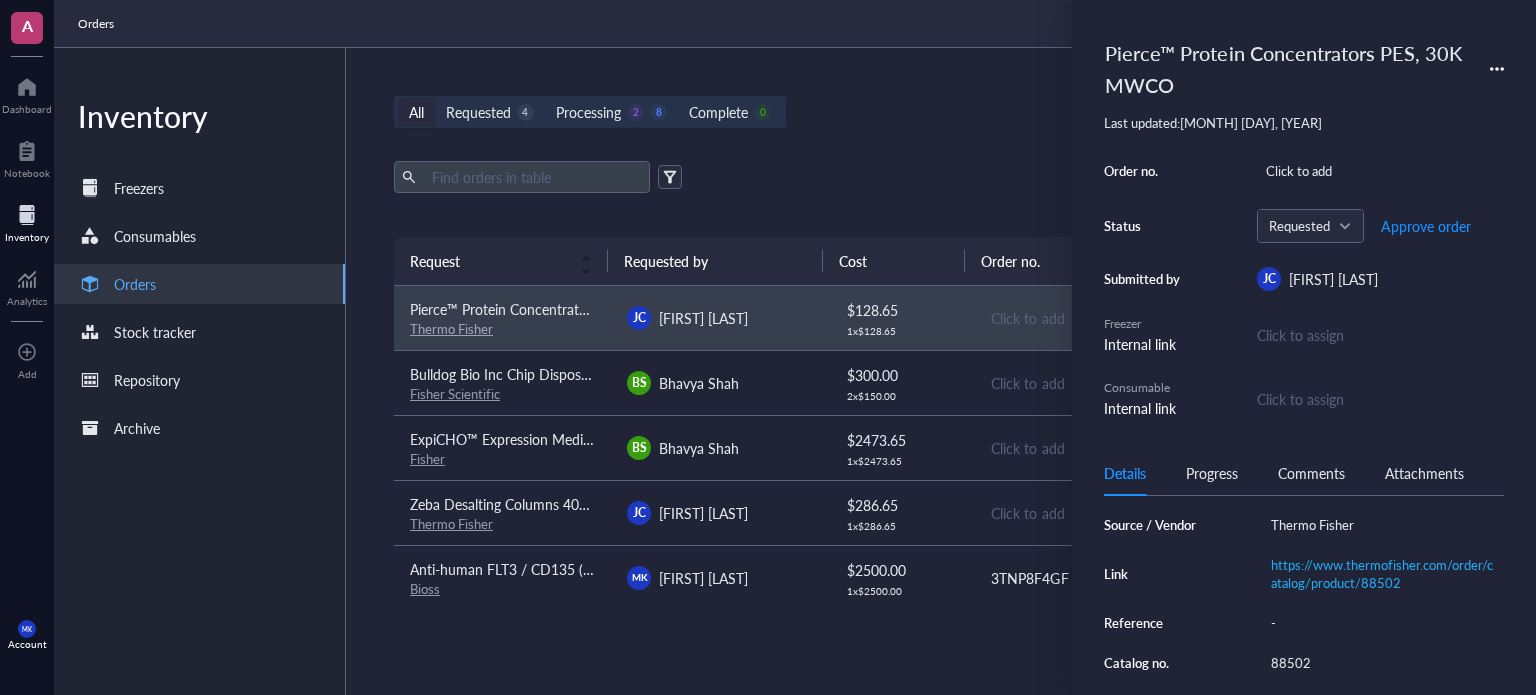click on "Export Open archive" at bounding box center (937, 177) 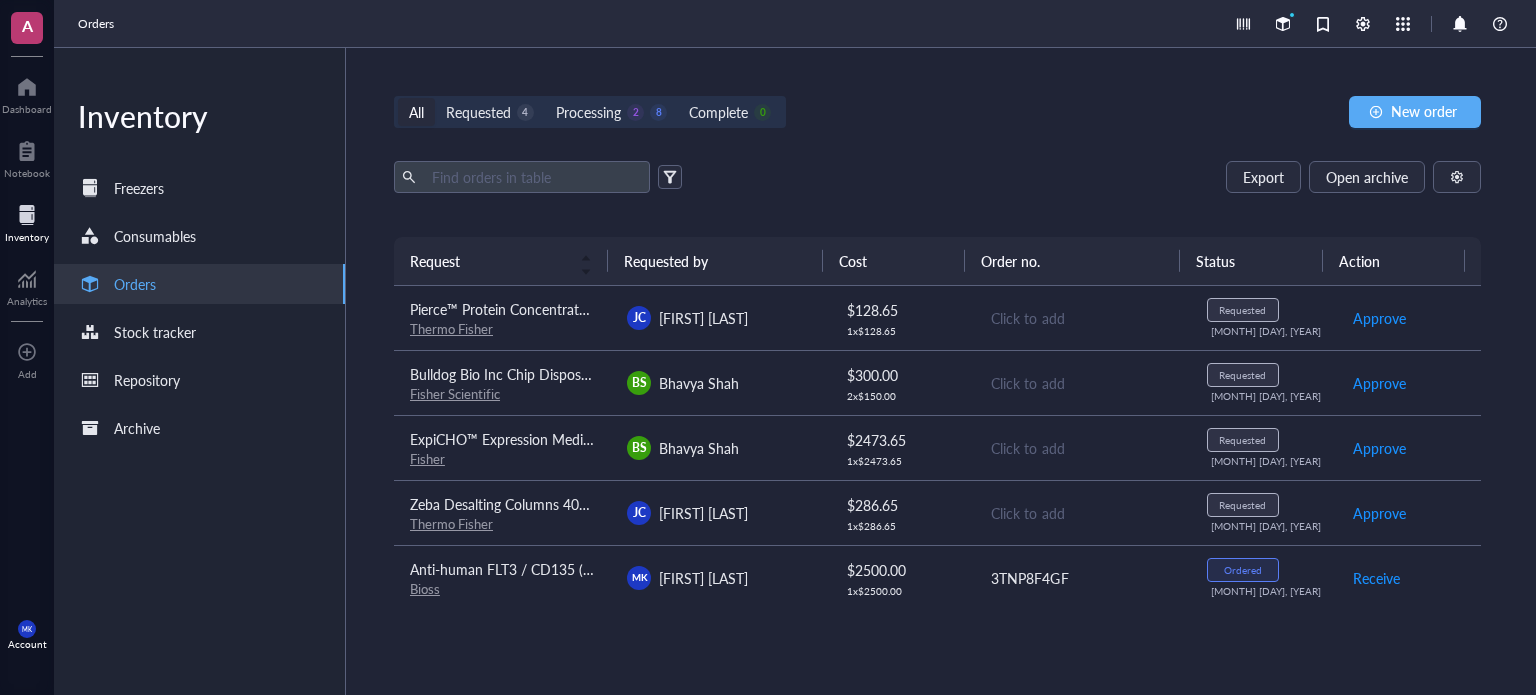 click on "Click to add" at bounding box center [1082, 318] 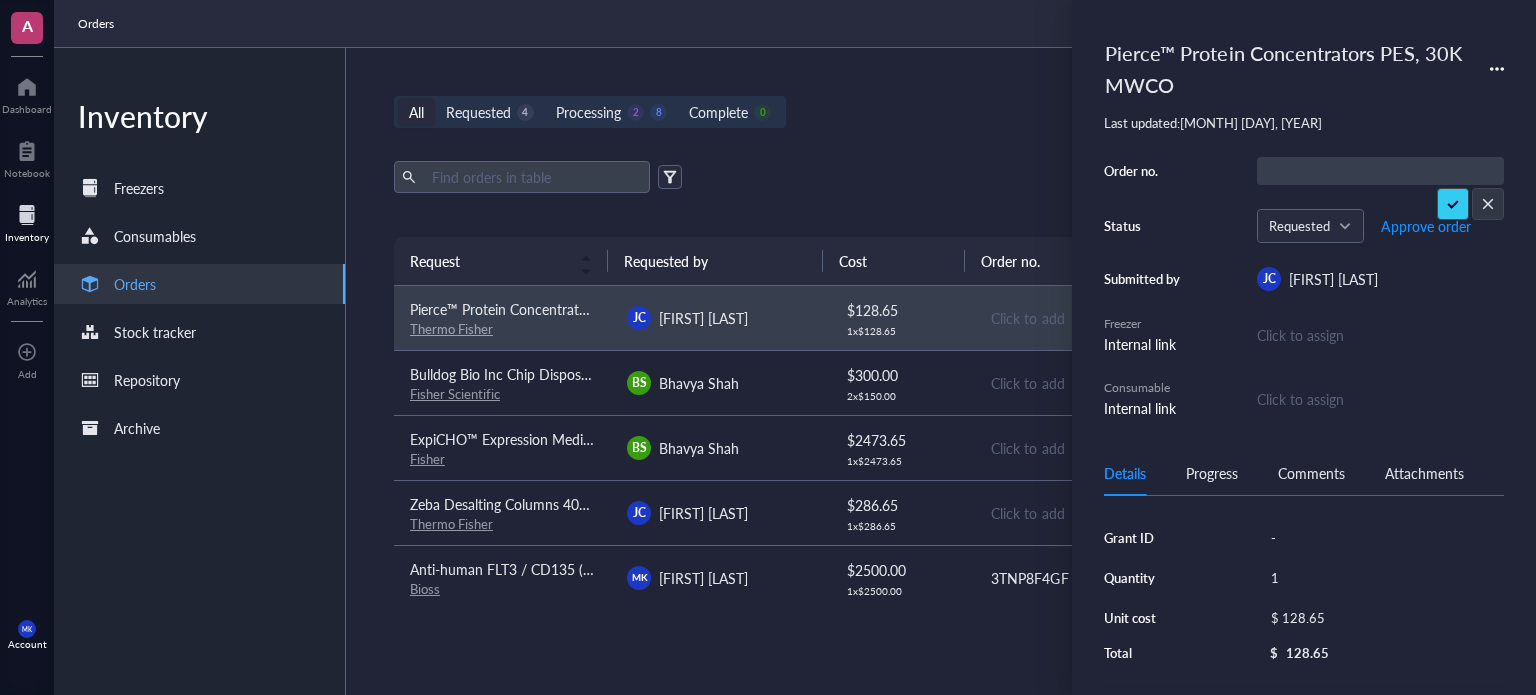 type on "14407399" 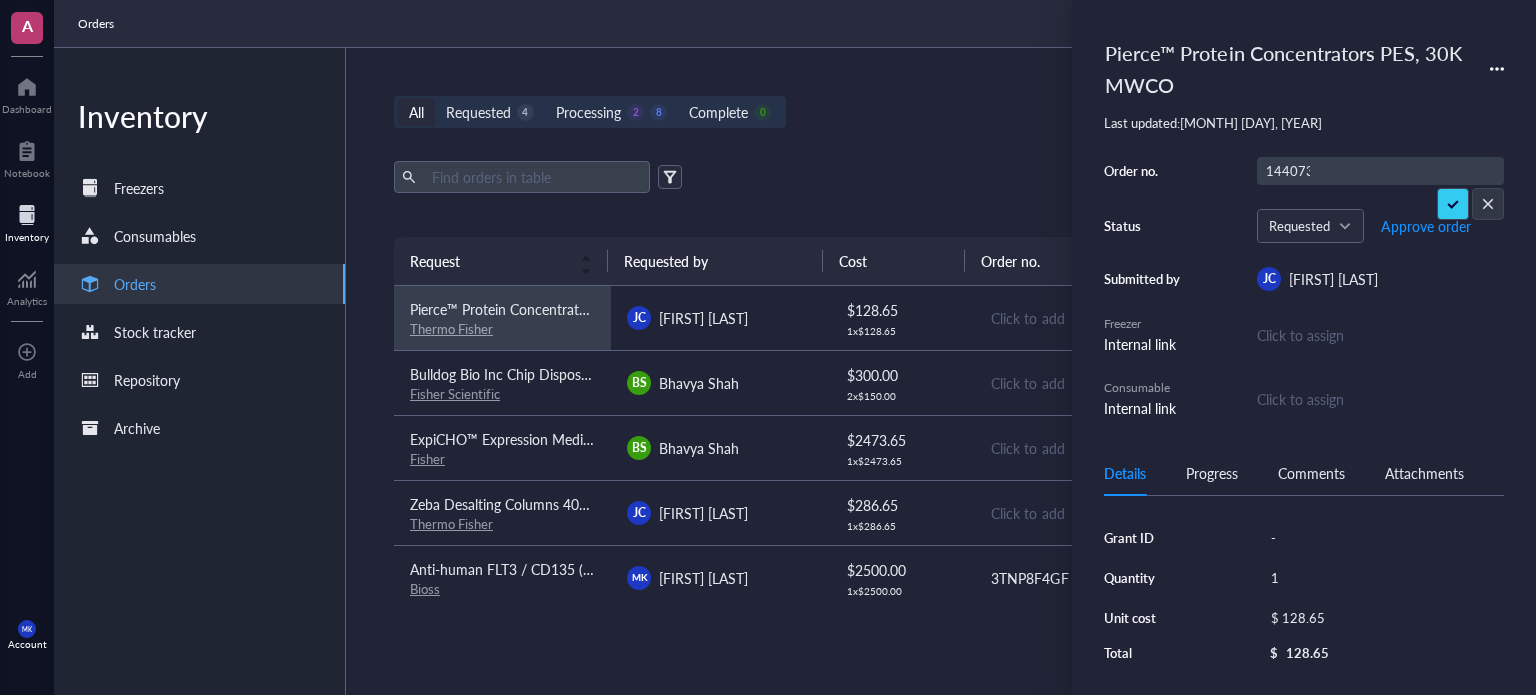 scroll, scrollTop: 0, scrollLeft: 1, axis: horizontal 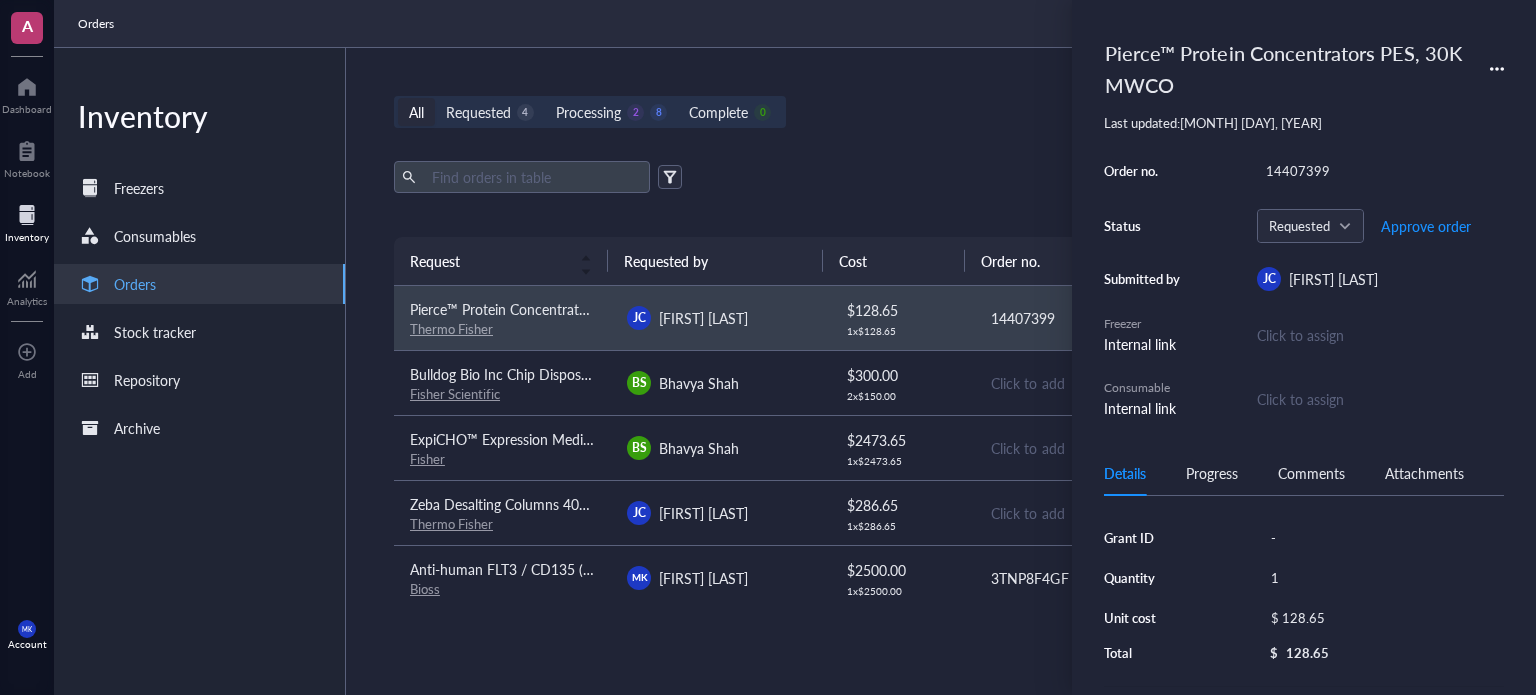 click on "Click to add" at bounding box center [1082, 513] 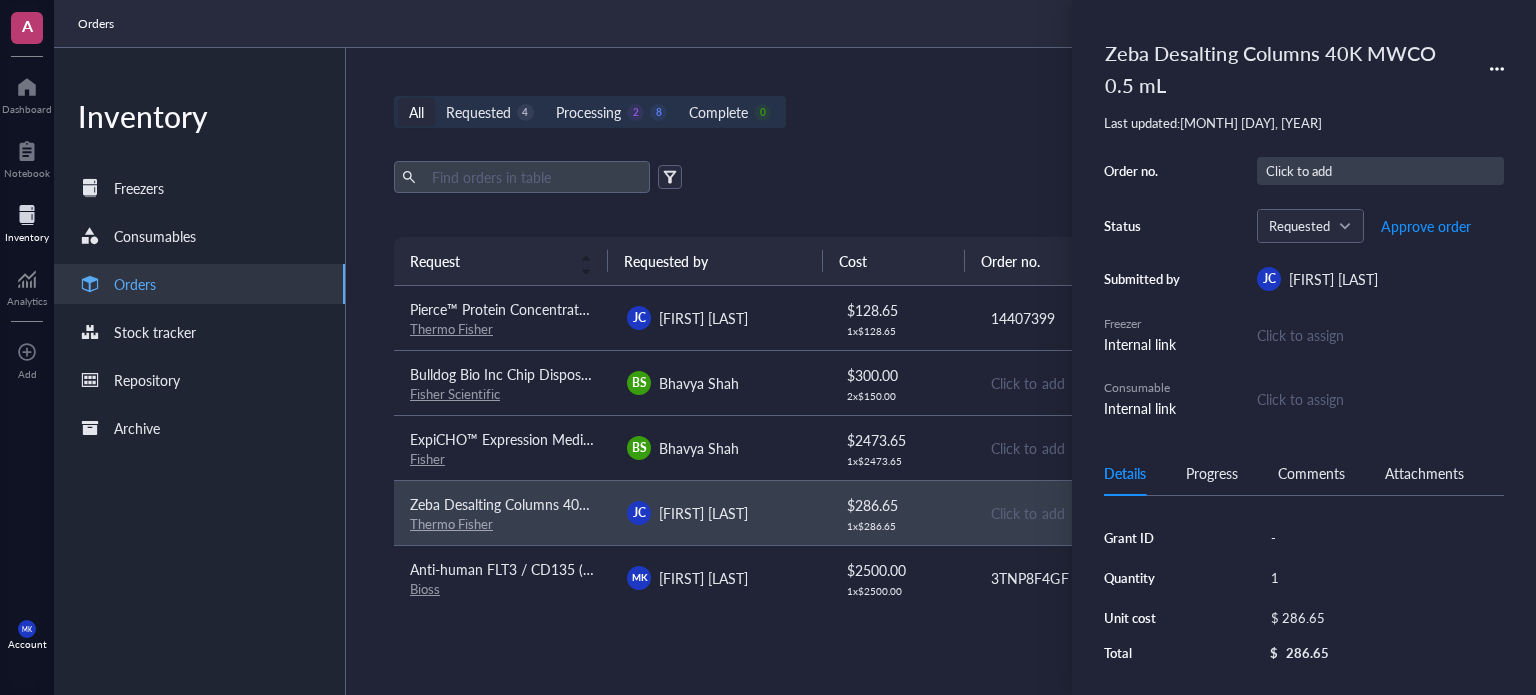 click on "Click to add" at bounding box center (1380, 171) 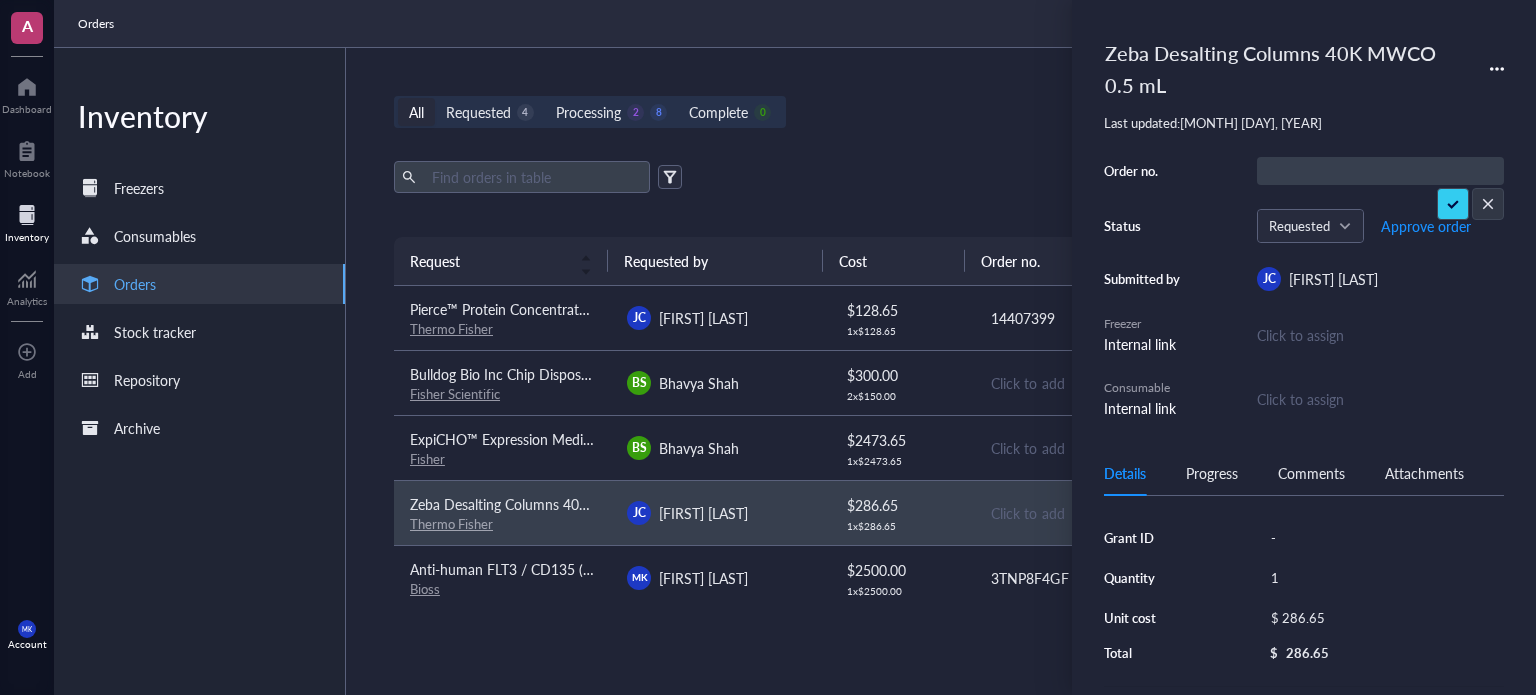 type on "14407399" 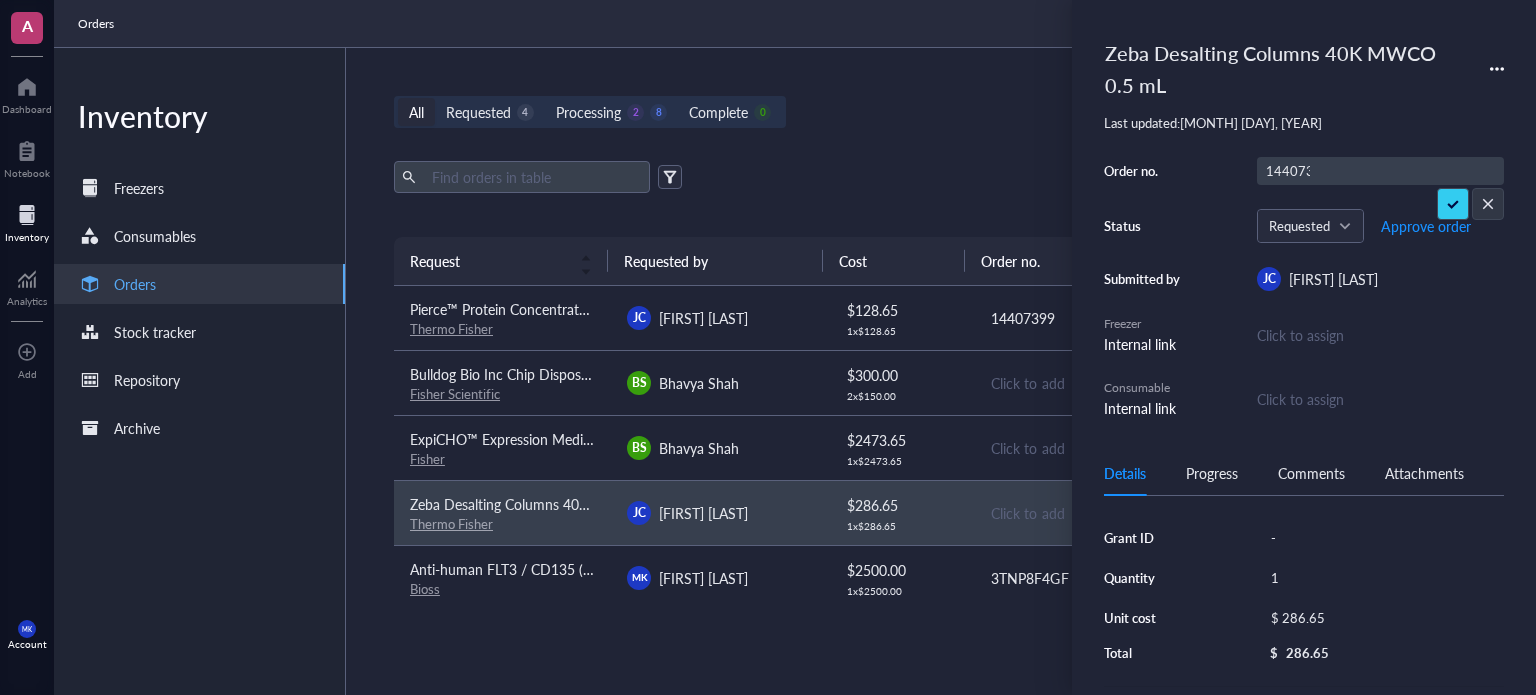 scroll, scrollTop: 0, scrollLeft: 1, axis: horizontal 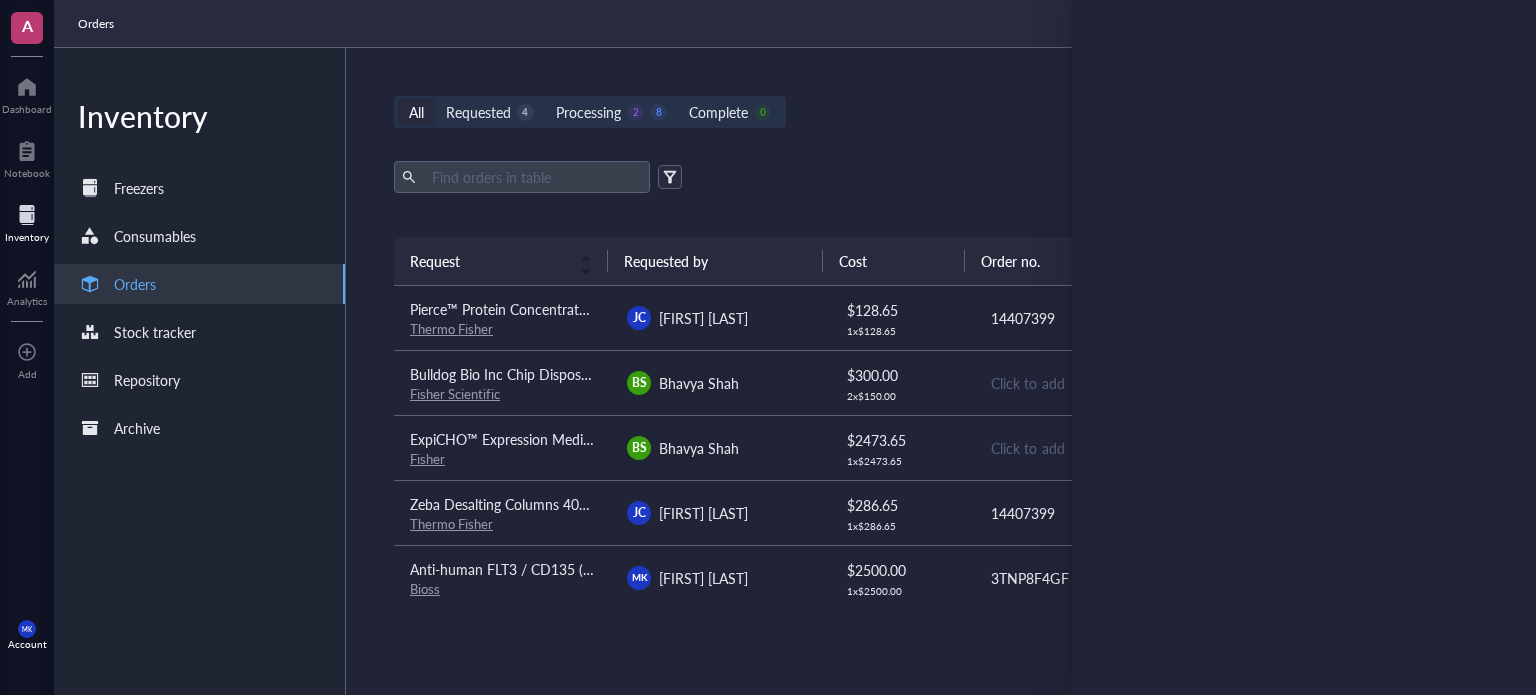 click on "Click to add" at bounding box center [1081, 447] 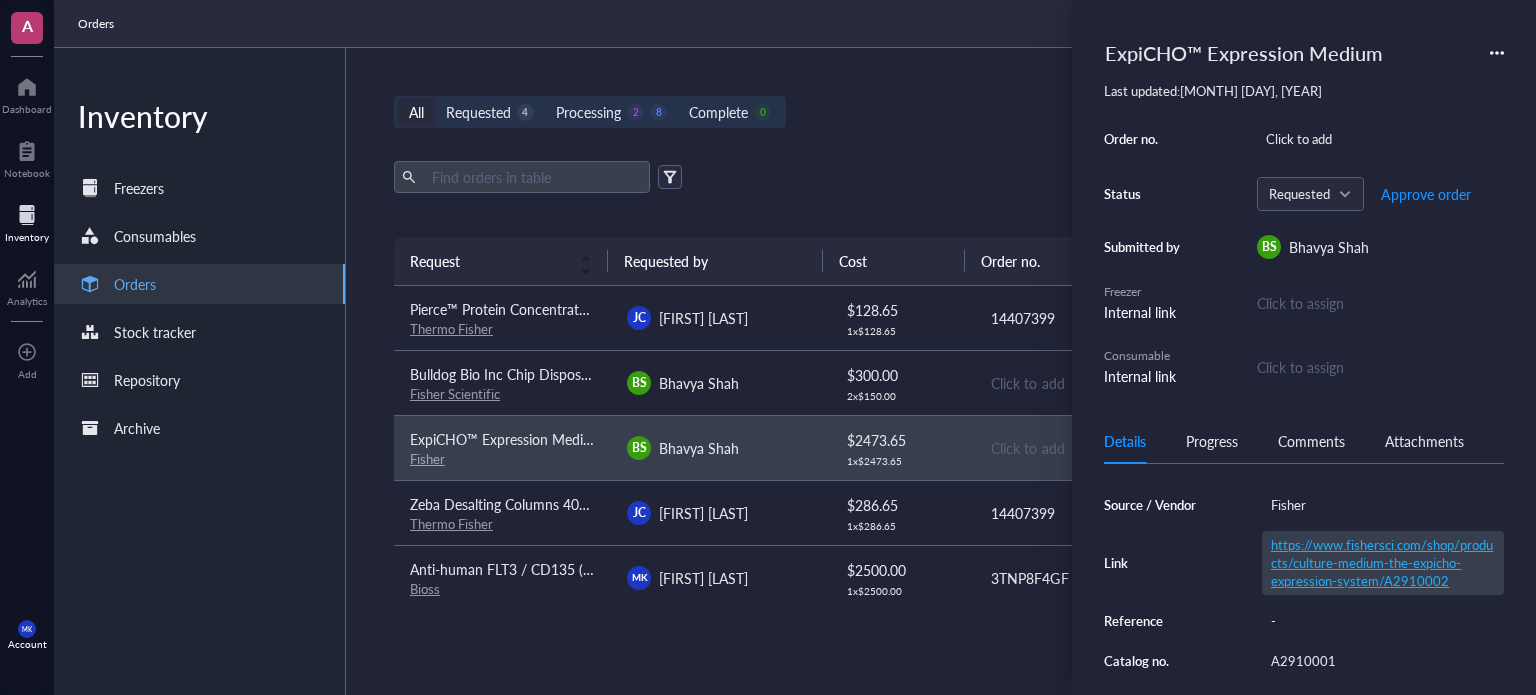 scroll, scrollTop: 200, scrollLeft: 0, axis: vertical 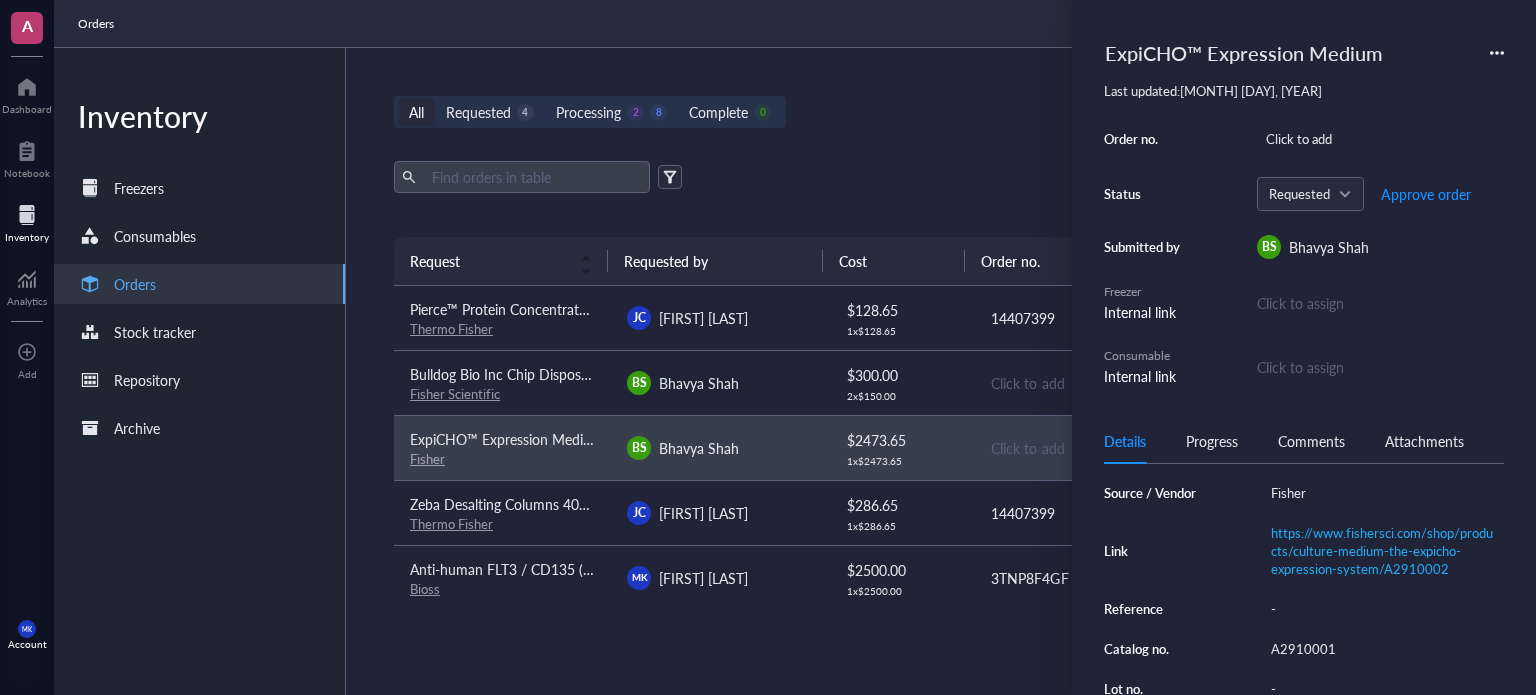 click on "Details Progress Comments Attachments Grant ID - Quantity 1 Unit cost $ 2473.65 Total $ 2473.65 Source / Vendor Fisher Link https://www.fishersci.com/shop/products/culture-medium-the-expicho-expression-system/A2910002 Reference - Catalog no. A2910001 Lot no. - Concentration - Vol/Mass 6L Notes -" at bounding box center [1304, 557] 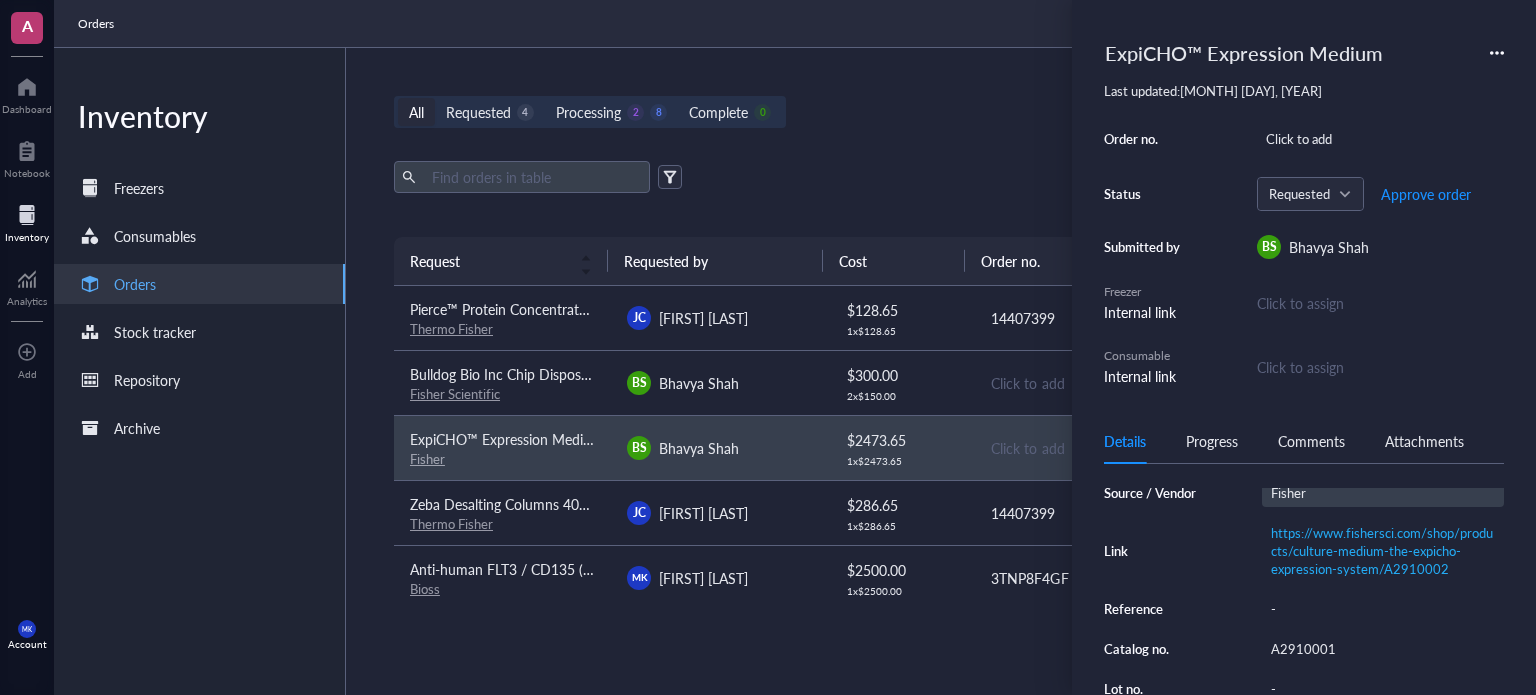 click on "Fisher" at bounding box center (1383, 493) 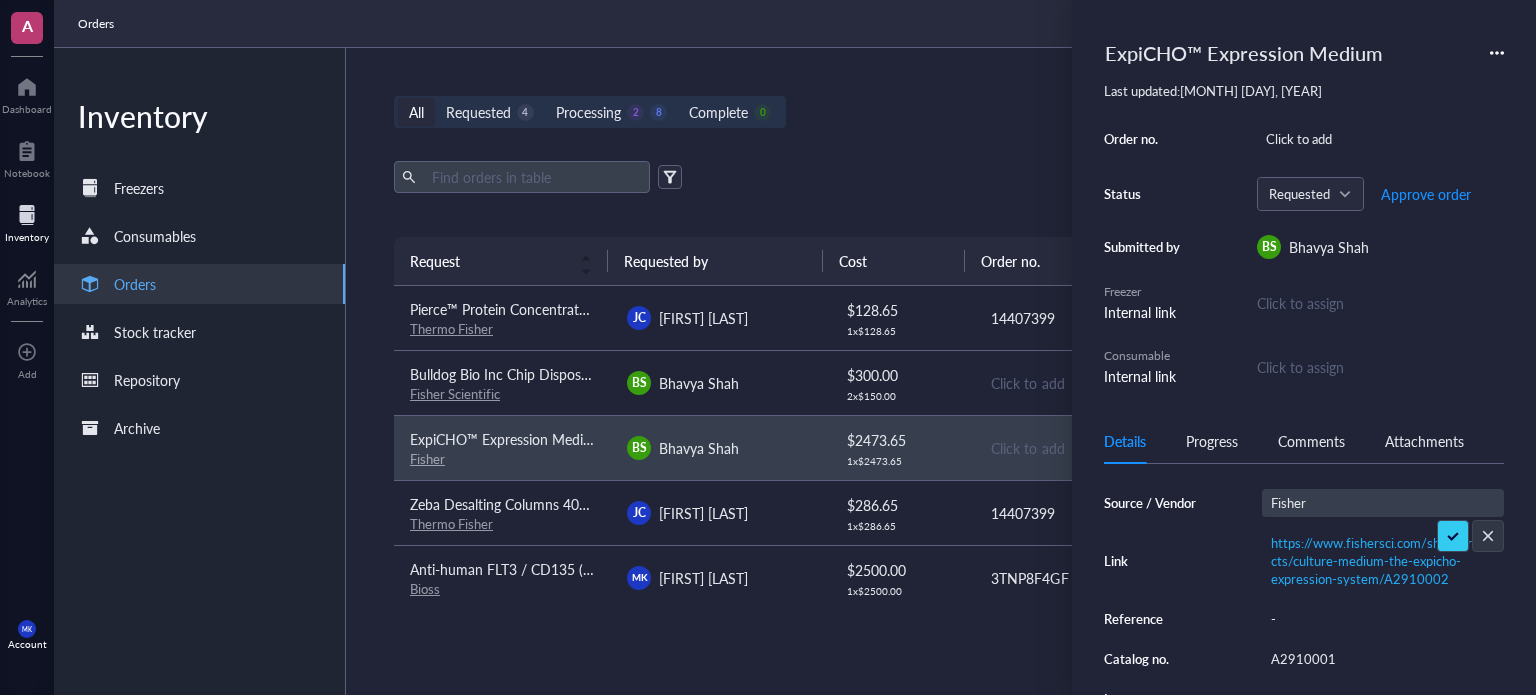 click on "Fisher" at bounding box center (1295, 503) 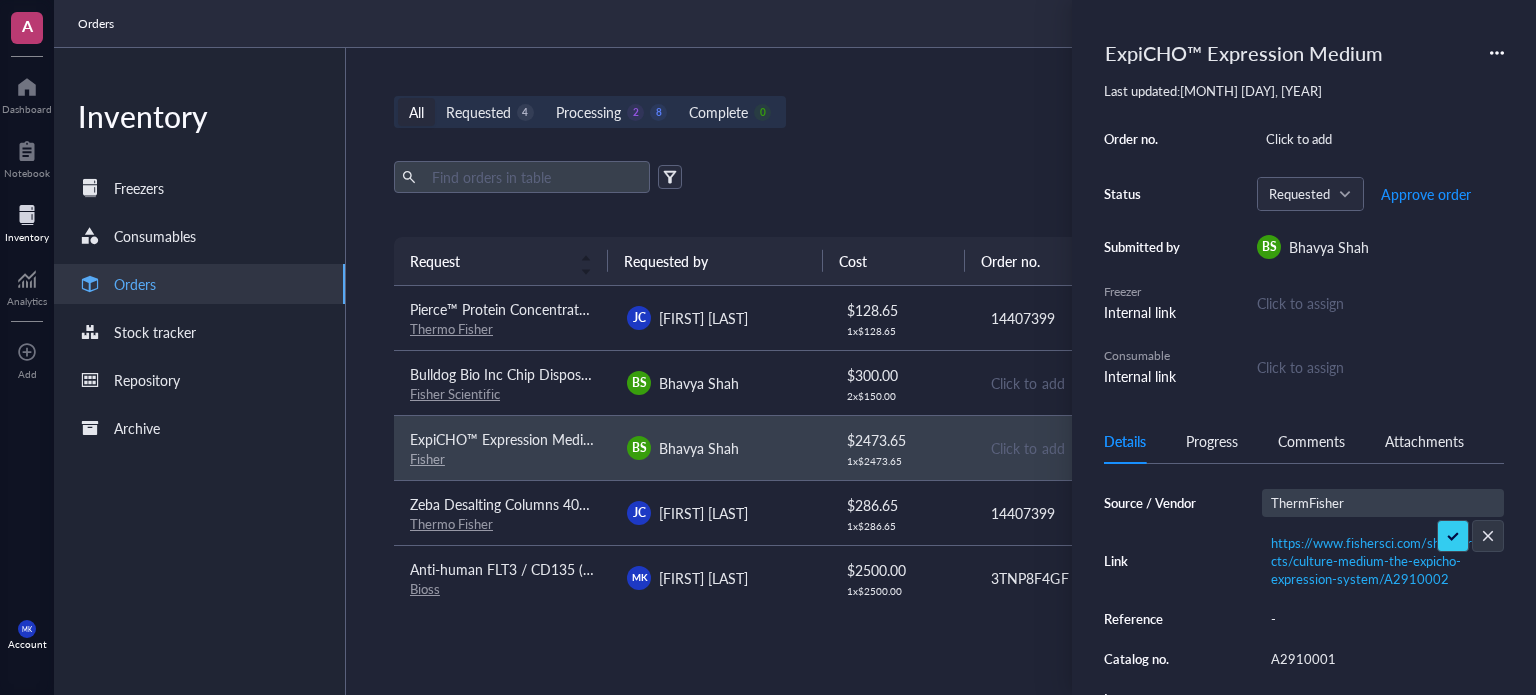 type on "ThermoFisher" 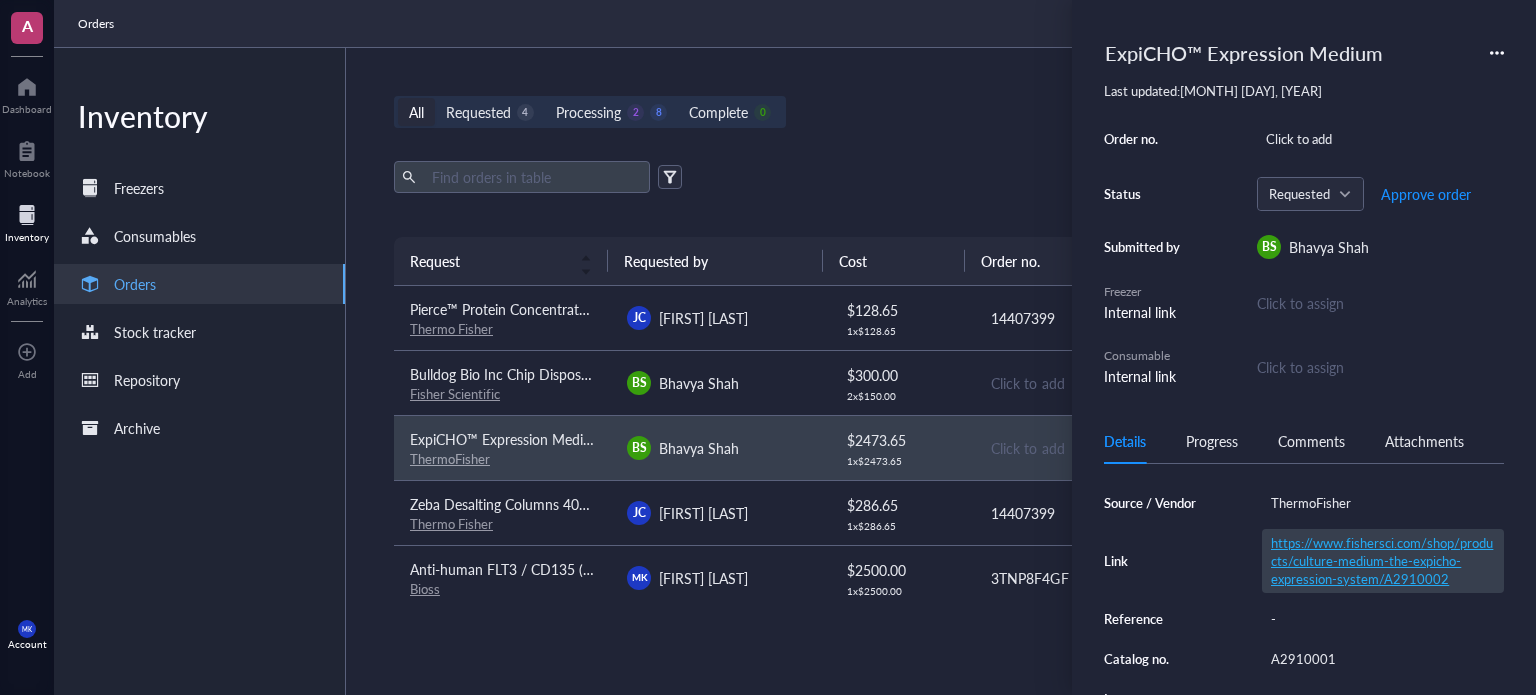 click on "https://www.fishersci.com/shop/products/culture-medium-the-expicho-expression-system/A2910002" at bounding box center (1382, 560) 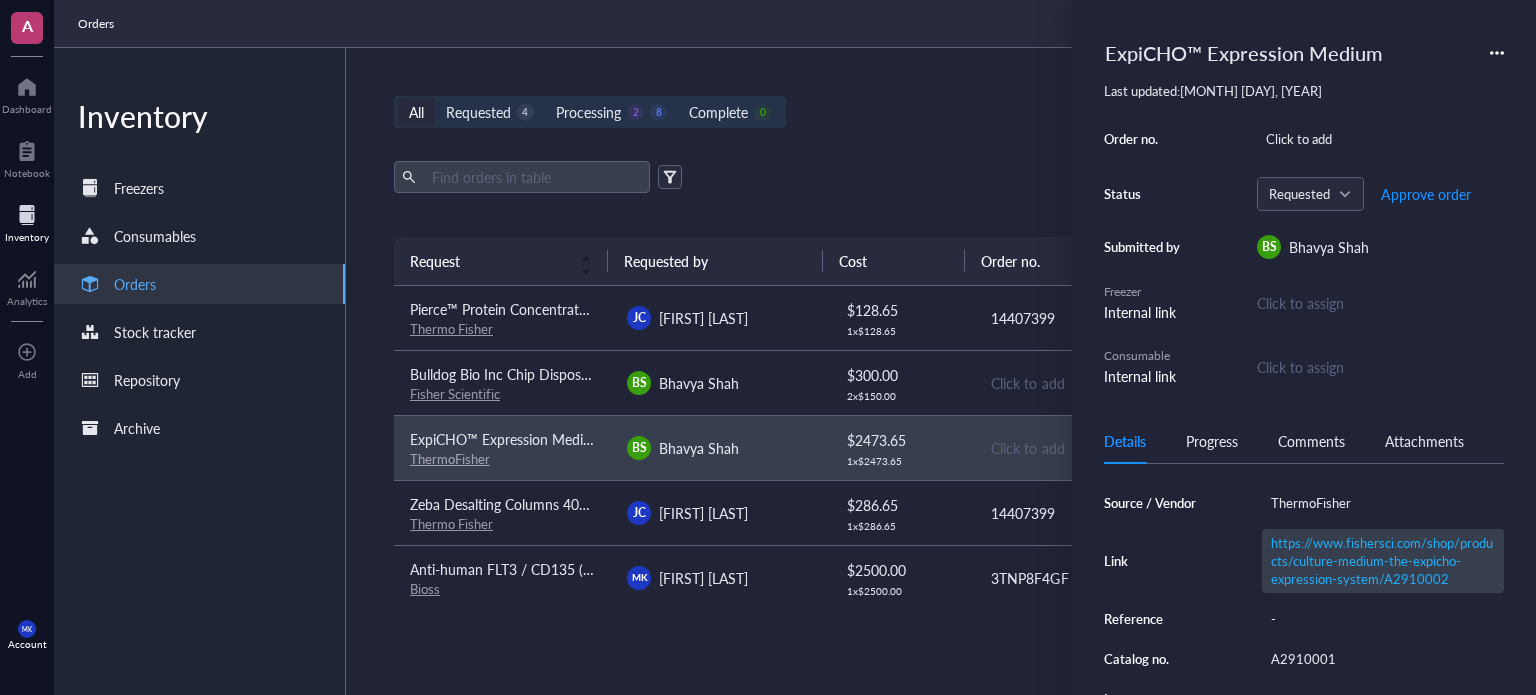 click on "https://www.fishersci.com/shop/products/culture-medium-the-expicho-expression-system/A2910002" at bounding box center [1383, 561] 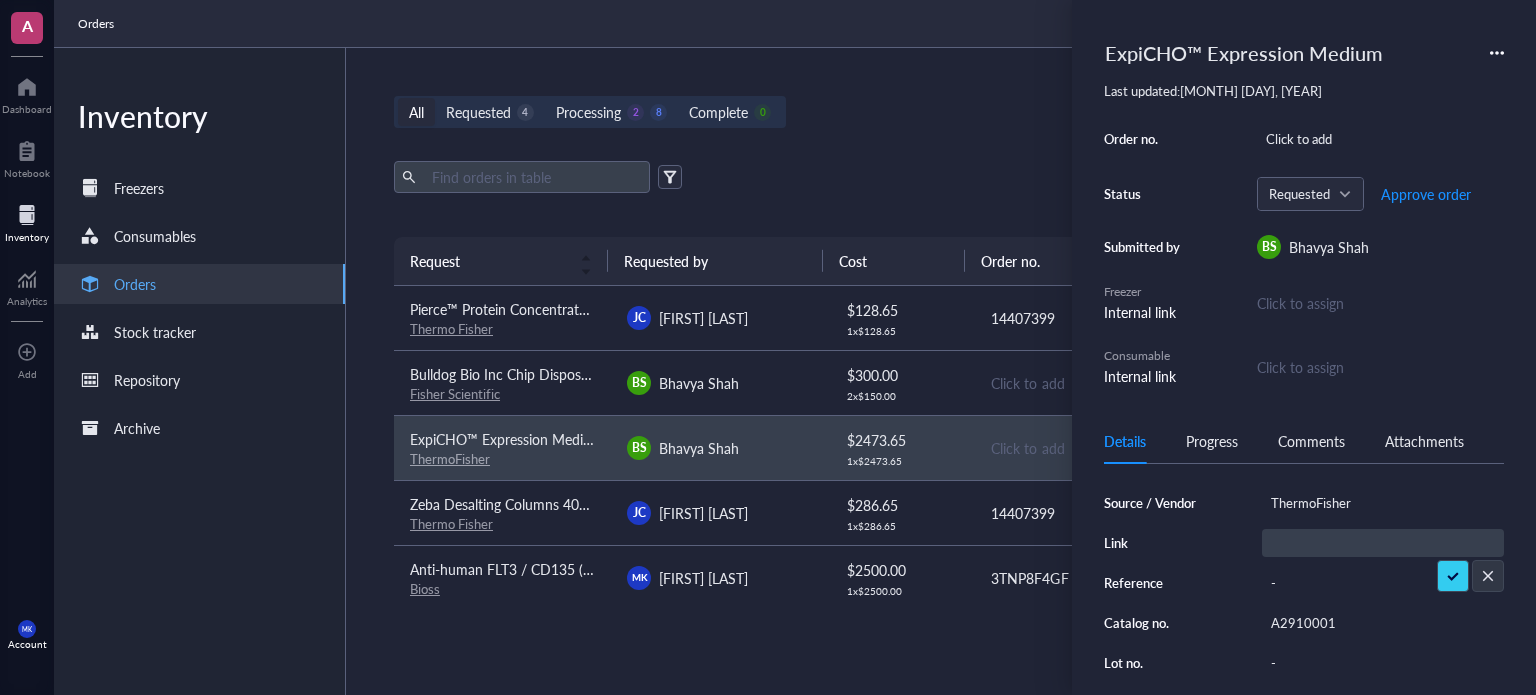 scroll, scrollTop: 0, scrollLeft: 0, axis: both 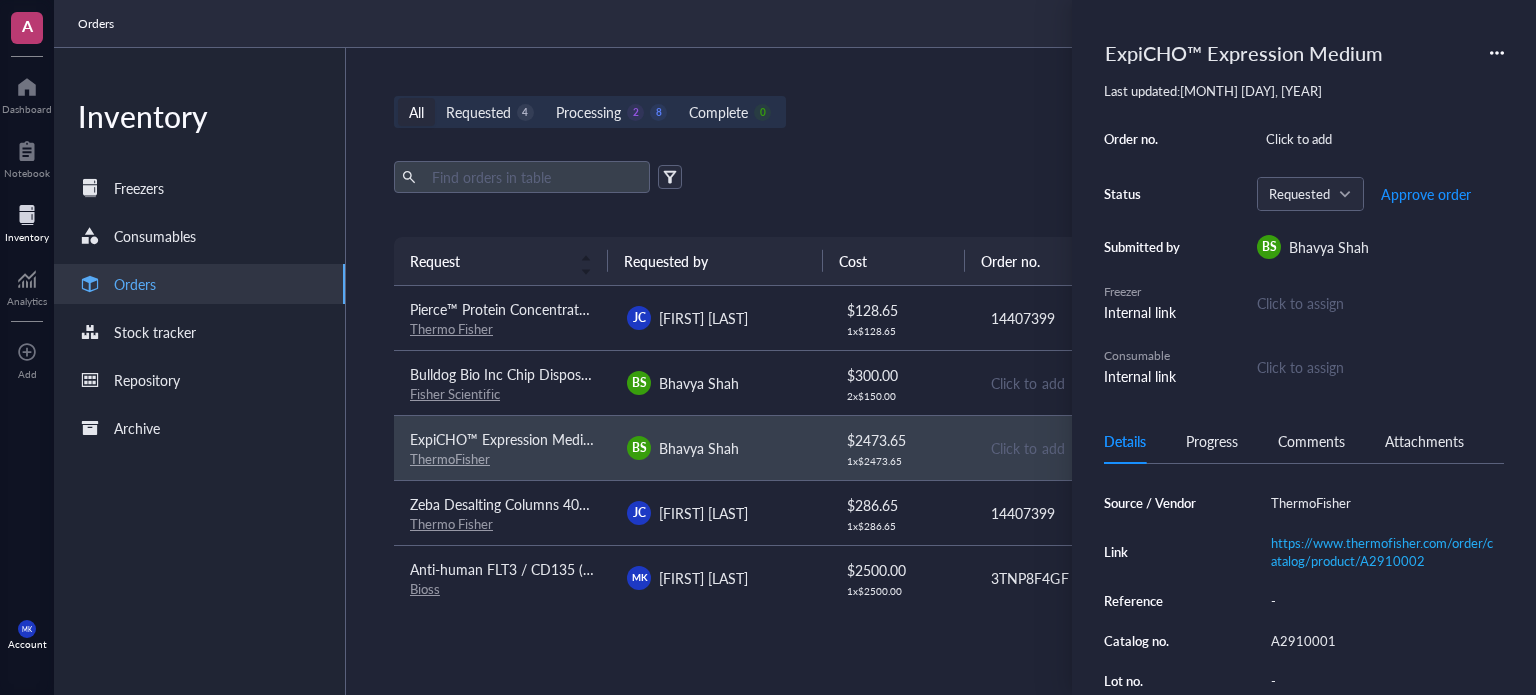 click on "All Requested 4 Processing 2 8 Complete 0 New order" at bounding box center (937, 112) 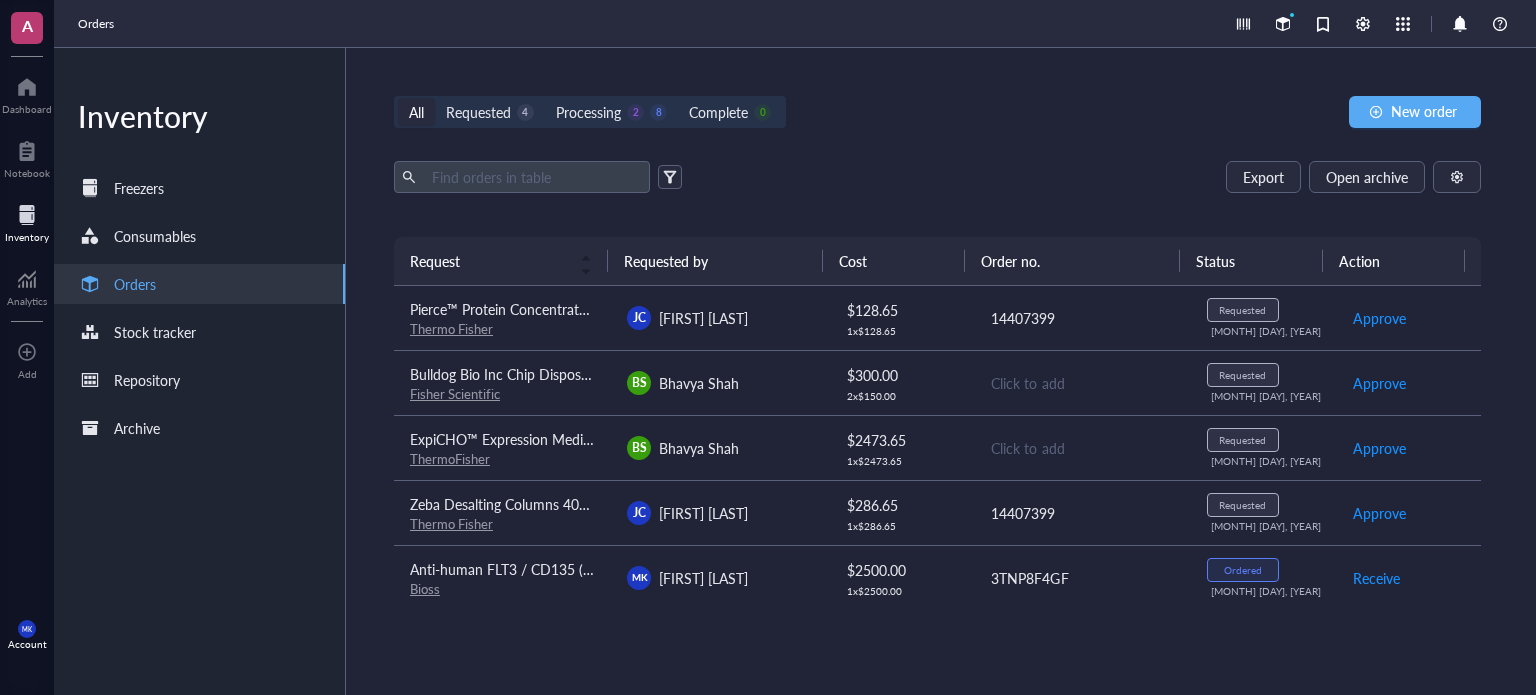 click on "14407399" at bounding box center [1082, 318] 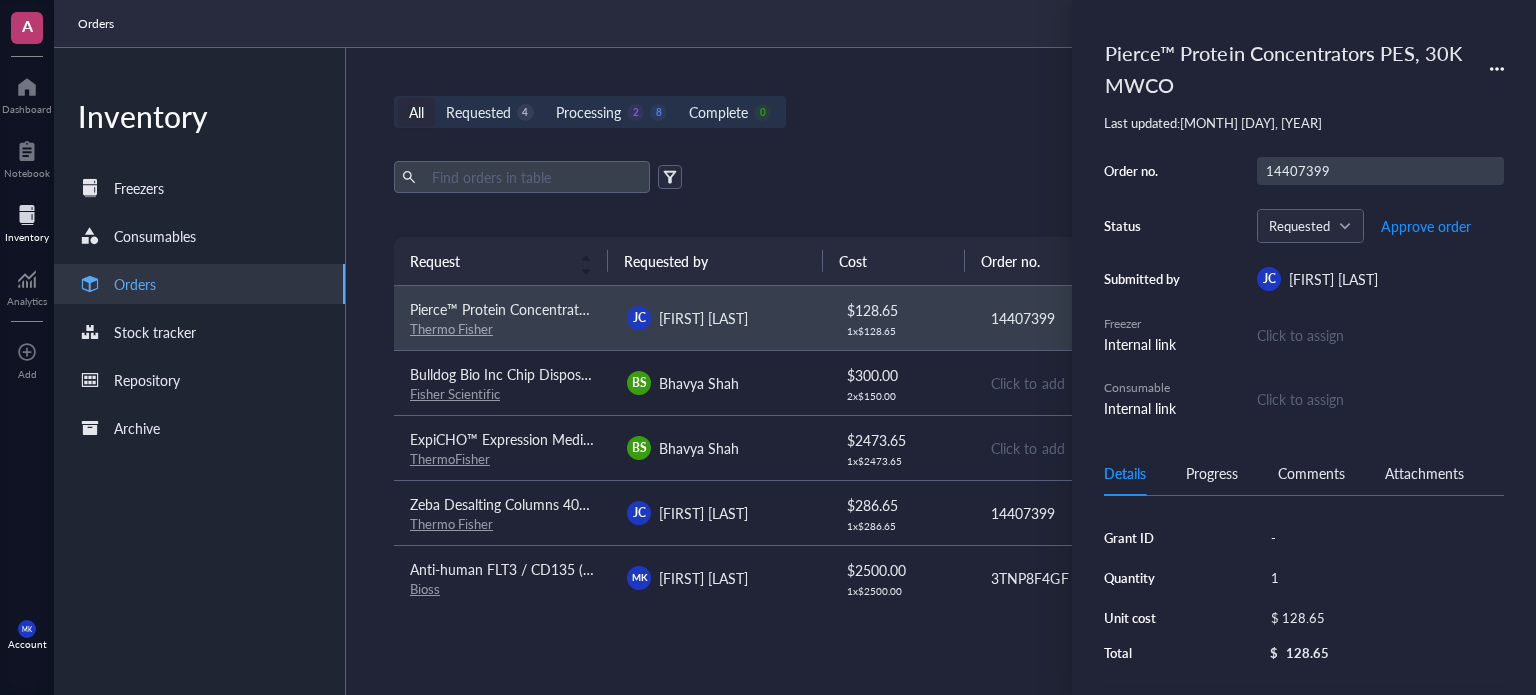 click on "14407399" at bounding box center [1380, 171] 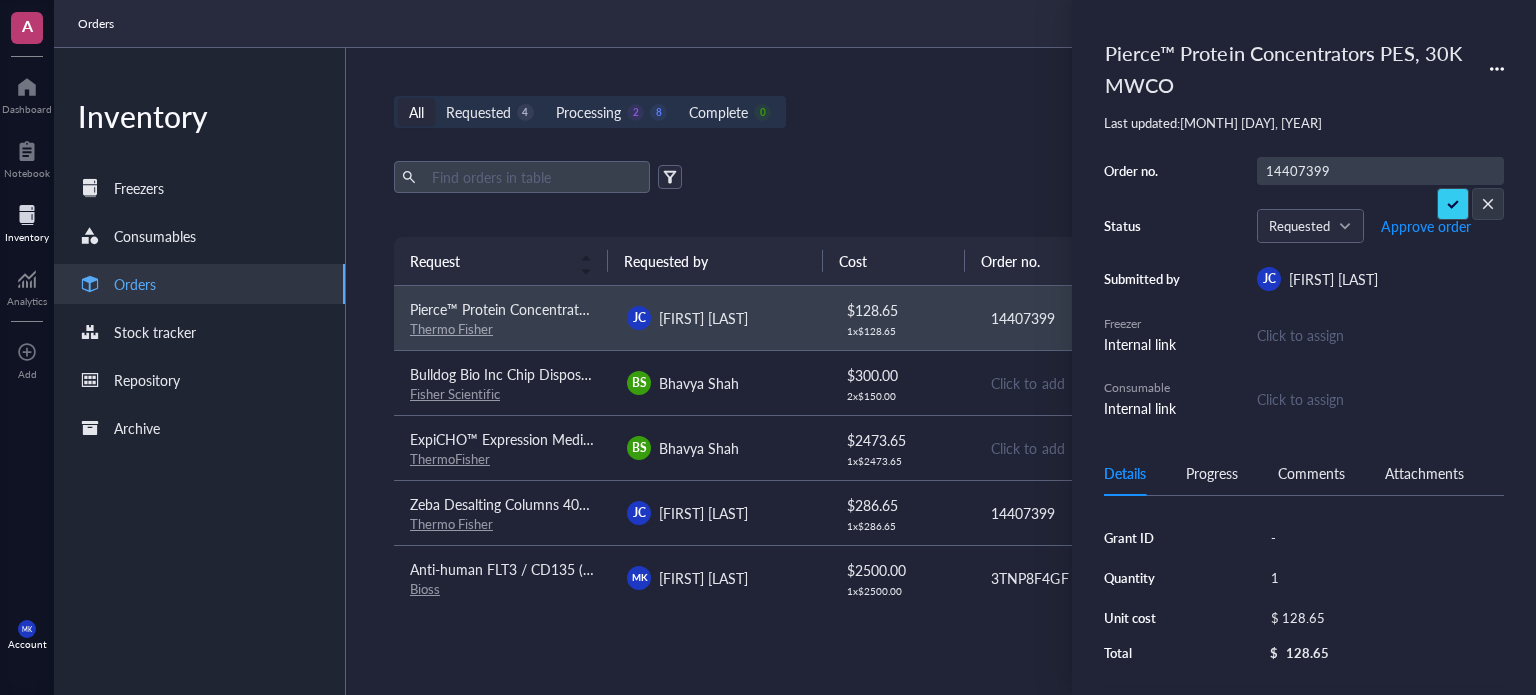 scroll, scrollTop: 0, scrollLeft: 1, axis: horizontal 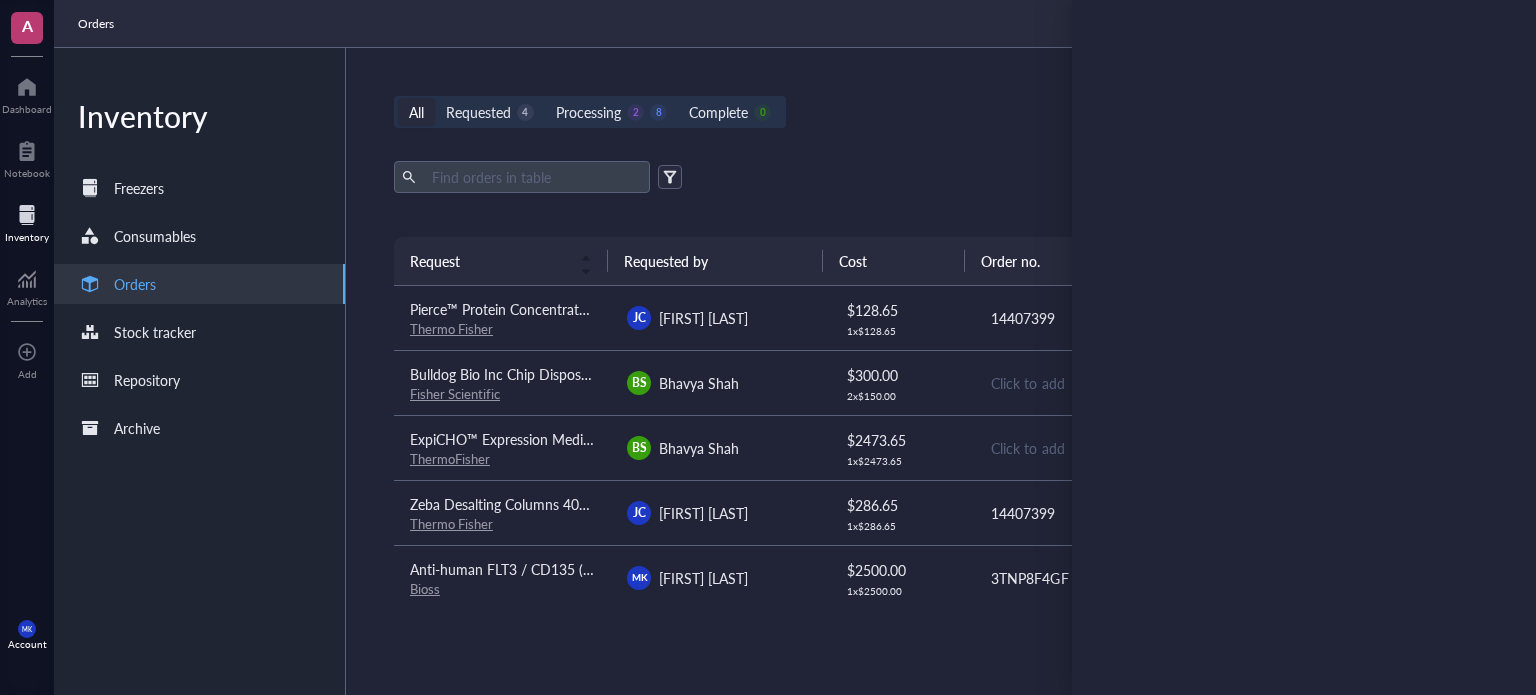 click on "Click to add" at bounding box center (1082, 448) 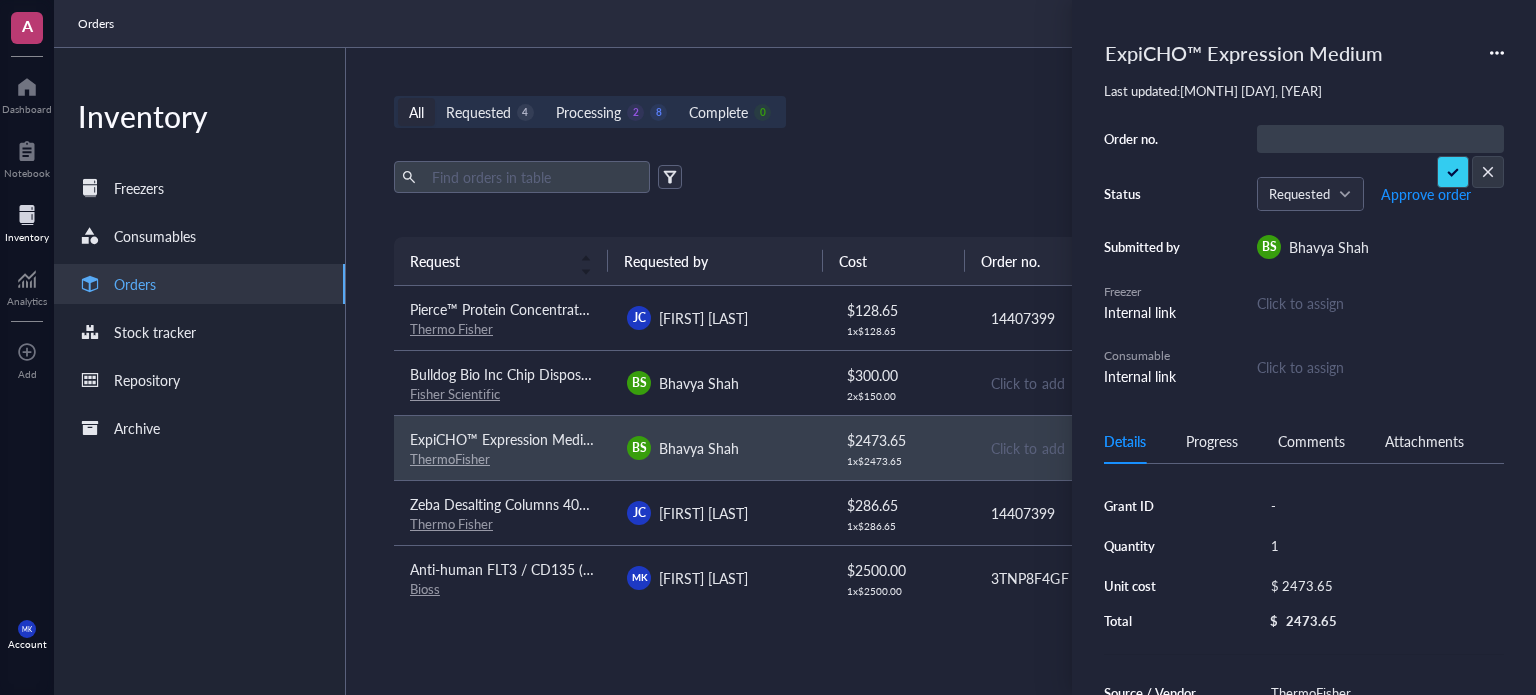 type on "14407399" 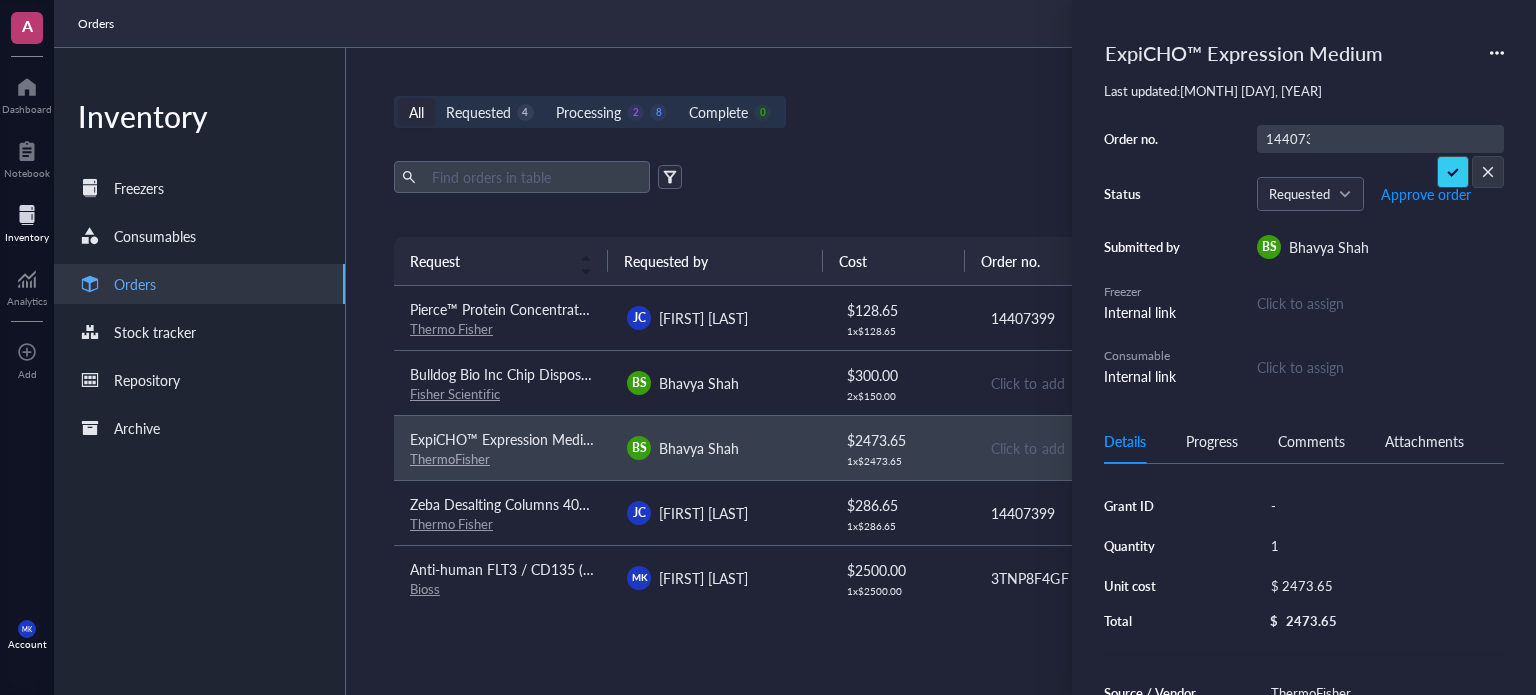 scroll, scrollTop: 0, scrollLeft: 1, axis: horizontal 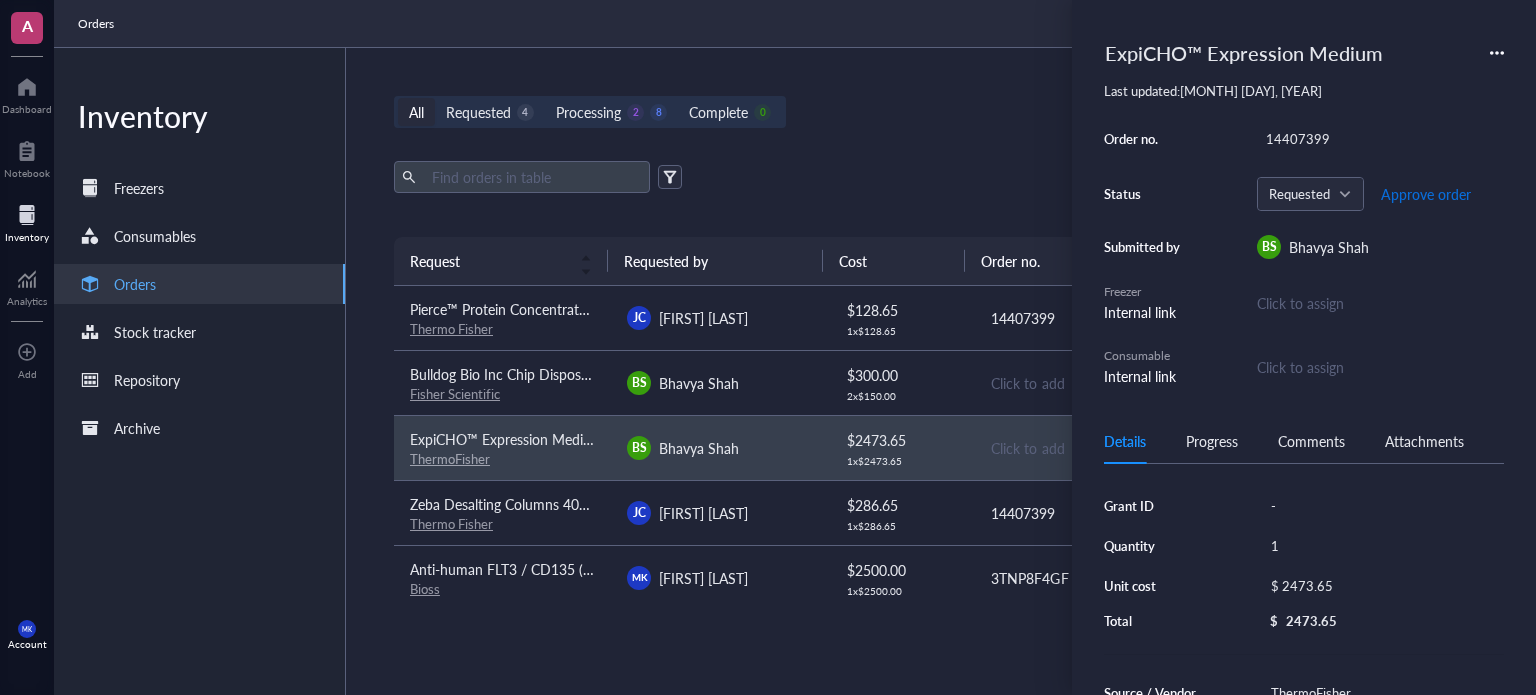 click on "Approve order" at bounding box center [1426, 194] 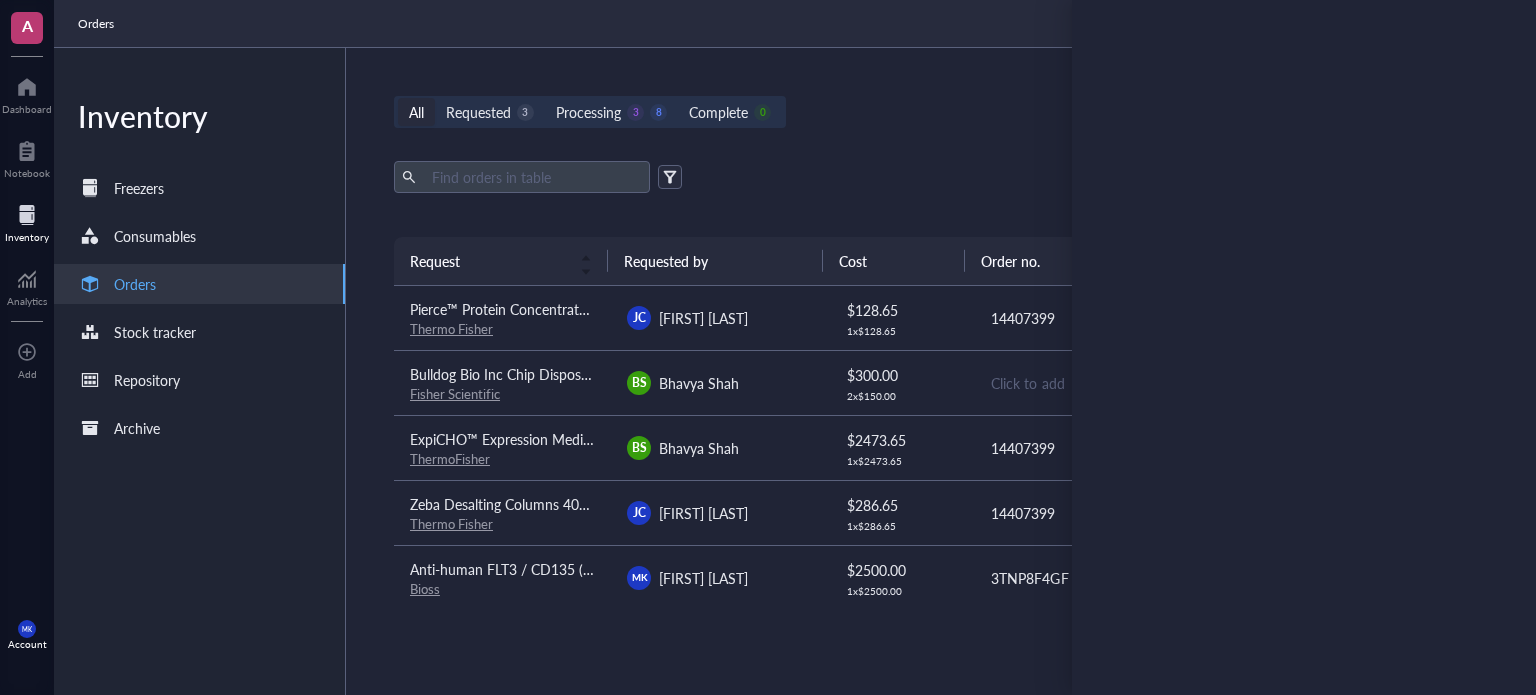 click on "Export Open archive" at bounding box center (937, 177) 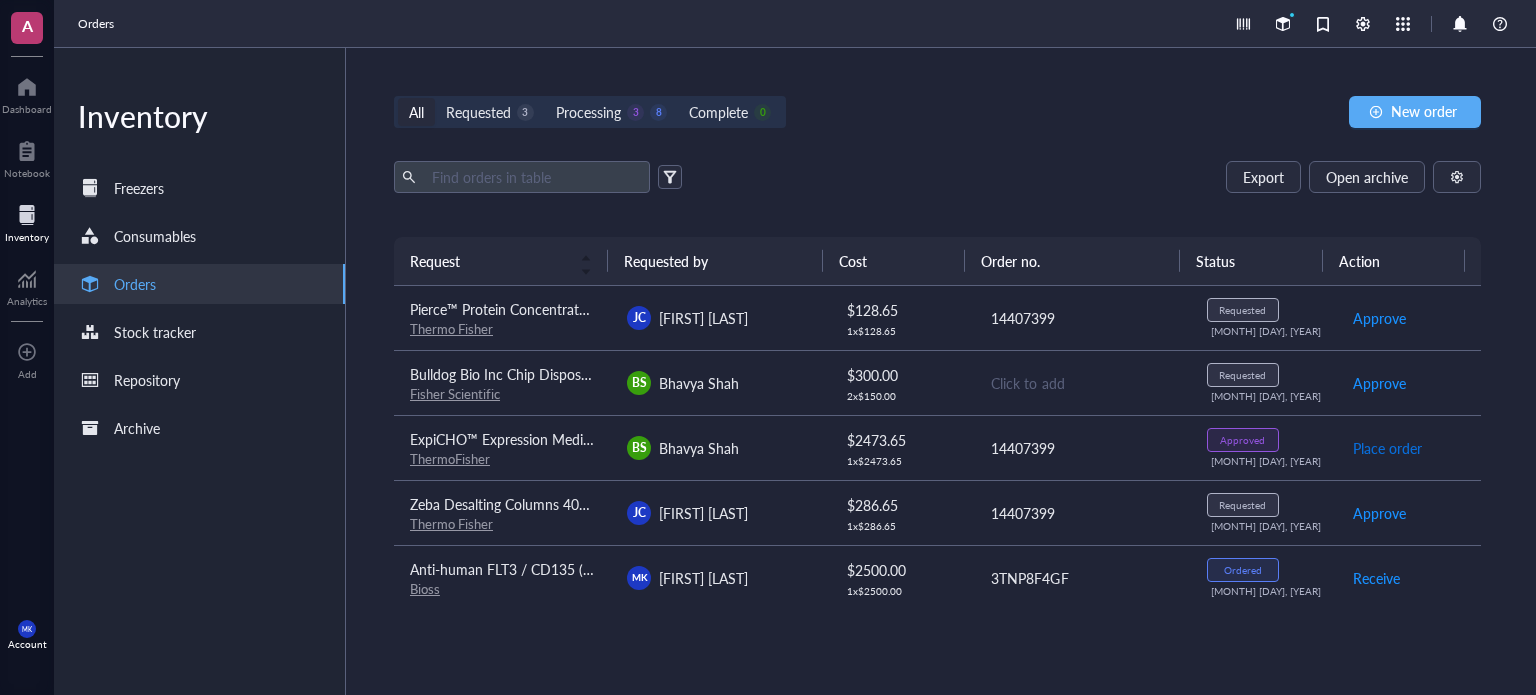click on "Place order" at bounding box center (1387, 448) 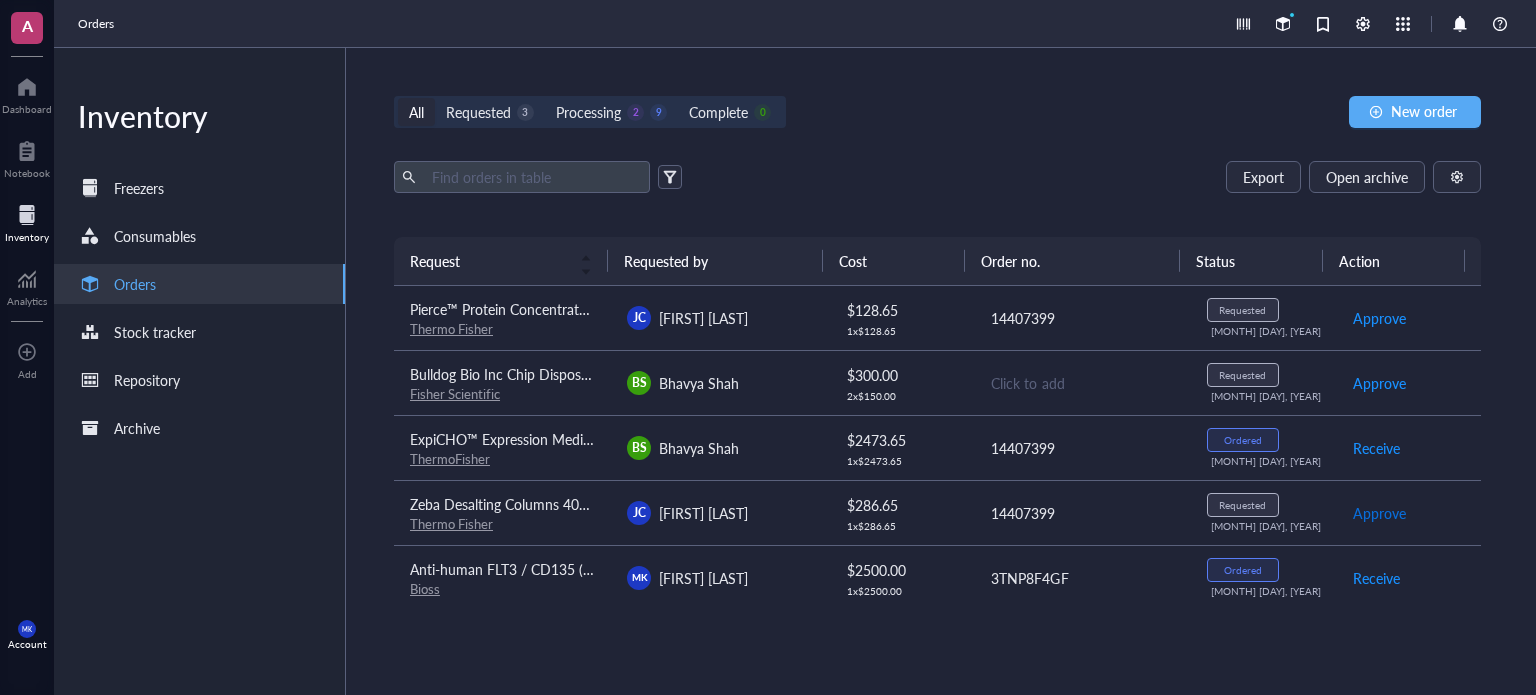 click on "Approve" at bounding box center (1379, 513) 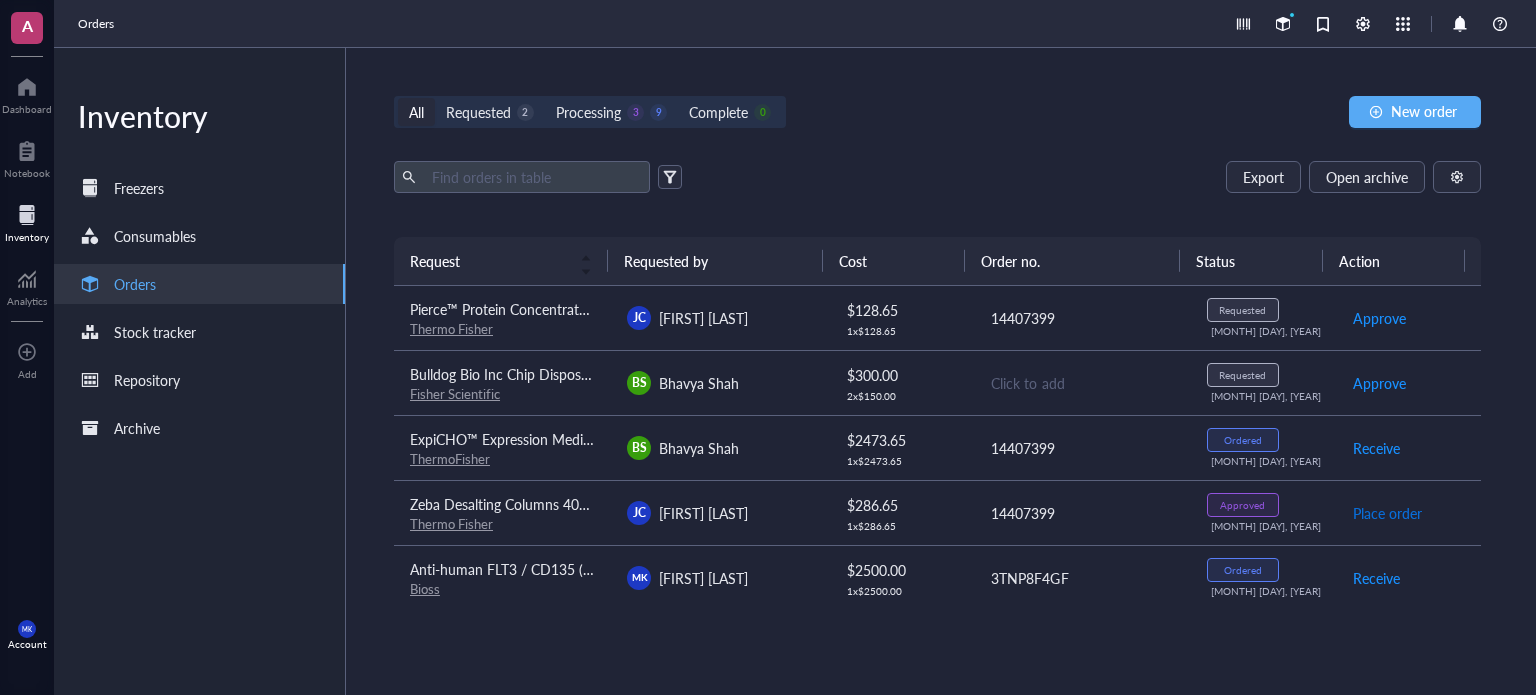 click on "Place order" at bounding box center [1387, 513] 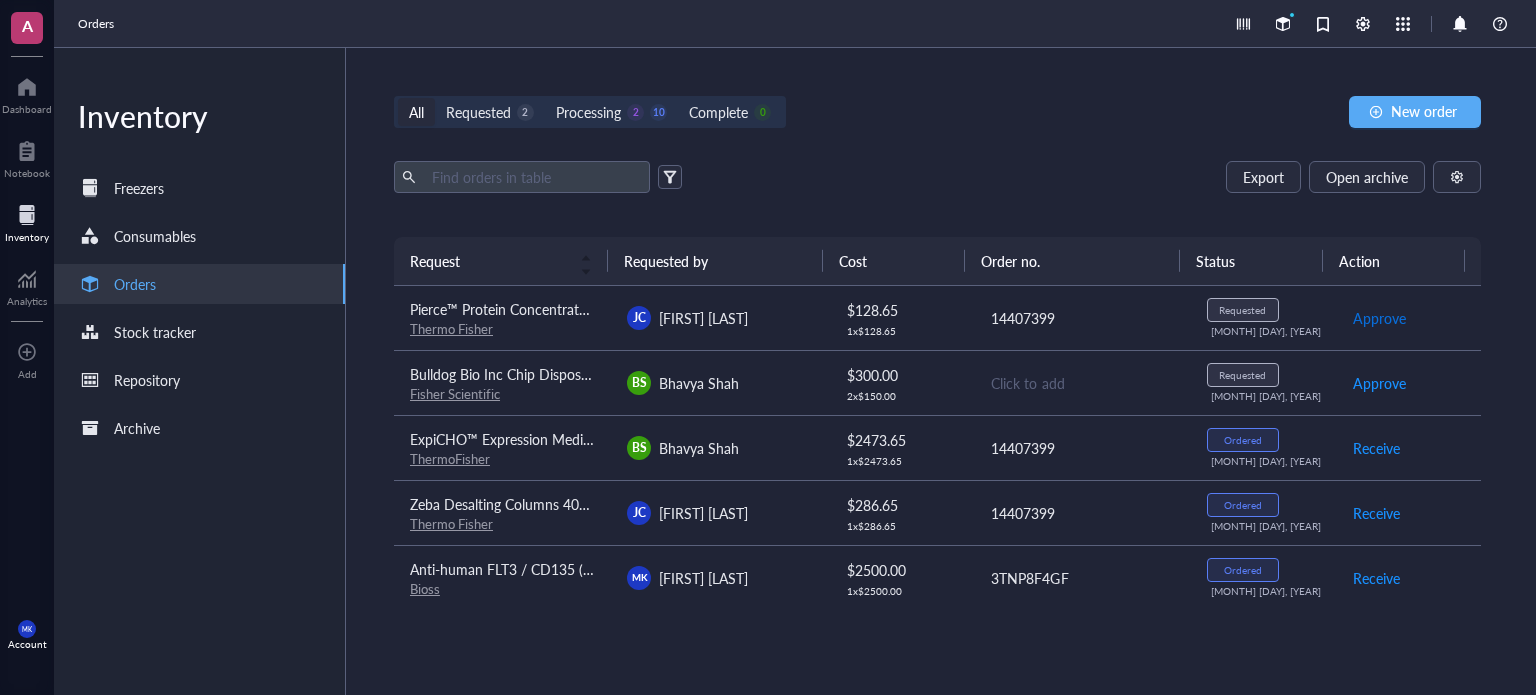 click on "Approve" at bounding box center (1379, 318) 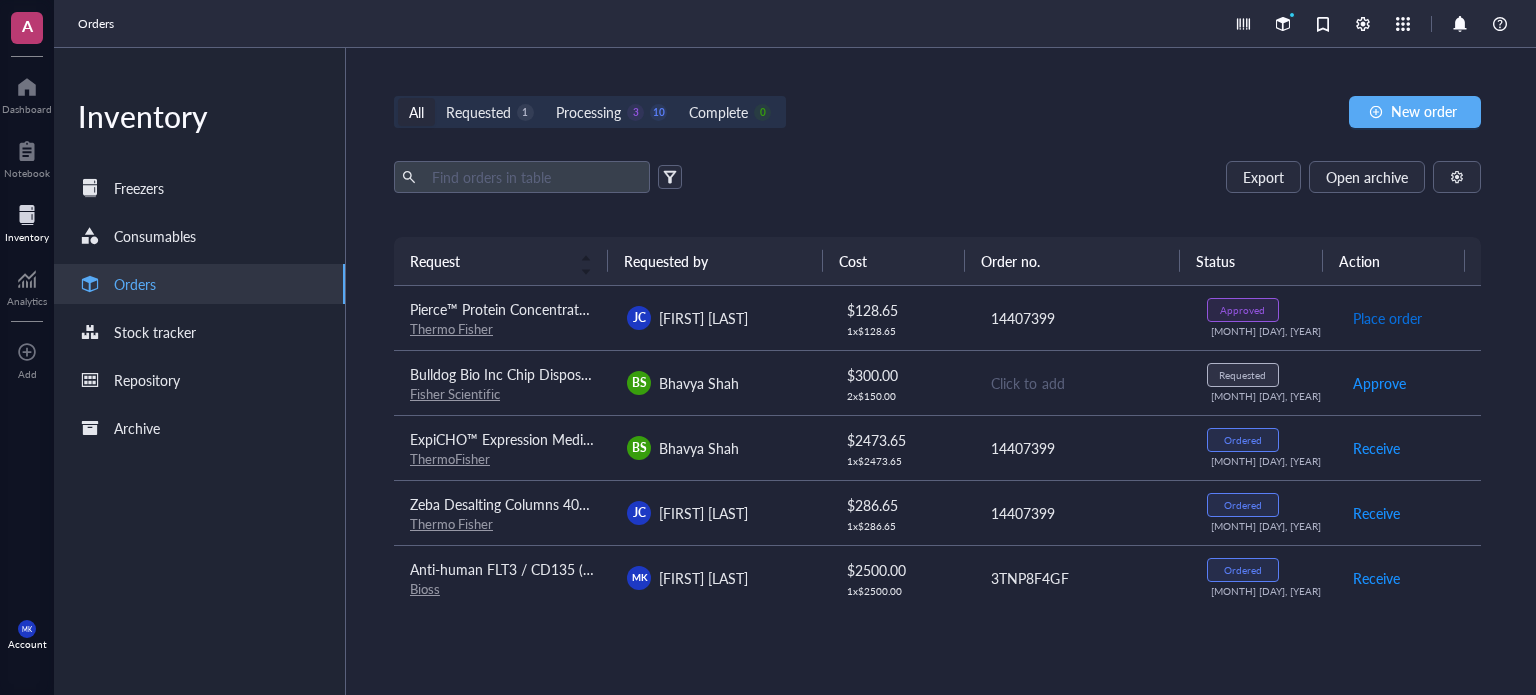 click on "Place order" at bounding box center [1387, 318] 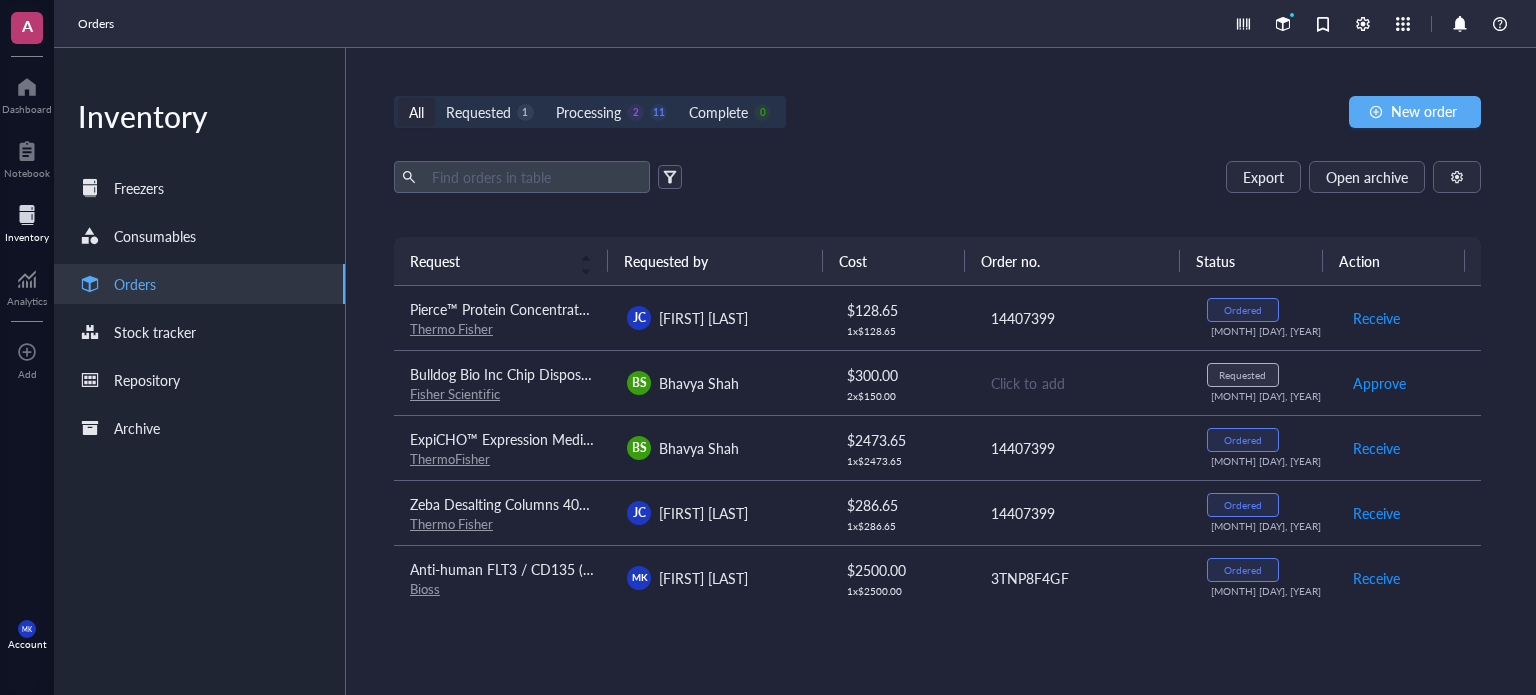 click on "All Requested 1 Processing 2 11 Complete 0 New order" at bounding box center [937, 112] 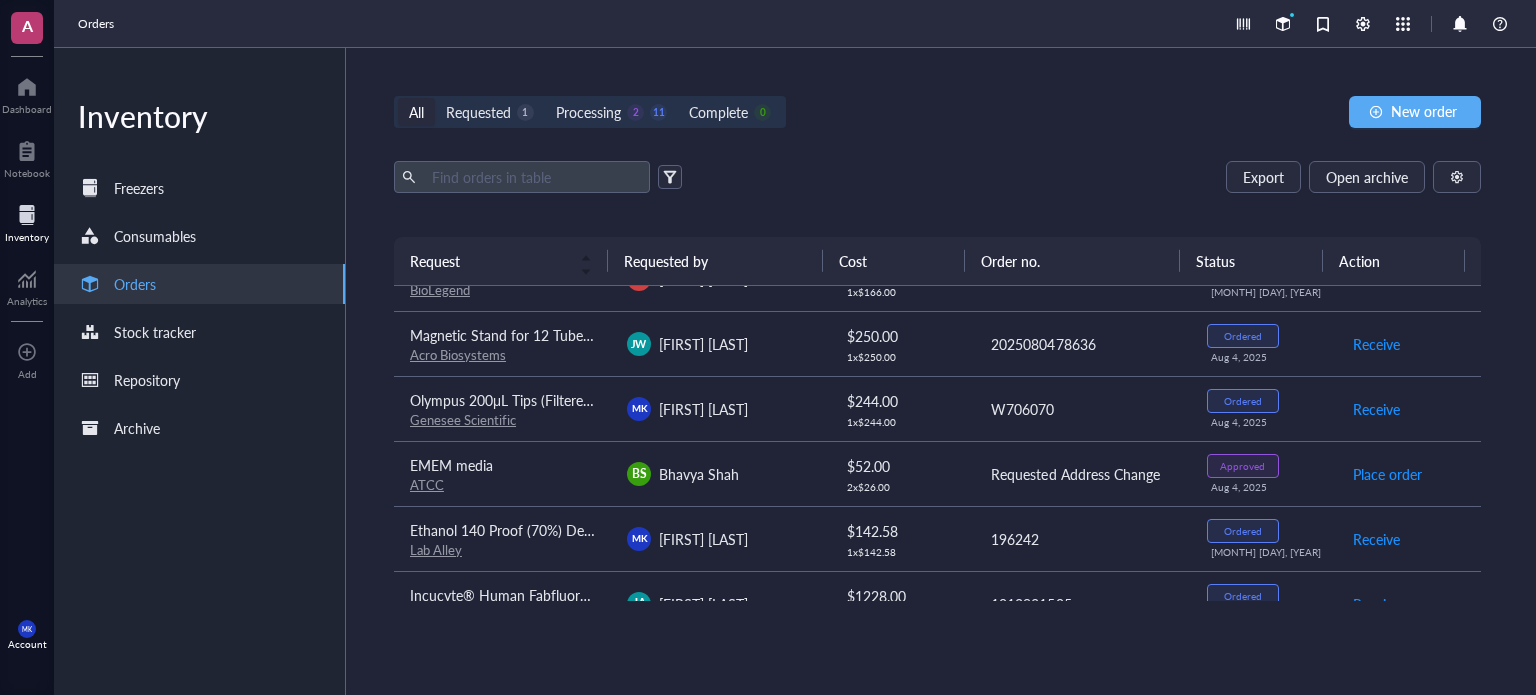scroll, scrollTop: 400, scrollLeft: 0, axis: vertical 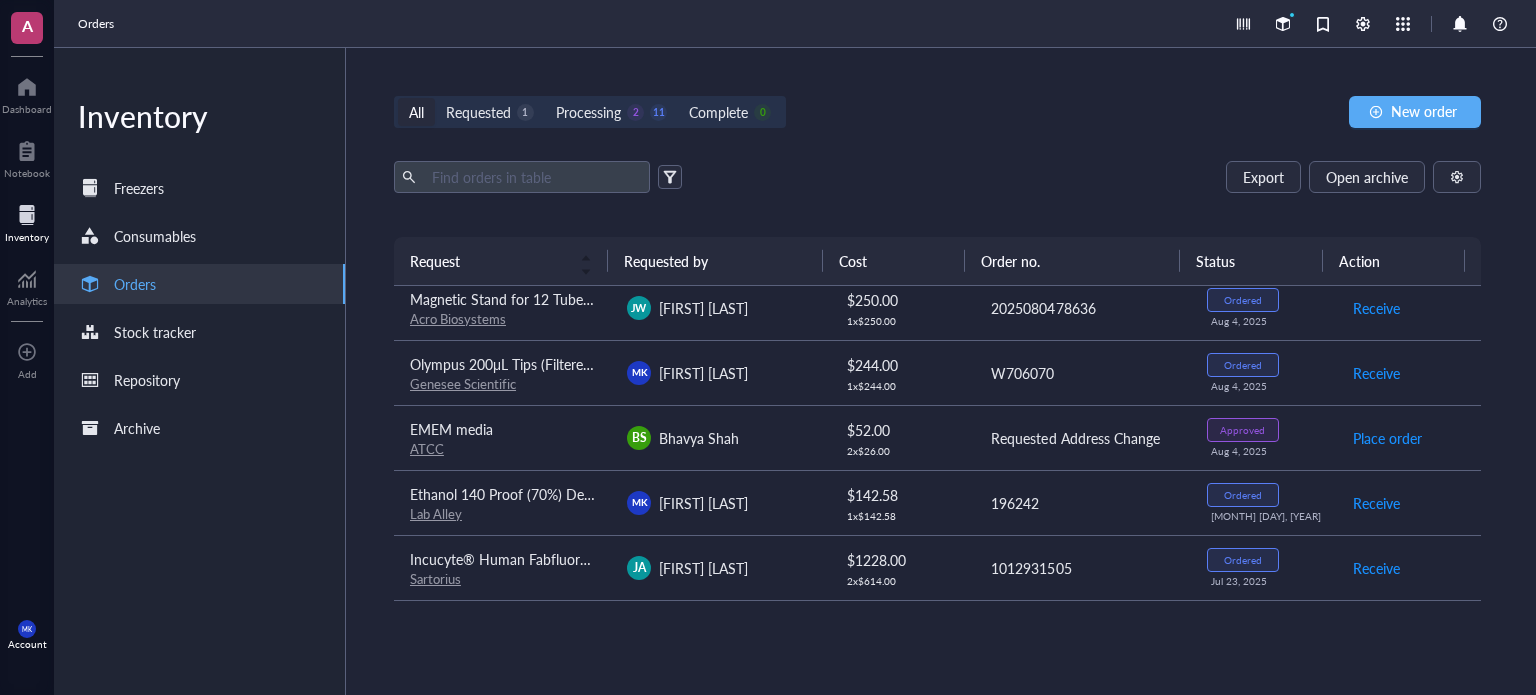 click on "$ 52.00 2  x  $ 26.00" at bounding box center (902, 438) 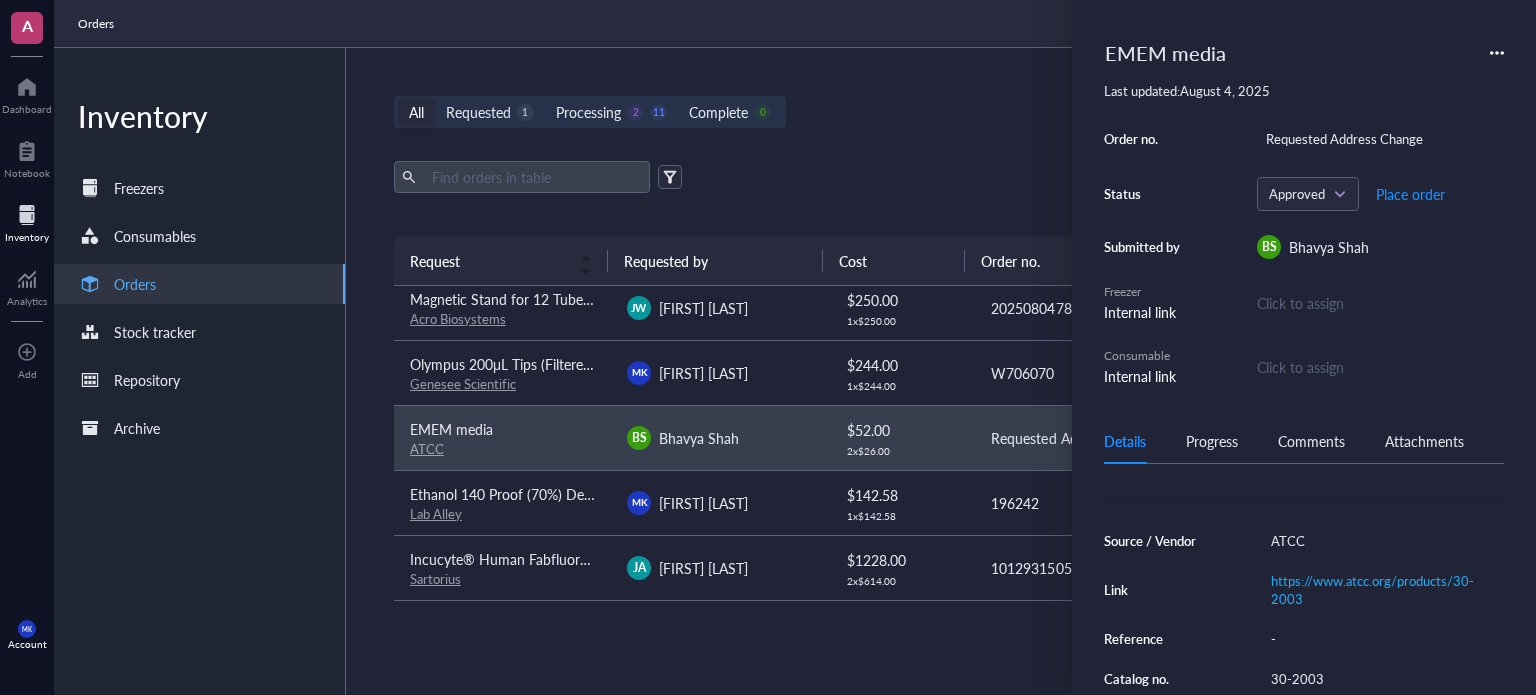 scroll, scrollTop: 200, scrollLeft: 0, axis: vertical 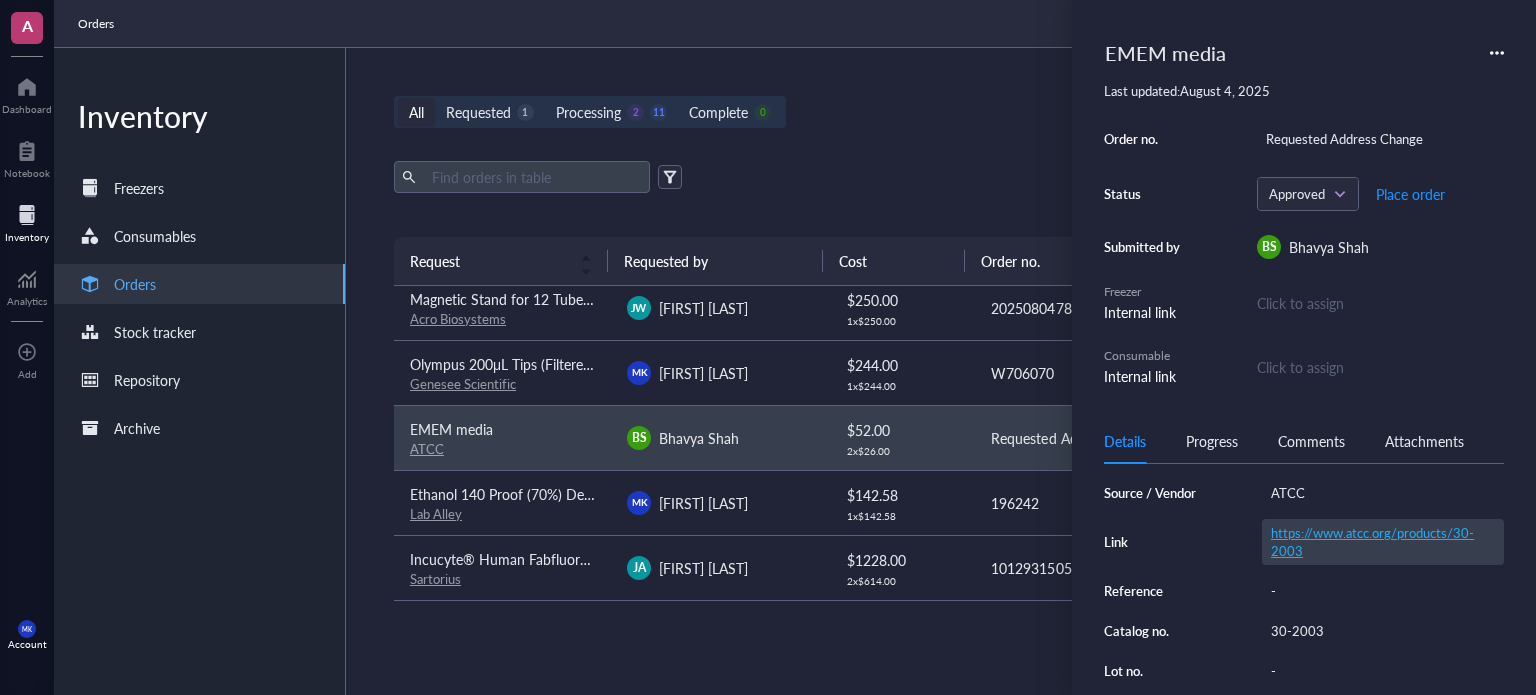 drag, startPoint x: 1292, startPoint y: 515, endPoint x: 1294, endPoint y: 531, distance: 16.124516 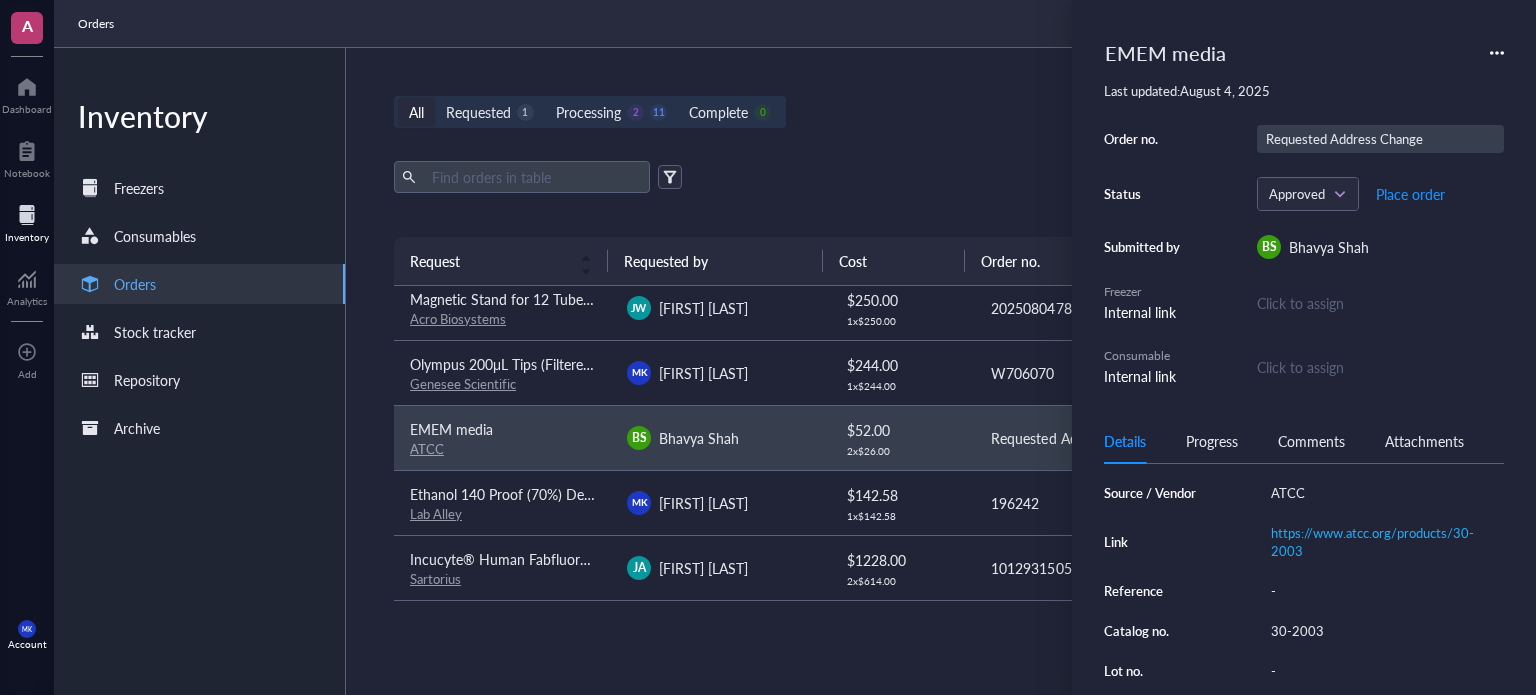 click on "Requested Address Change" at bounding box center (1380, 139) 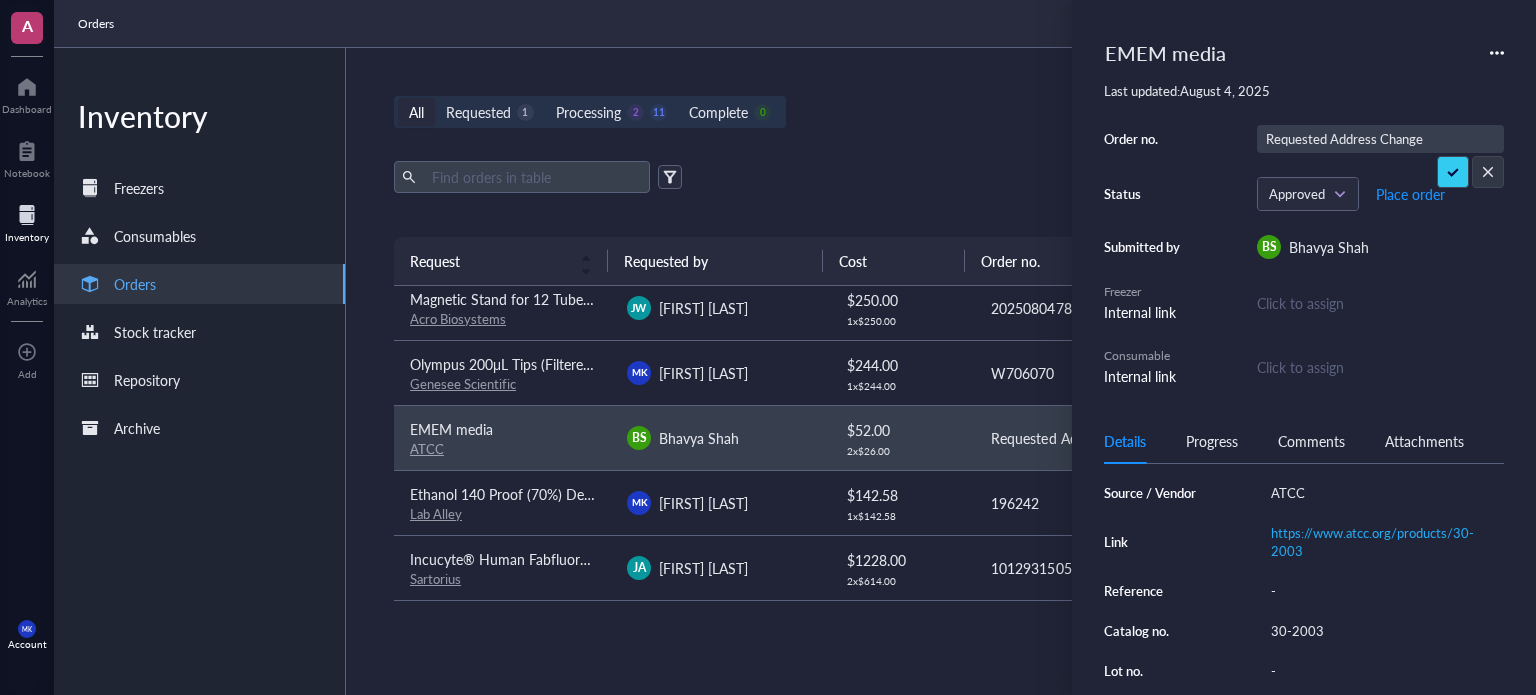 click on "Requested Address Change" at bounding box center (1362, 139) 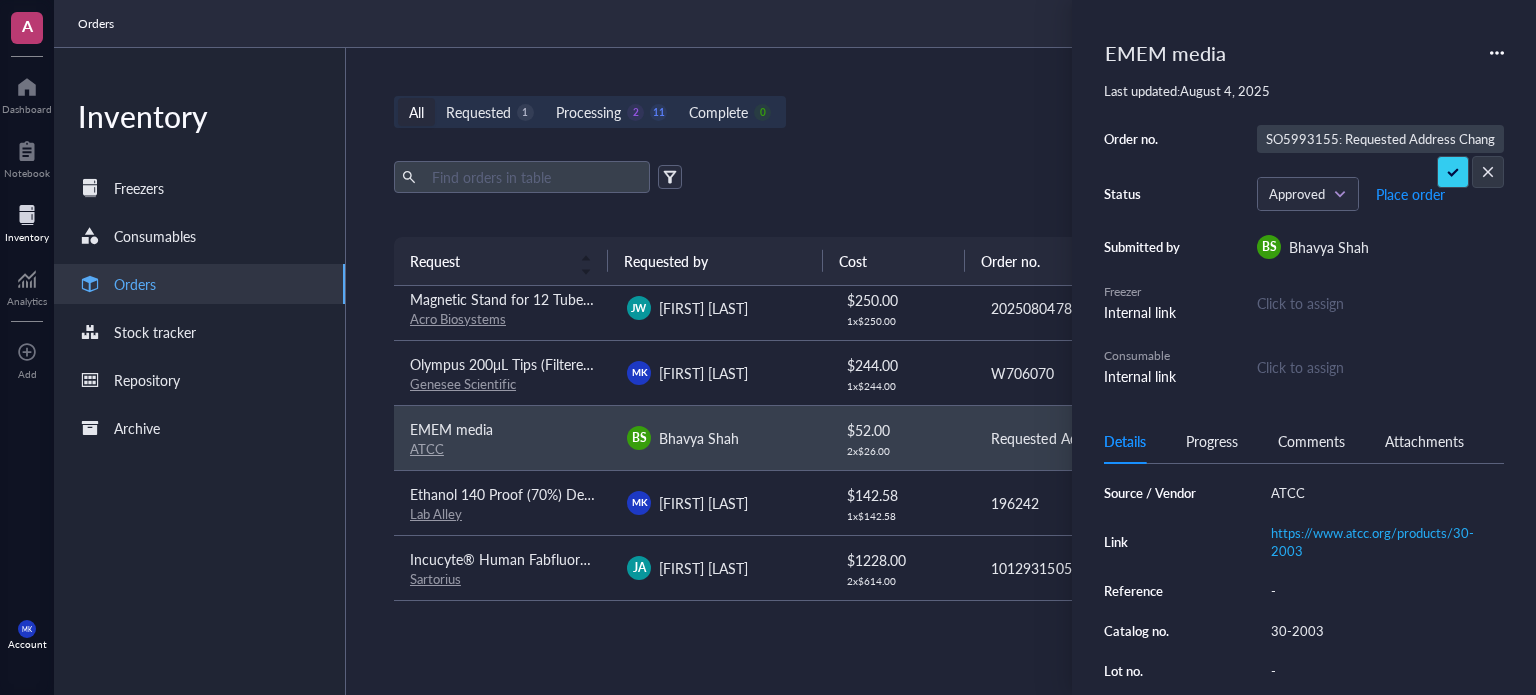 scroll, scrollTop: 0, scrollLeft: 3, axis: horizontal 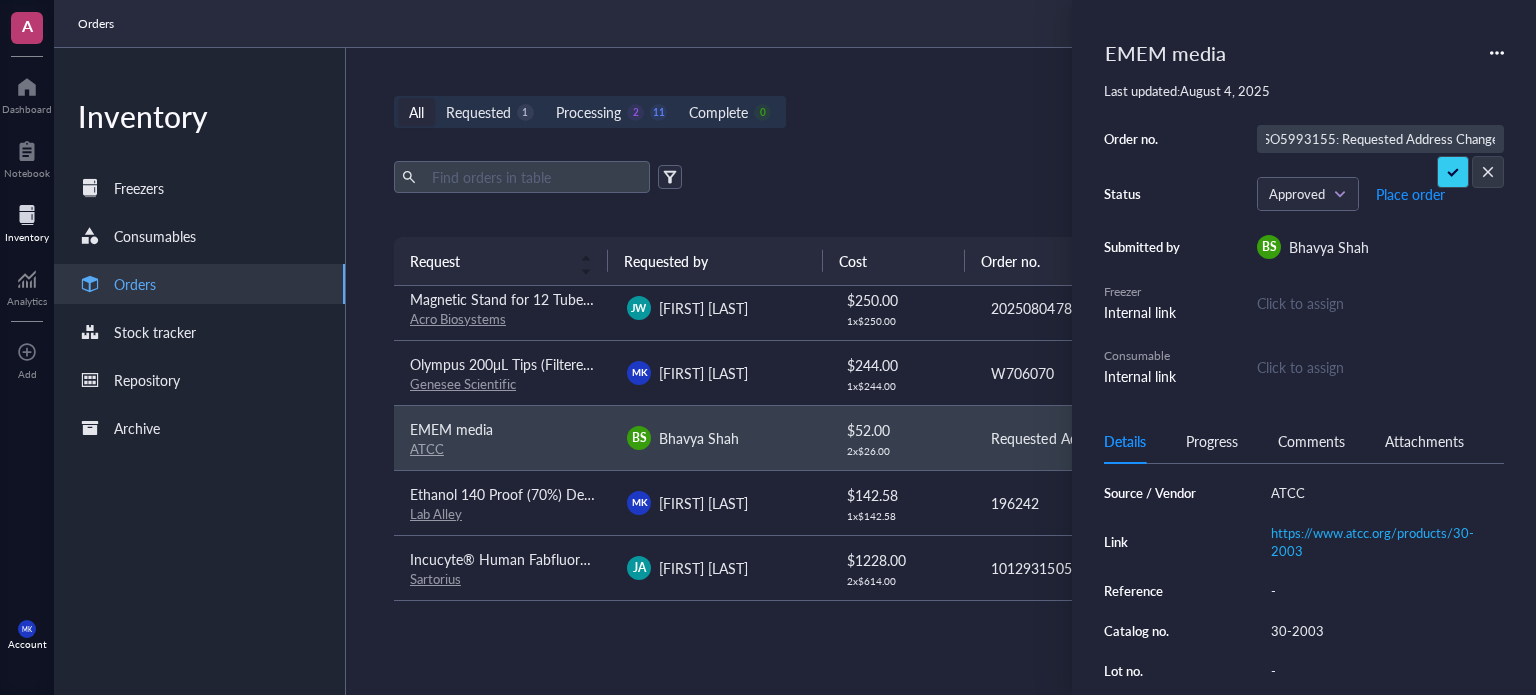 drag, startPoint x: 1342, startPoint y: 139, endPoint x: 1798, endPoint y: 126, distance: 456.18527 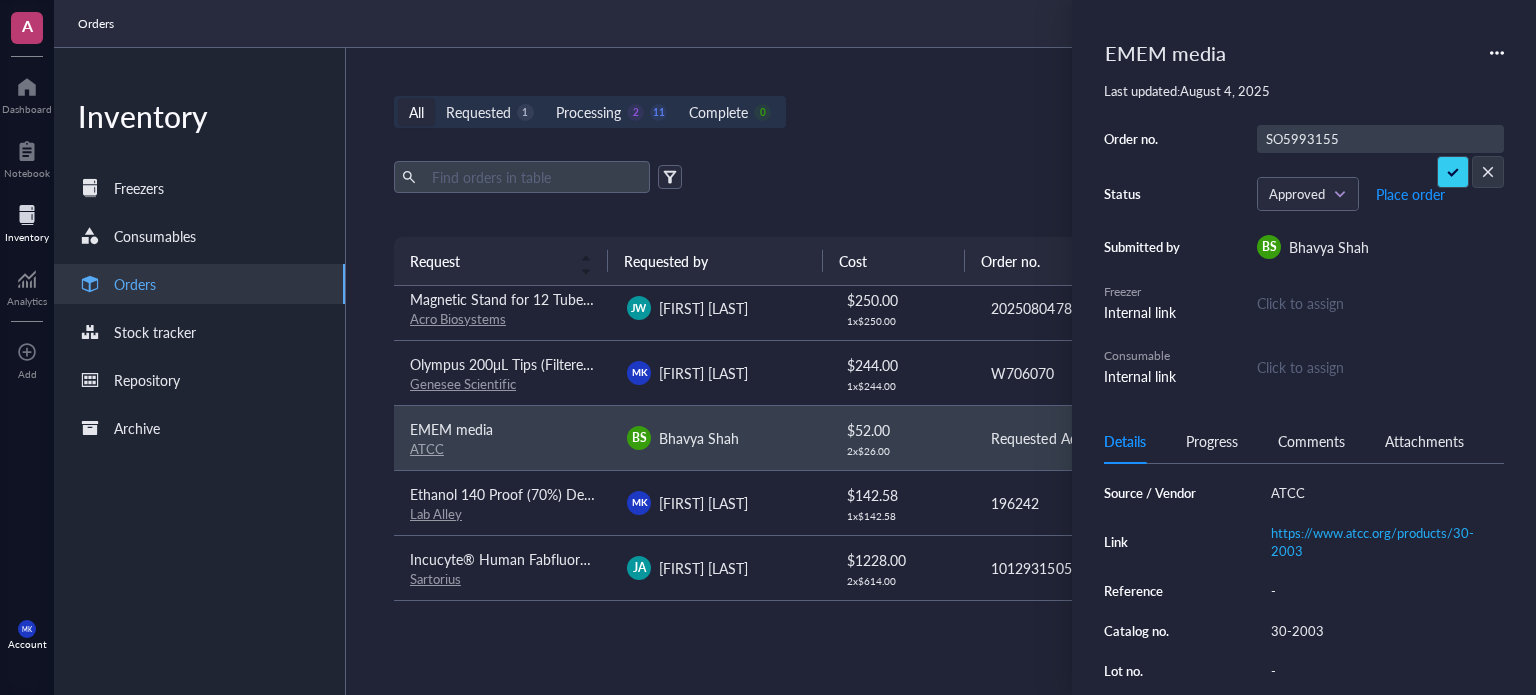 scroll, scrollTop: 0, scrollLeft: 3, axis: horizontal 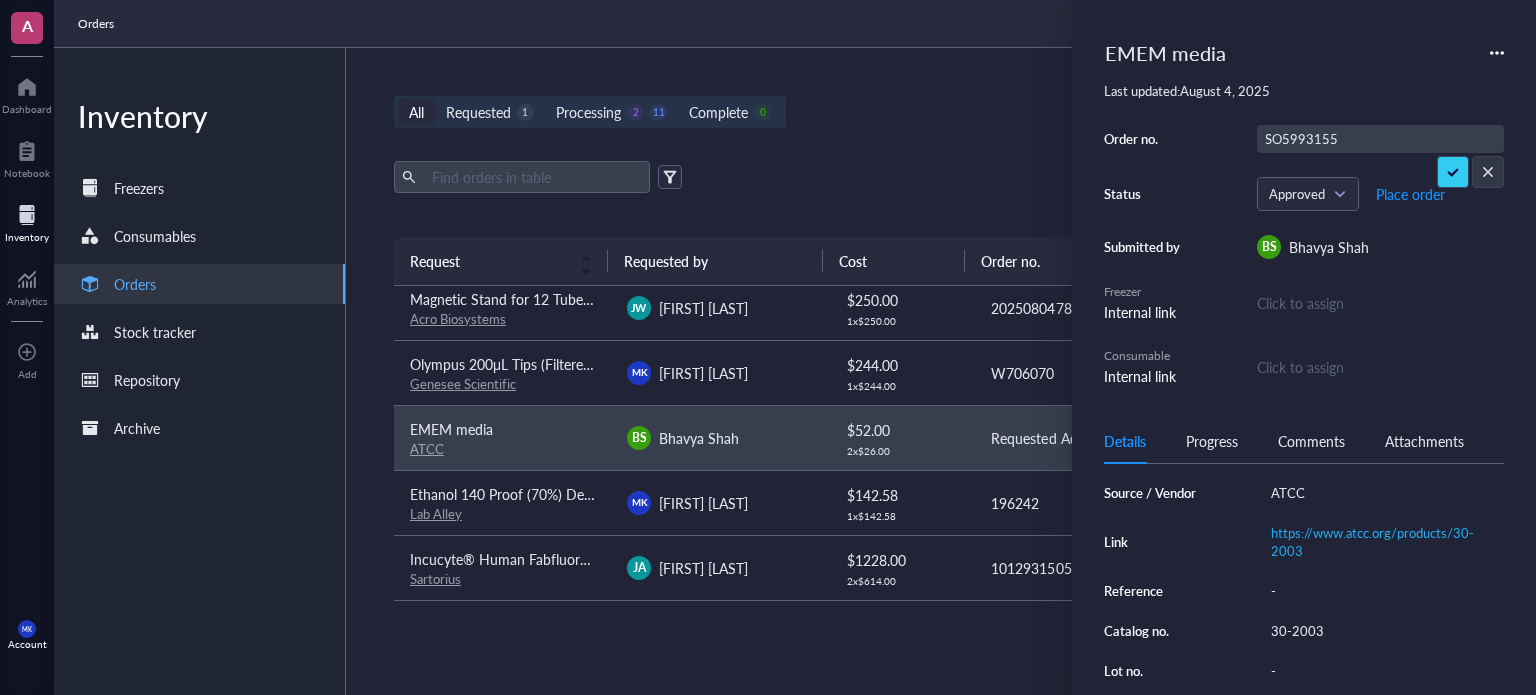 click on "SO5993155" at bounding box center [1302, 139] 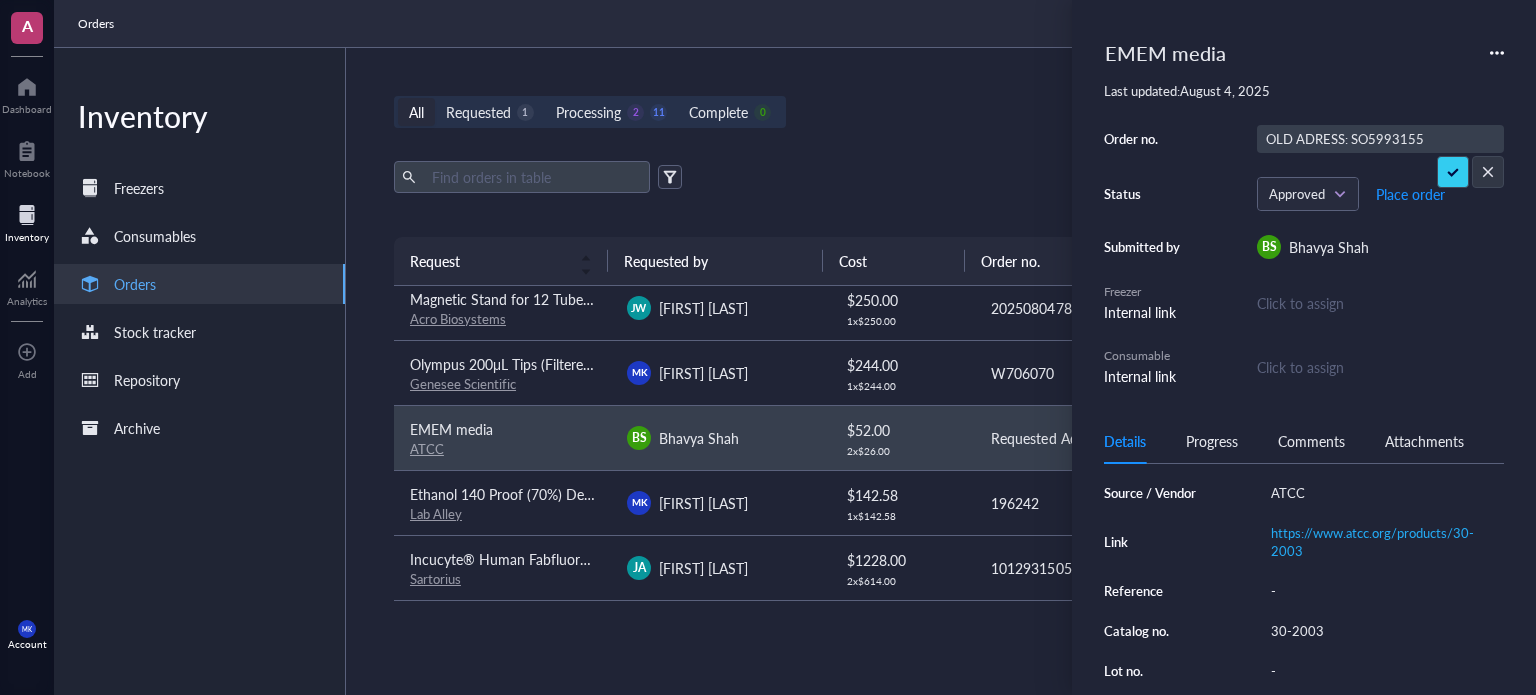 click on "OLD ADRESS: SO5993155" at bounding box center [1350, 139] 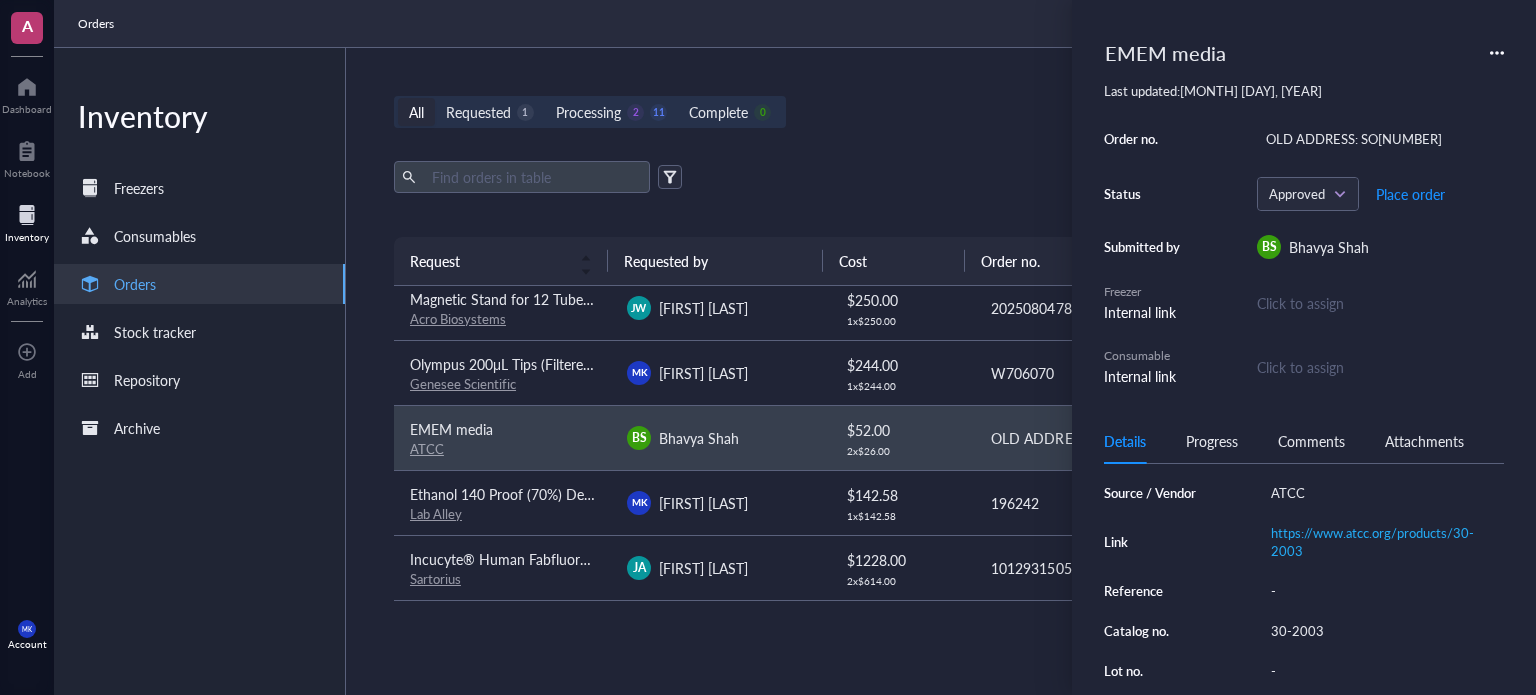 click on "Export Open archive" at bounding box center [937, 177] 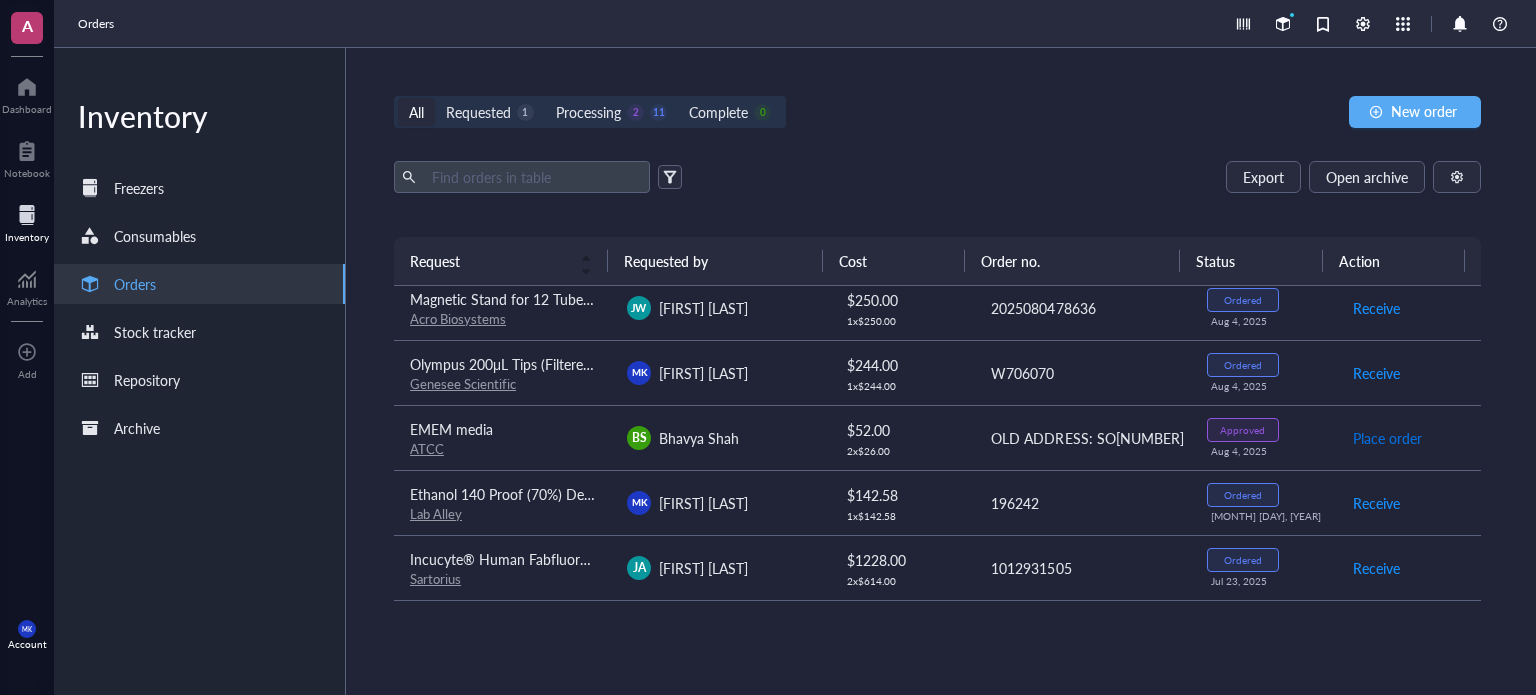click on "Place order" at bounding box center [1387, 438] 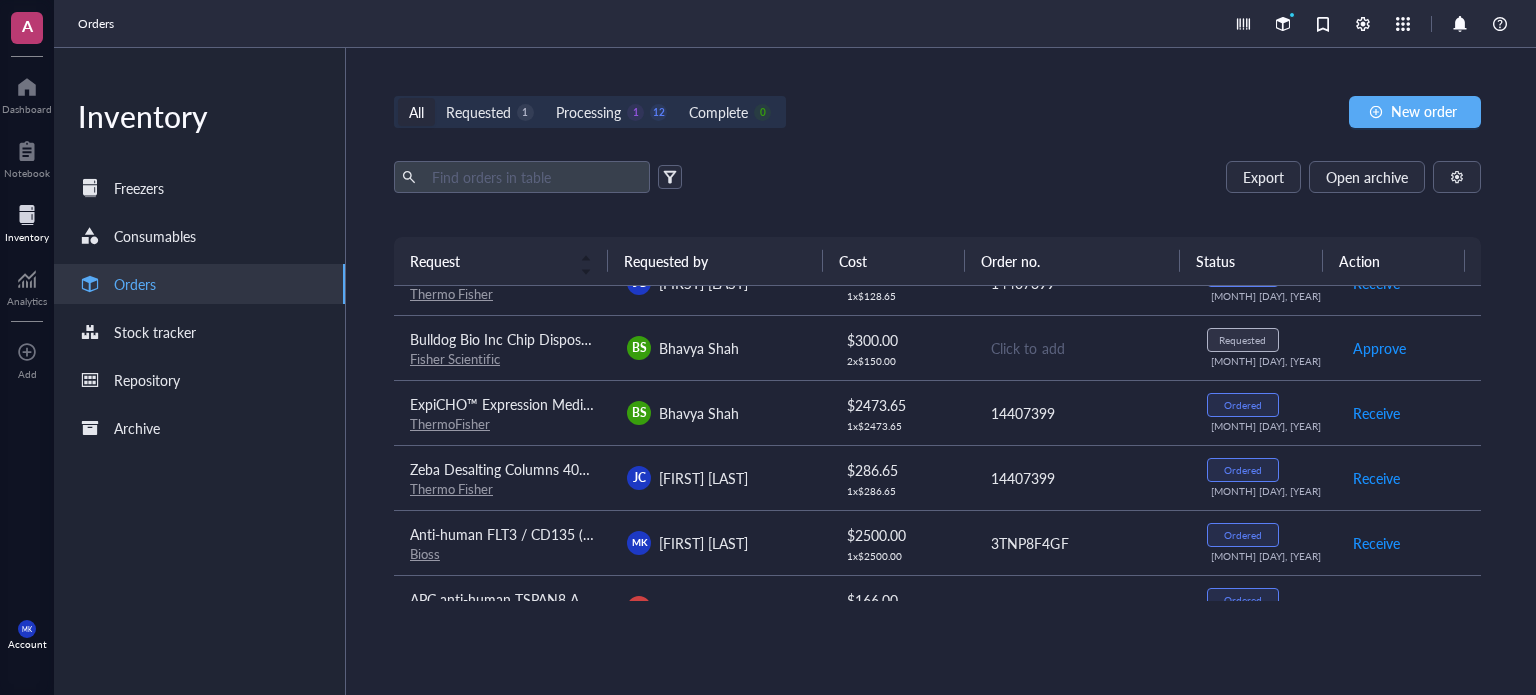 scroll, scrollTop: 0, scrollLeft: 0, axis: both 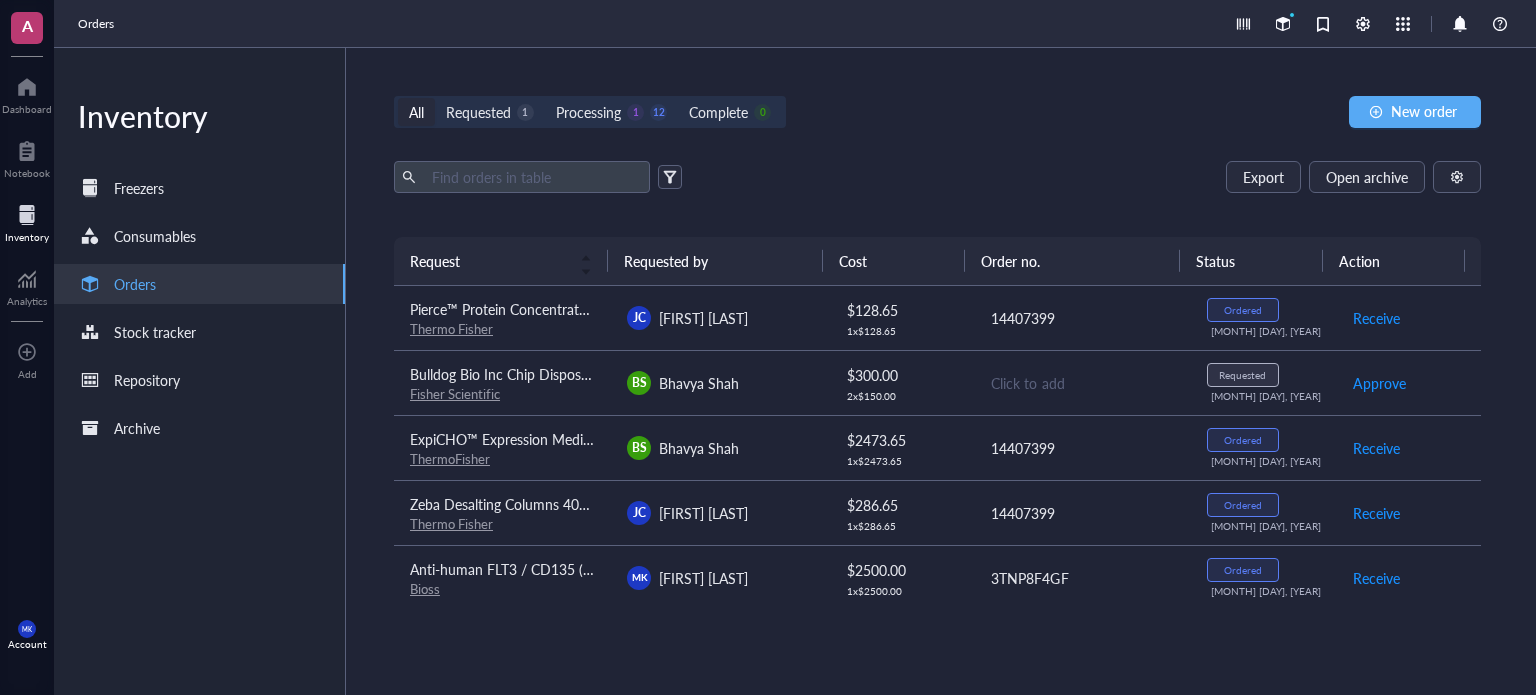 click on "All Requested 1 Processing 1 12 Complete 0 New order" at bounding box center [937, 112] 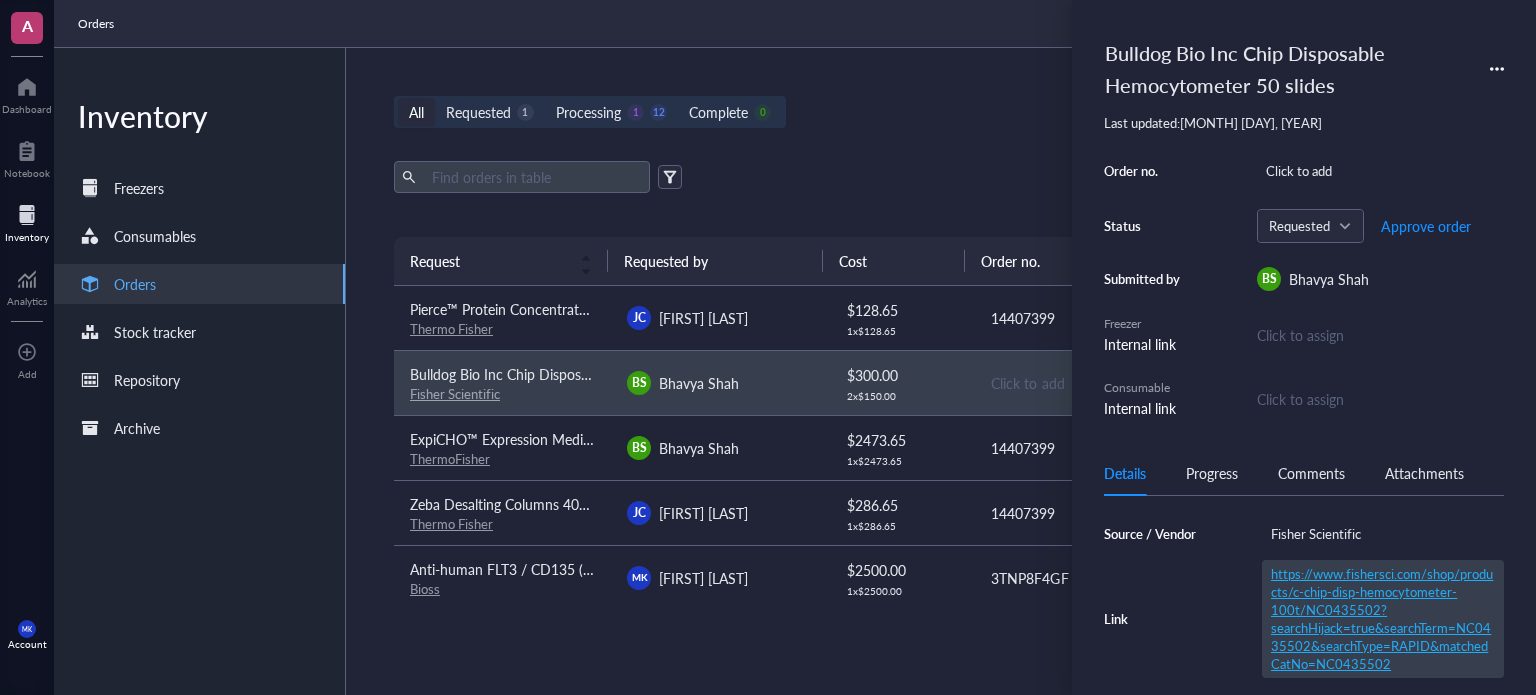 scroll, scrollTop: 200, scrollLeft: 0, axis: vertical 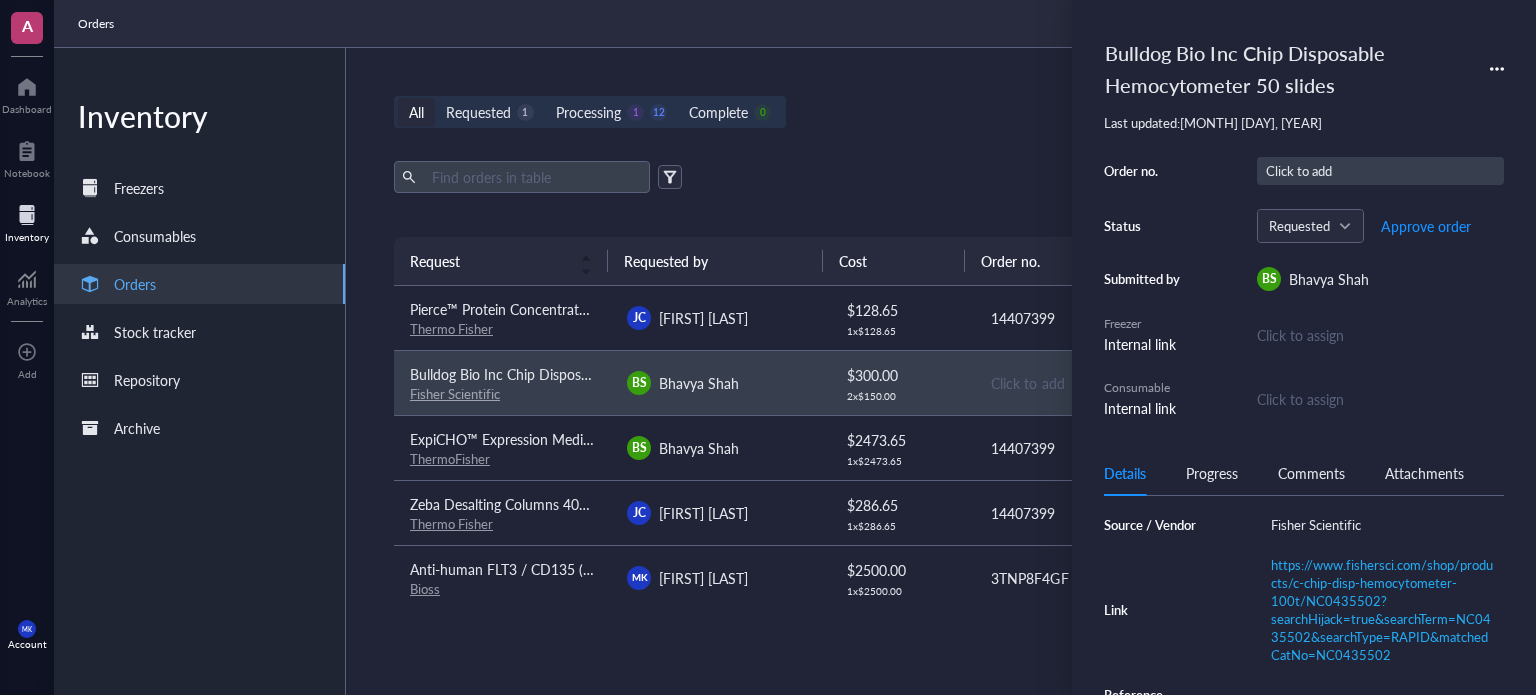 click on "Click to add" at bounding box center (1380, 171) 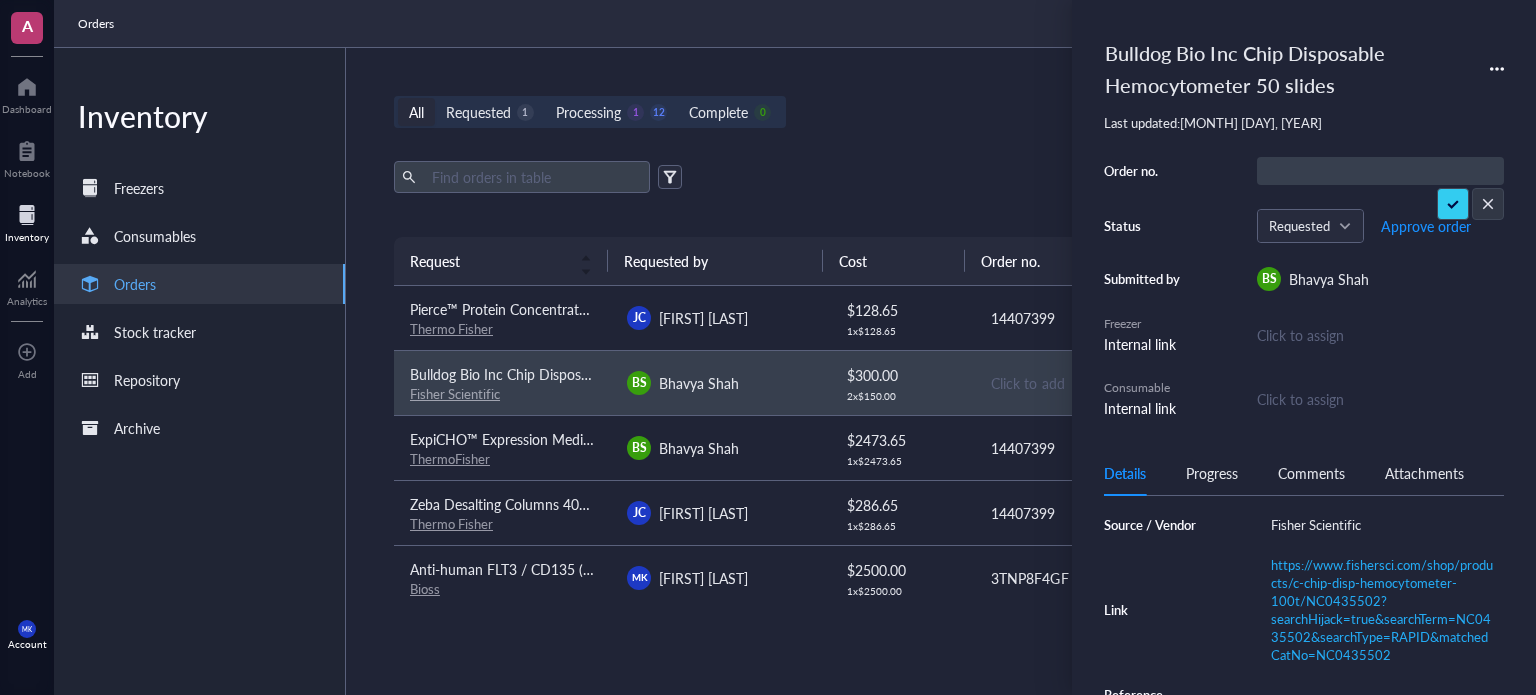 type on "H[NUMBER]" 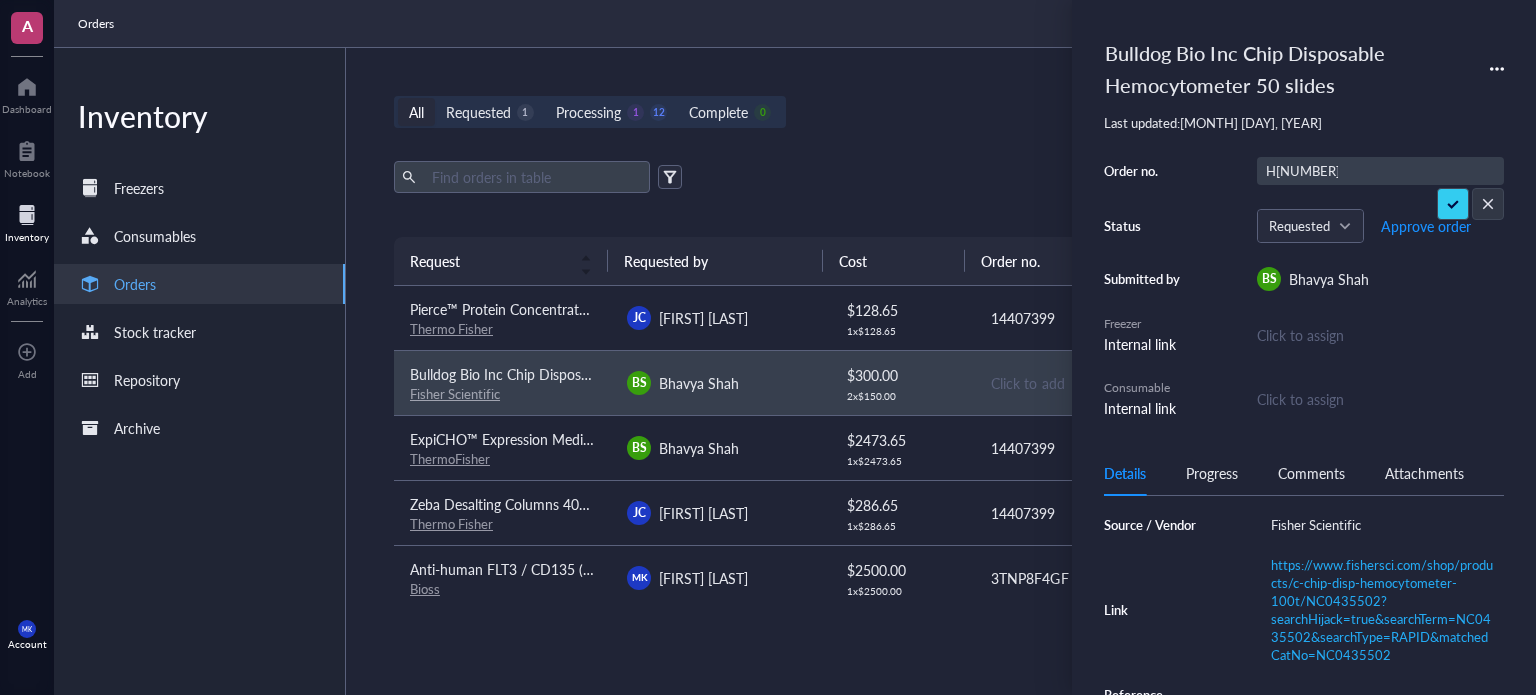 scroll, scrollTop: 0, scrollLeft: 3, axis: horizontal 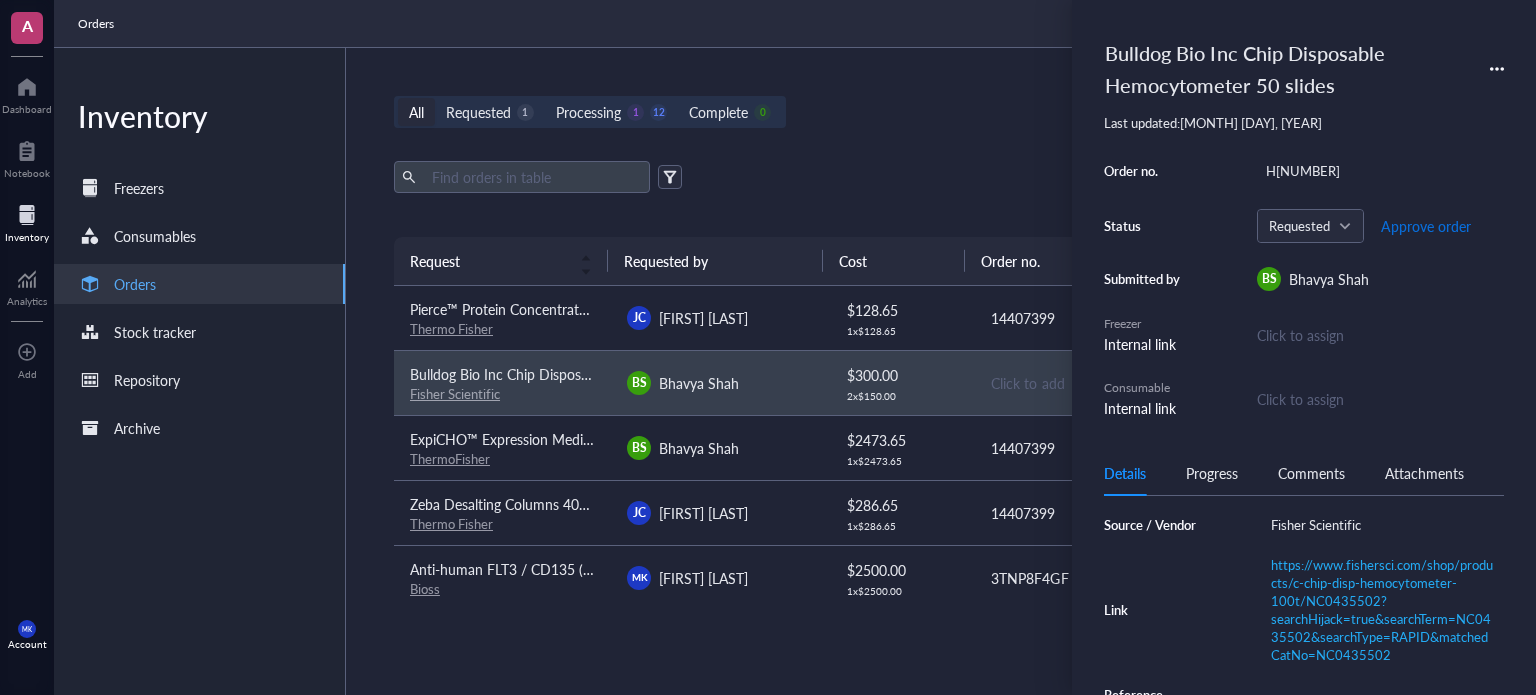 click on "Approve order" at bounding box center [1426, 226] 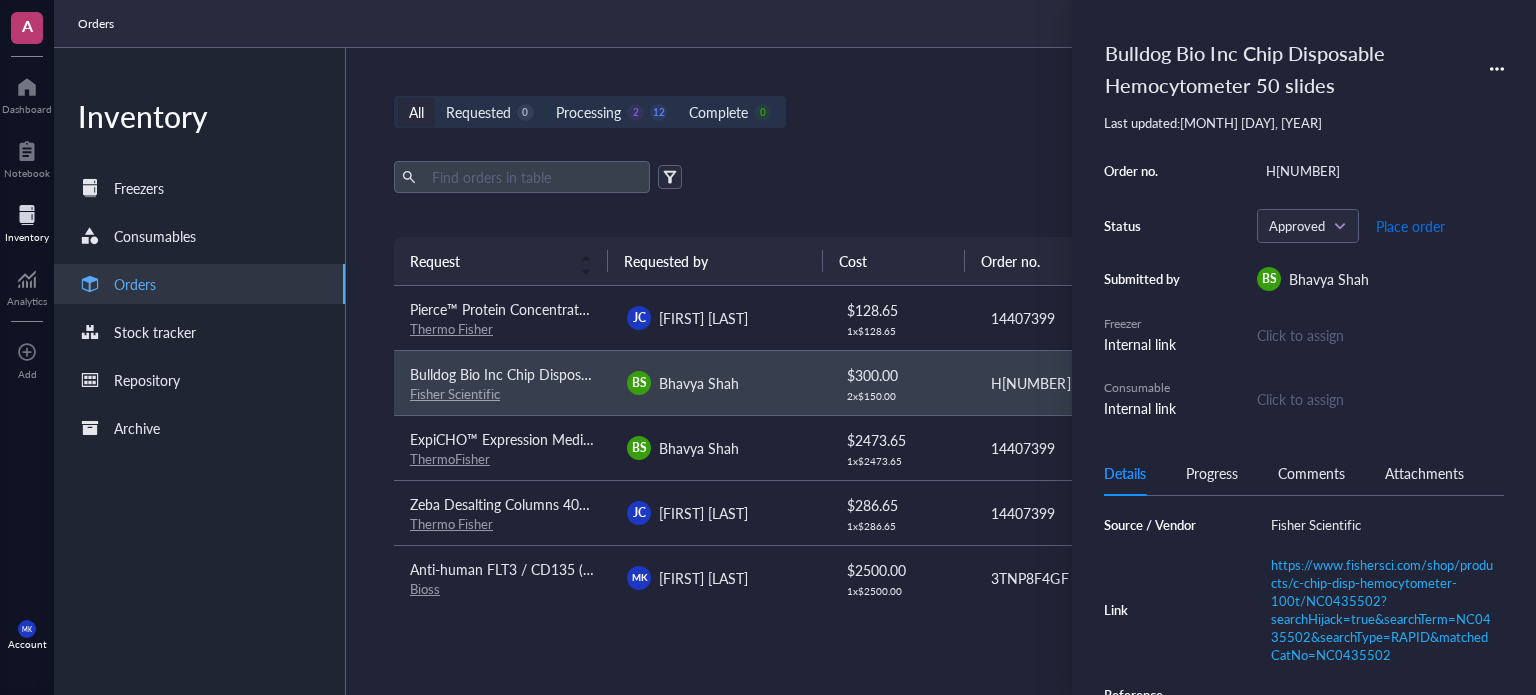 click on "Place order" at bounding box center [1410, 226] 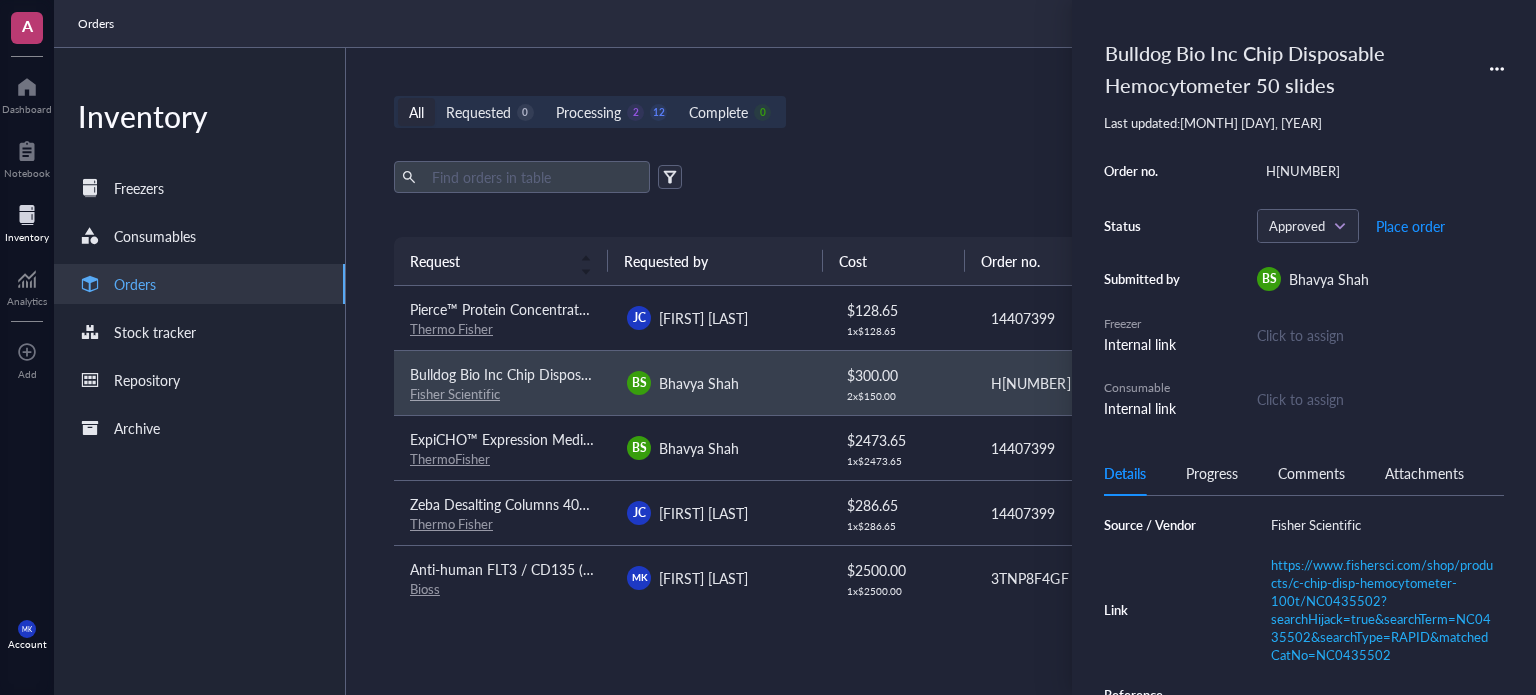 click on "All Requested 0 Processing 2 12 Complete 0 New order Export Open archive Requester Requested on Source / Vendor Last updated Request Requested by Cost Order no. Status Action             Pierce™ Protein Concentrators PES, 30K MWCO Thermo Fisher JC [FIRST] [LAST] $ 128.65 1  x  $ 128.65 14407399 Ordered [DATE], [YEAR] Receive Bulldog Bio Inc Chip Disposable Hemocytometer 50 slides Fisher Scientific BS [FIRST] [LAST] $ 300.00 2  x  $ 150.00 H52187838 Approved [DATE], [YEAR] Place order ExpiCHO™ Expression Medium ThermoFisher BS [FIRST] [LAST] $ 2473.65 1  x  $ 2473.65 14407399 Ordered [DATE], [YEAR] Receive Zeba Desalting Columns 40K MWCO 0.5 mL Thermo Fisher JC [FIRST] [LAST] $ 286.65 1  x  $ 286.65 14407399 Ordered [DATE], [YEAR] Receive Anti-human FLT3 / CD135 (IMC-EB10 Biosimilar) Bioss MK [FIRST] [LAST] $ 2500.00 1  x  $ 2500.00 3TNP8F4GF Ordered [DATE], [YEAR] Receive APC anti-human TSPAN8 Antibody BioLegend VP [FIRST] [LAST] $ 166.00 1  x  $ 166.00 BL1310879 Ordered [DATE], [YEAR] Receive Acro Biosystems JW [FIRST] [LAST] $ 1" at bounding box center [937, 371] 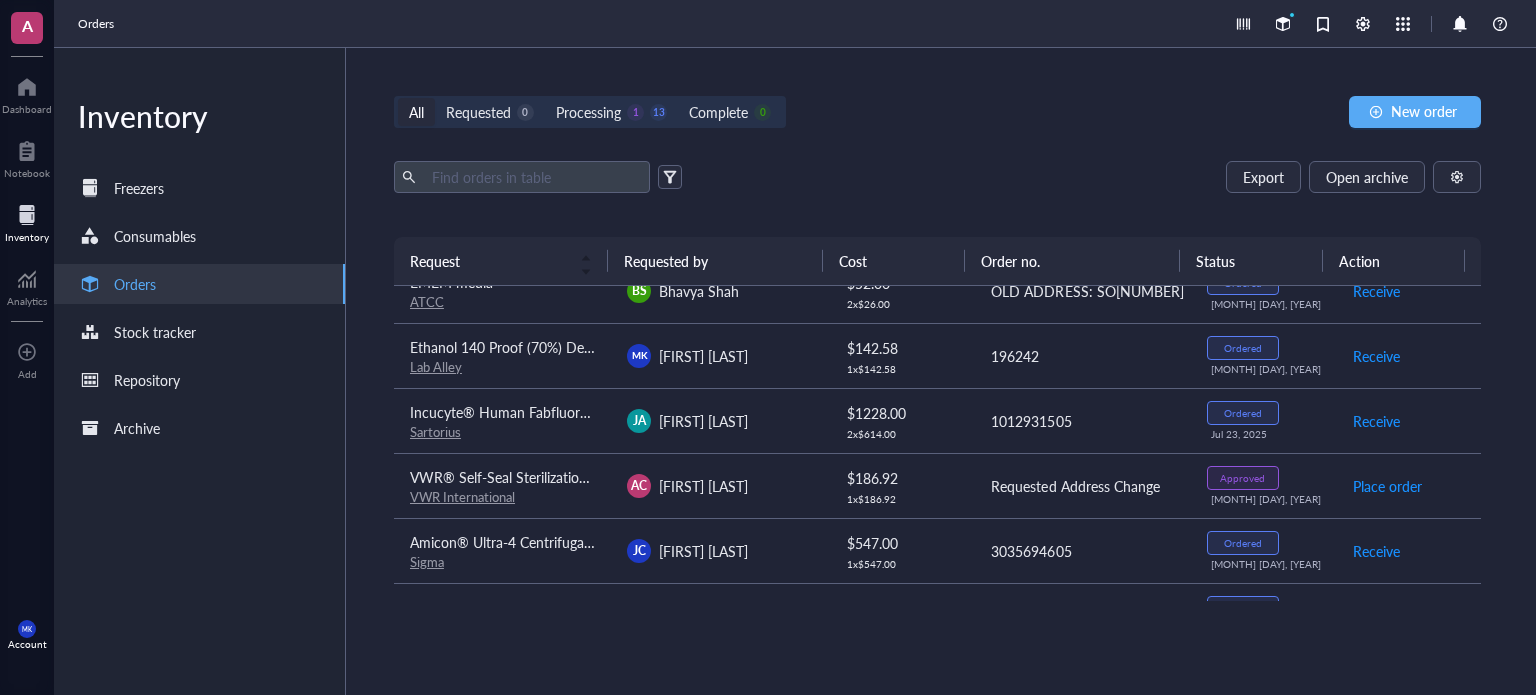 scroll, scrollTop: 592, scrollLeft: 0, axis: vertical 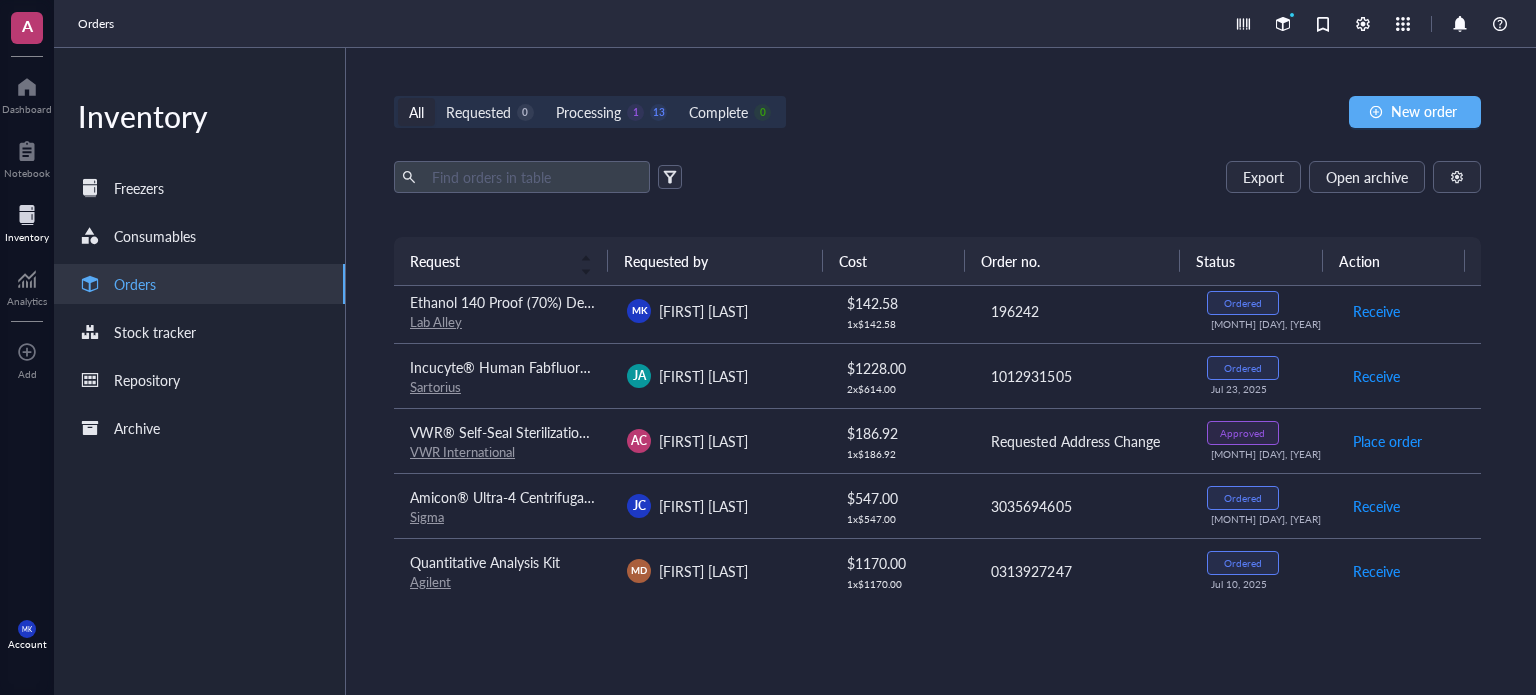 click on "0313927247" at bounding box center (1082, 571) 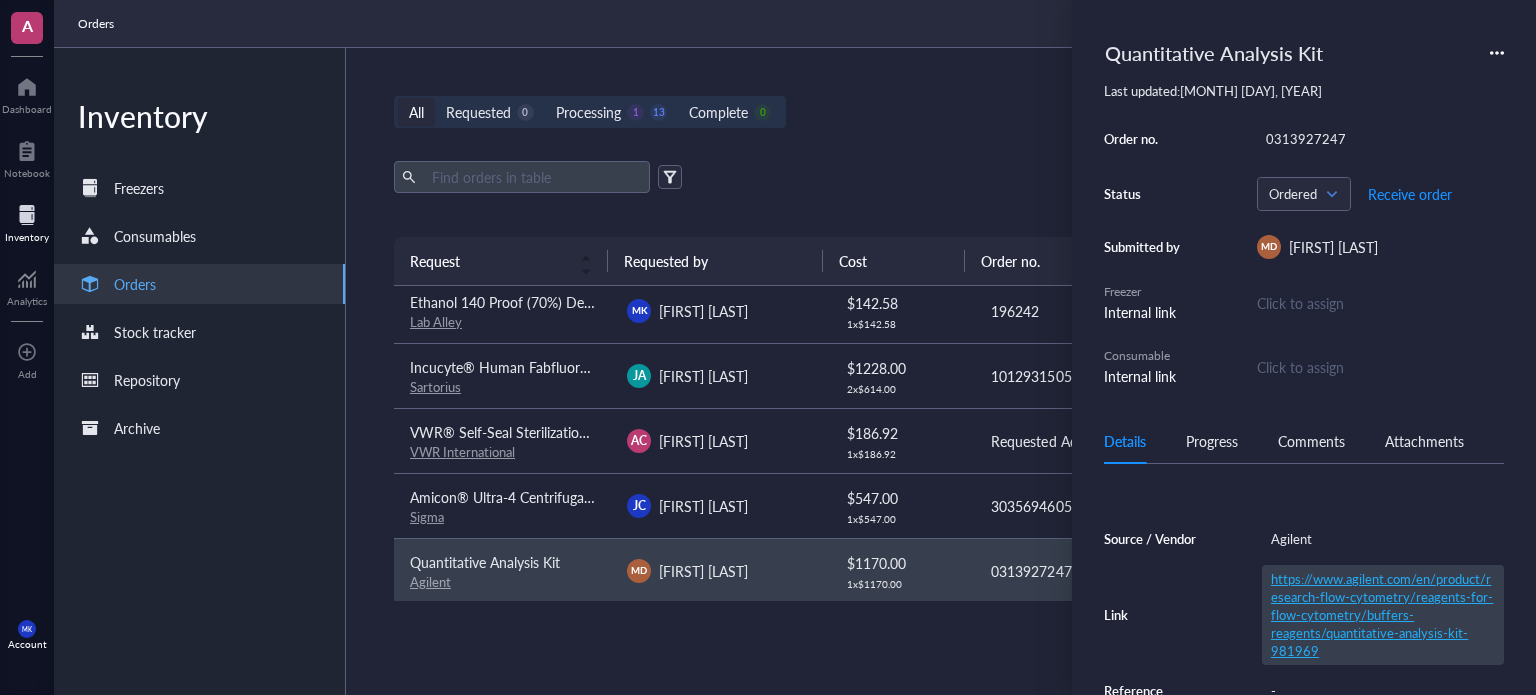 scroll, scrollTop: 200, scrollLeft: 0, axis: vertical 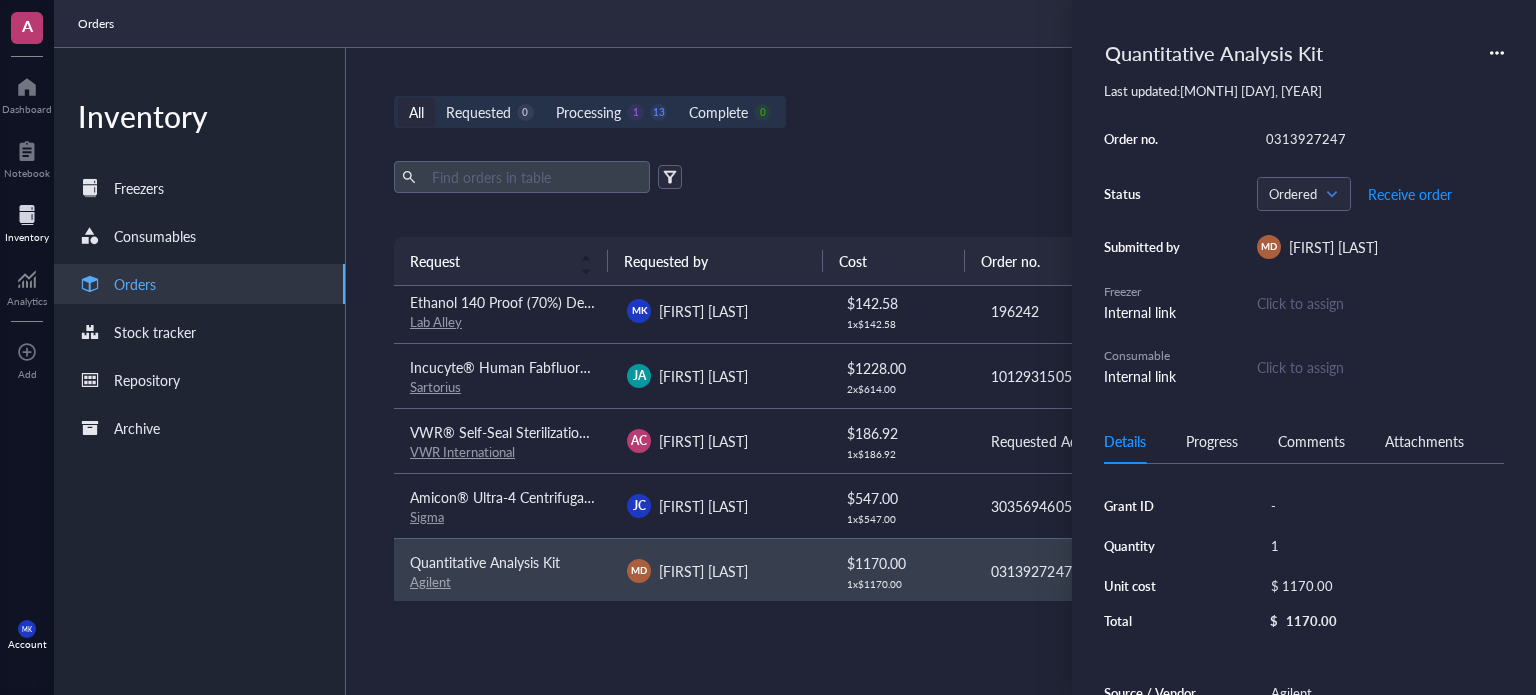 click on "Quantitative Analysis Kit Last updated:  [MONTH] [DAY], [YEAR] Order no. 0313927247 Status Ordered Receive order Submitted by MD [FIRST] [LAST] Freezer Internal link Click to assign Consumable Internal link Click to assign 0 Add 1 Total: 1 Set Quantity to Cancel Update" at bounding box center [1304, 209] 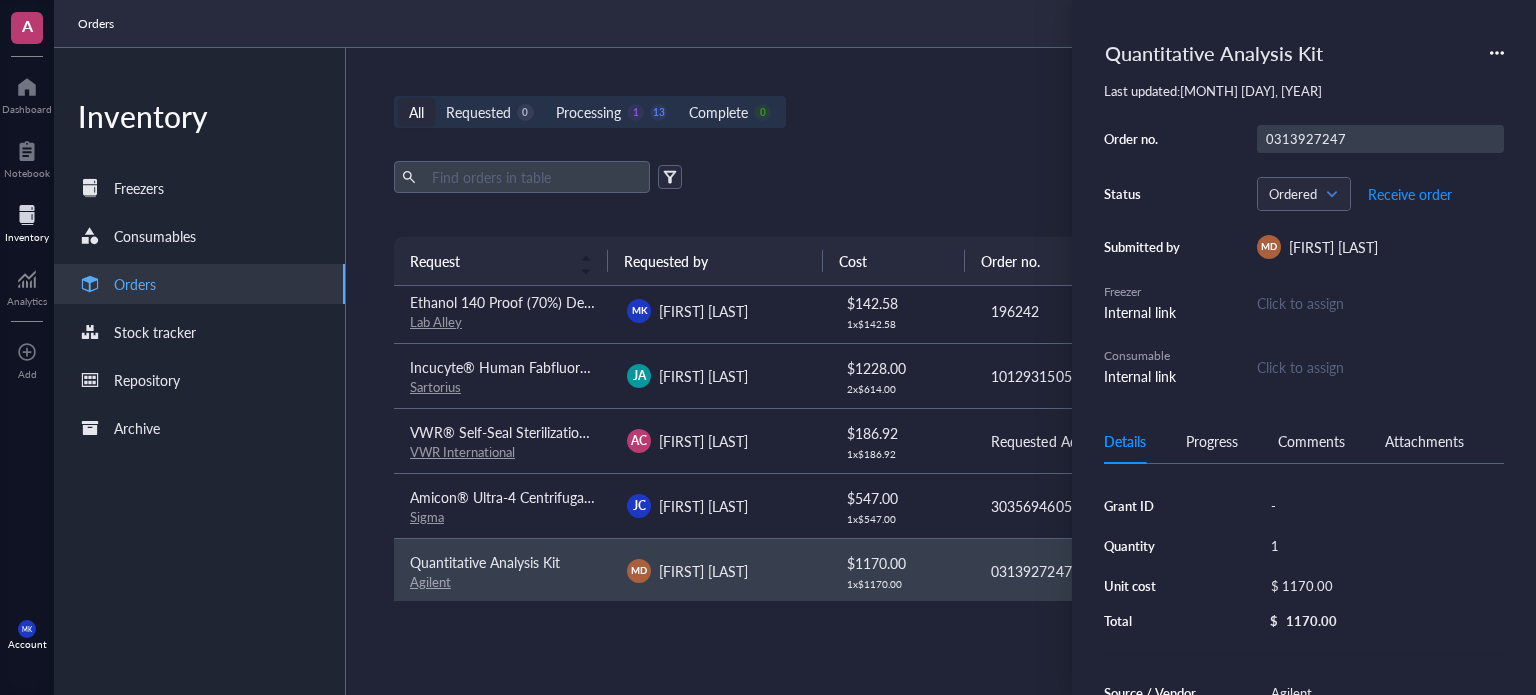 click on "0313927247" at bounding box center [1380, 139] 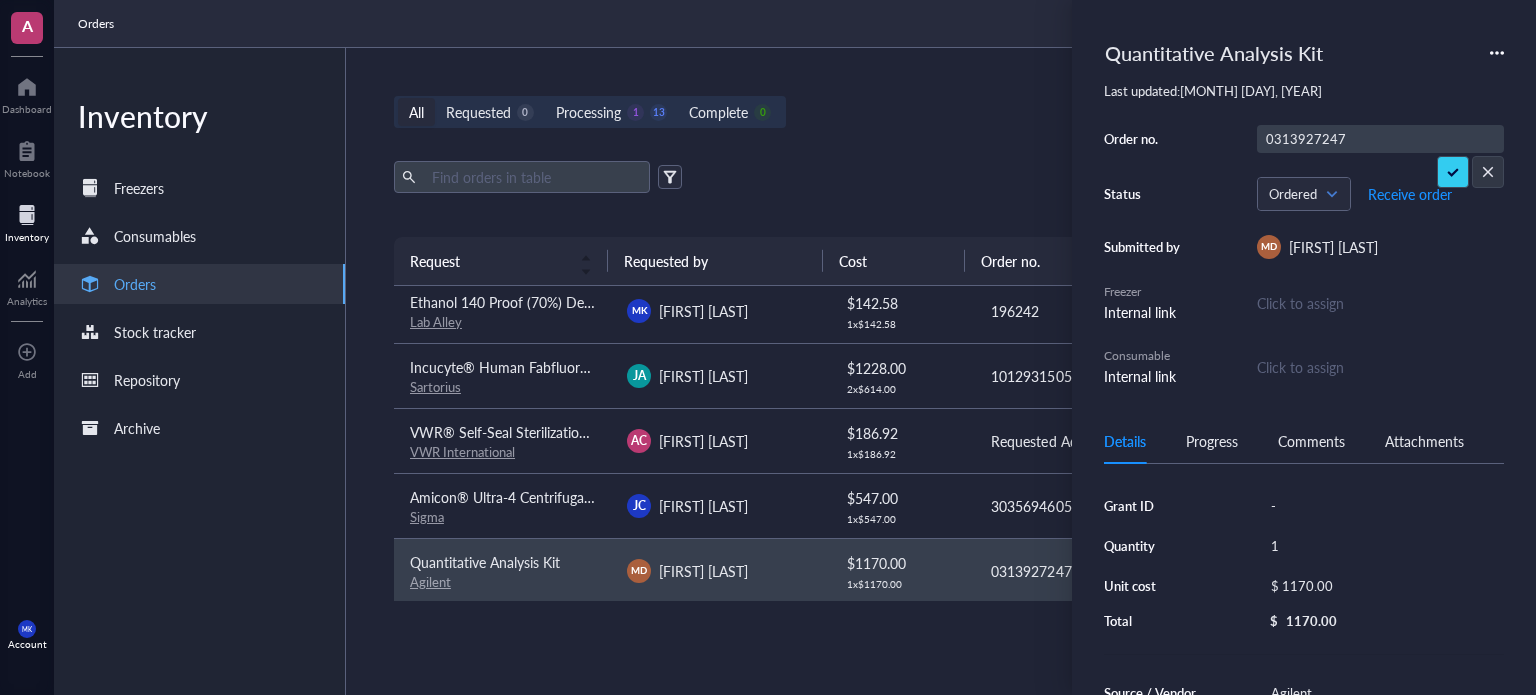 scroll, scrollTop: 0, scrollLeft: 0, axis: both 